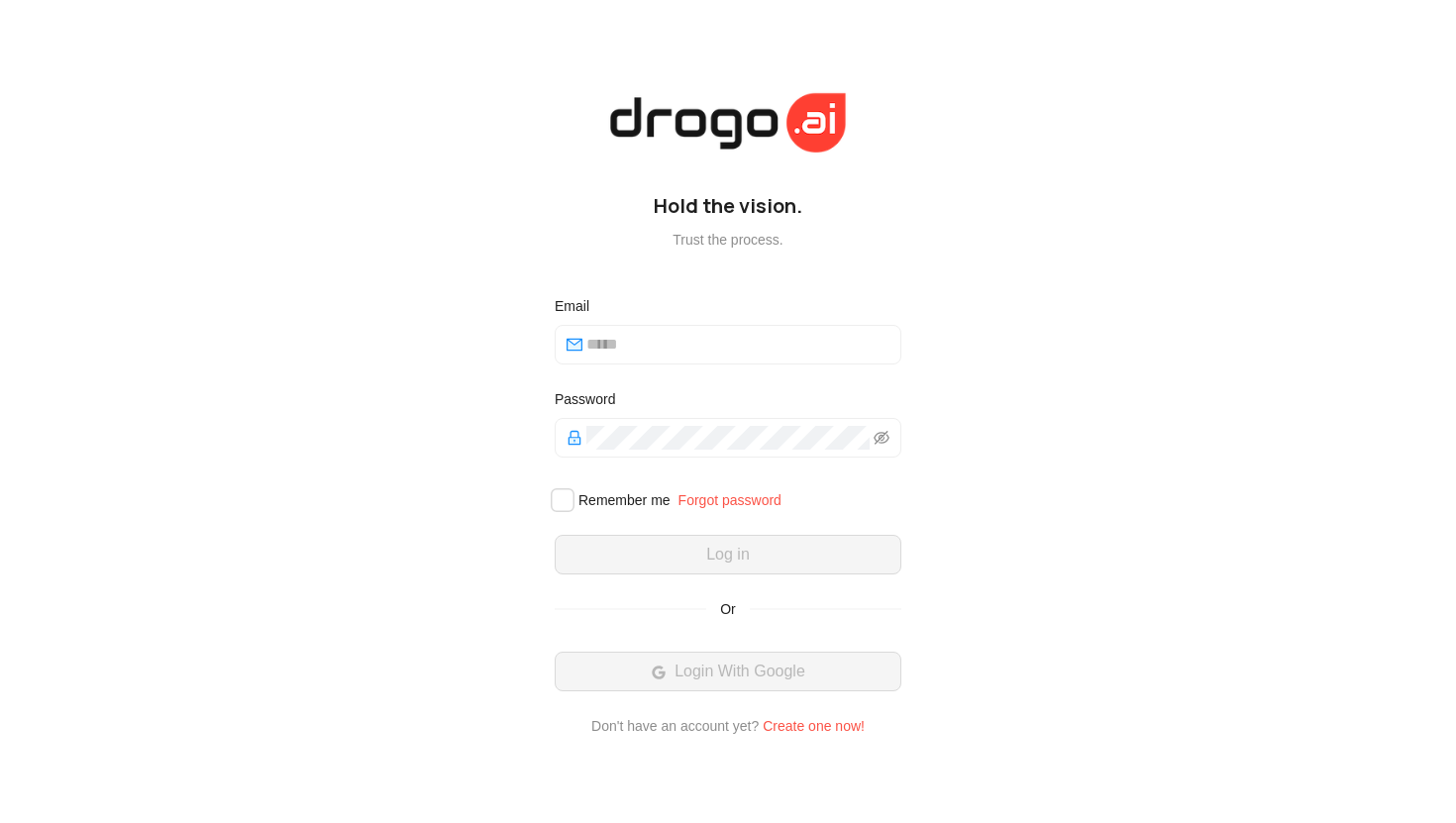 scroll, scrollTop: 0, scrollLeft: 0, axis: both 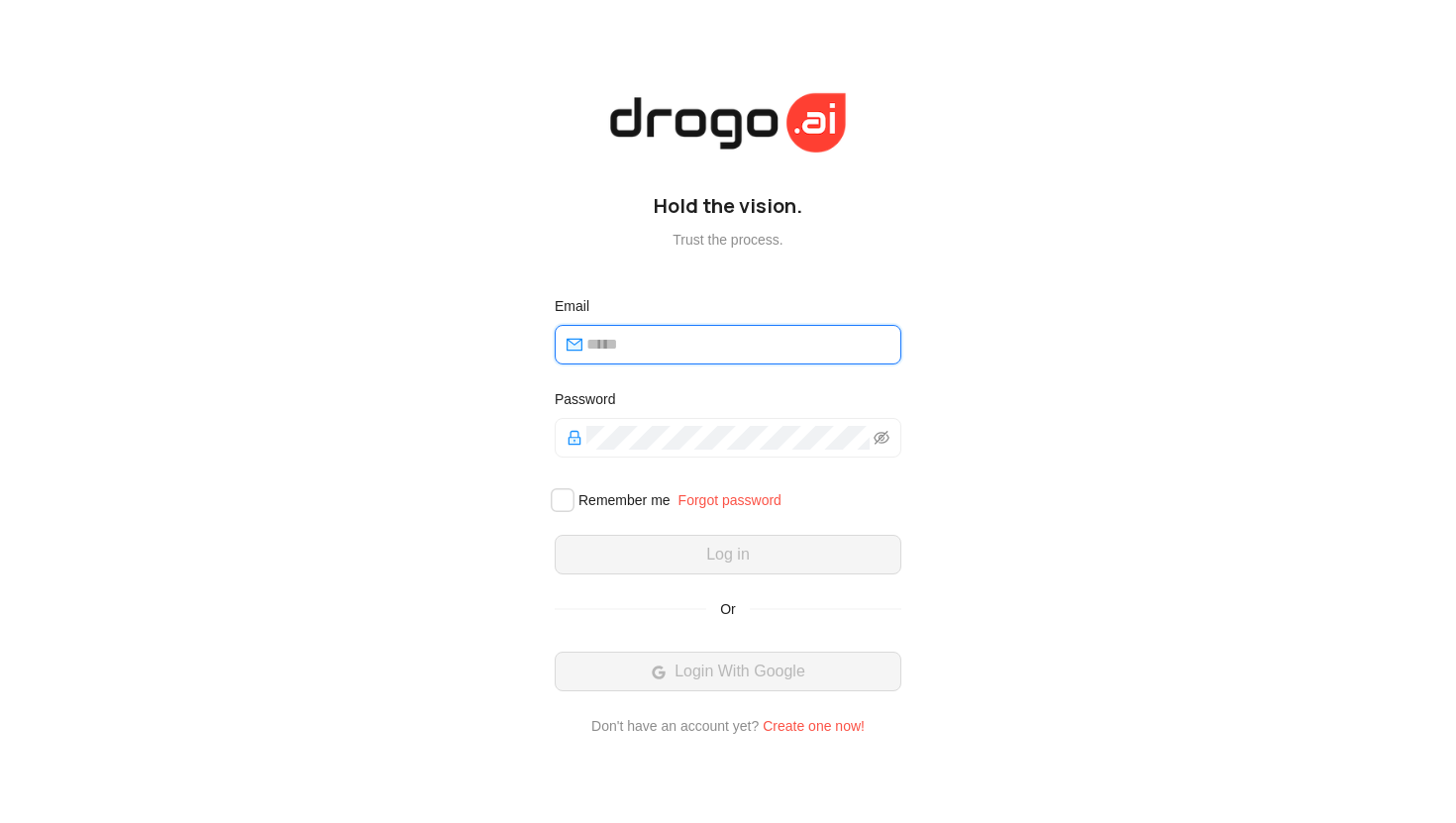click at bounding box center [738, 345] 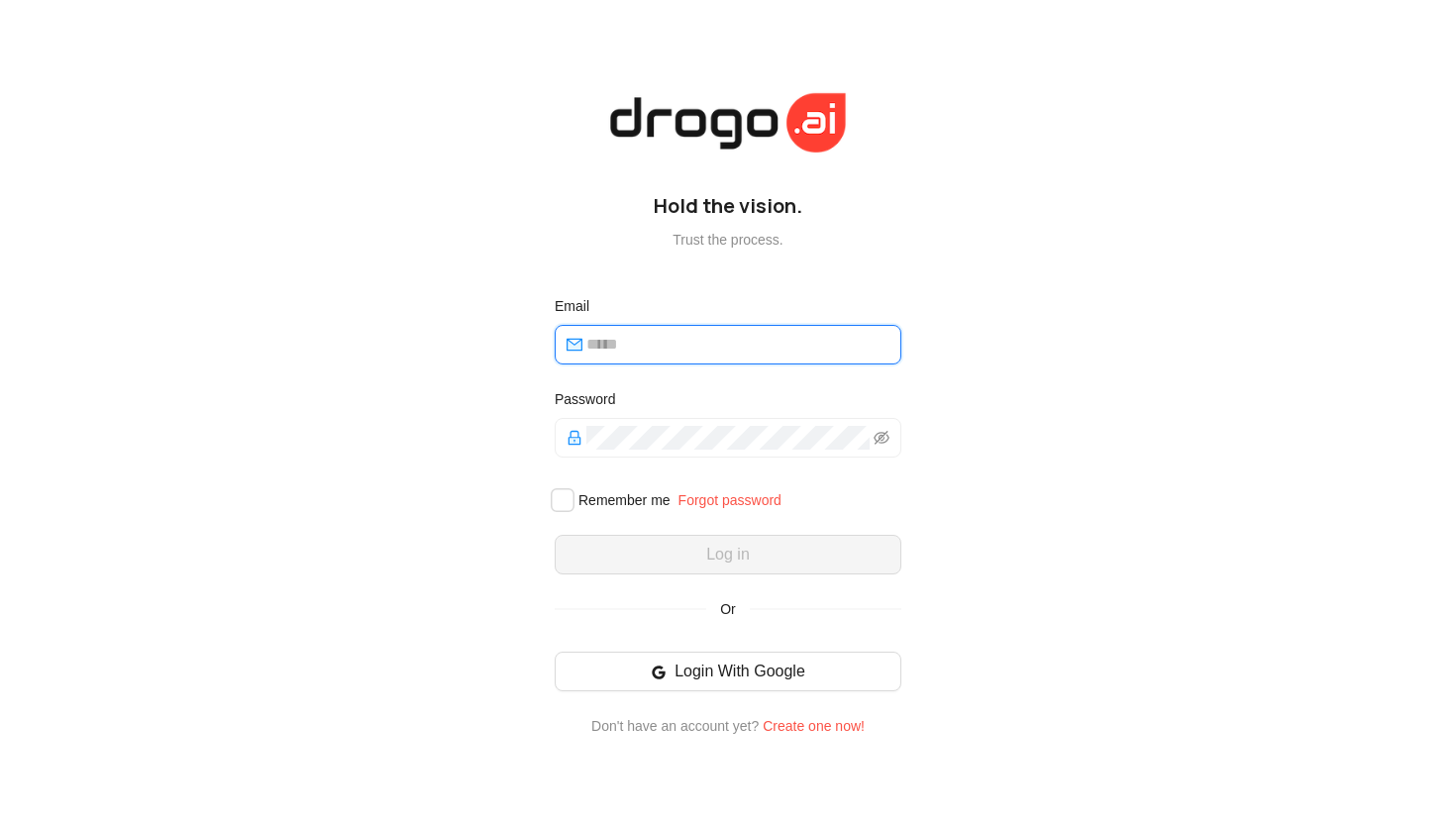 type on "**********" 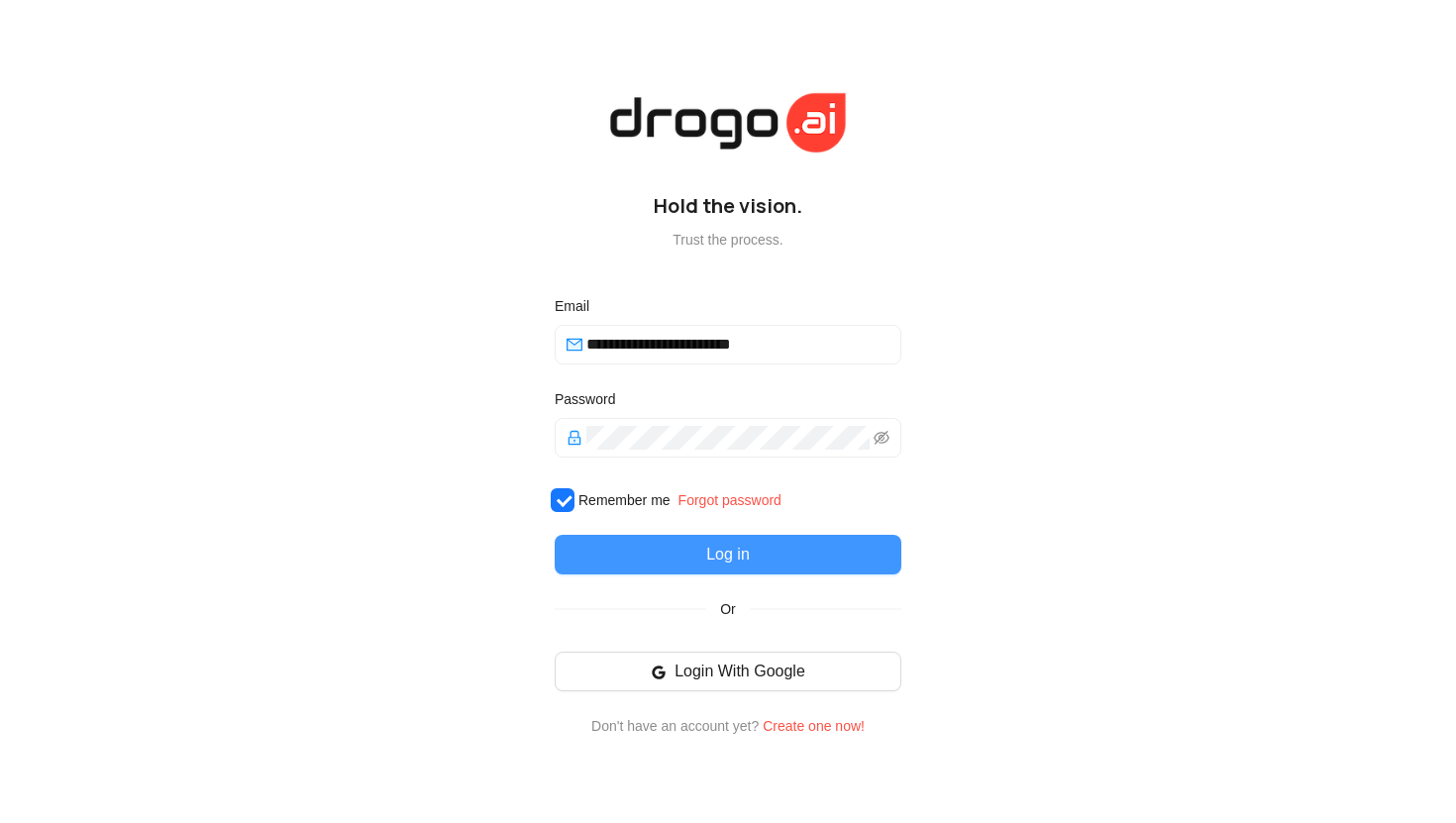 click on "Log in" at bounding box center [728, 555] 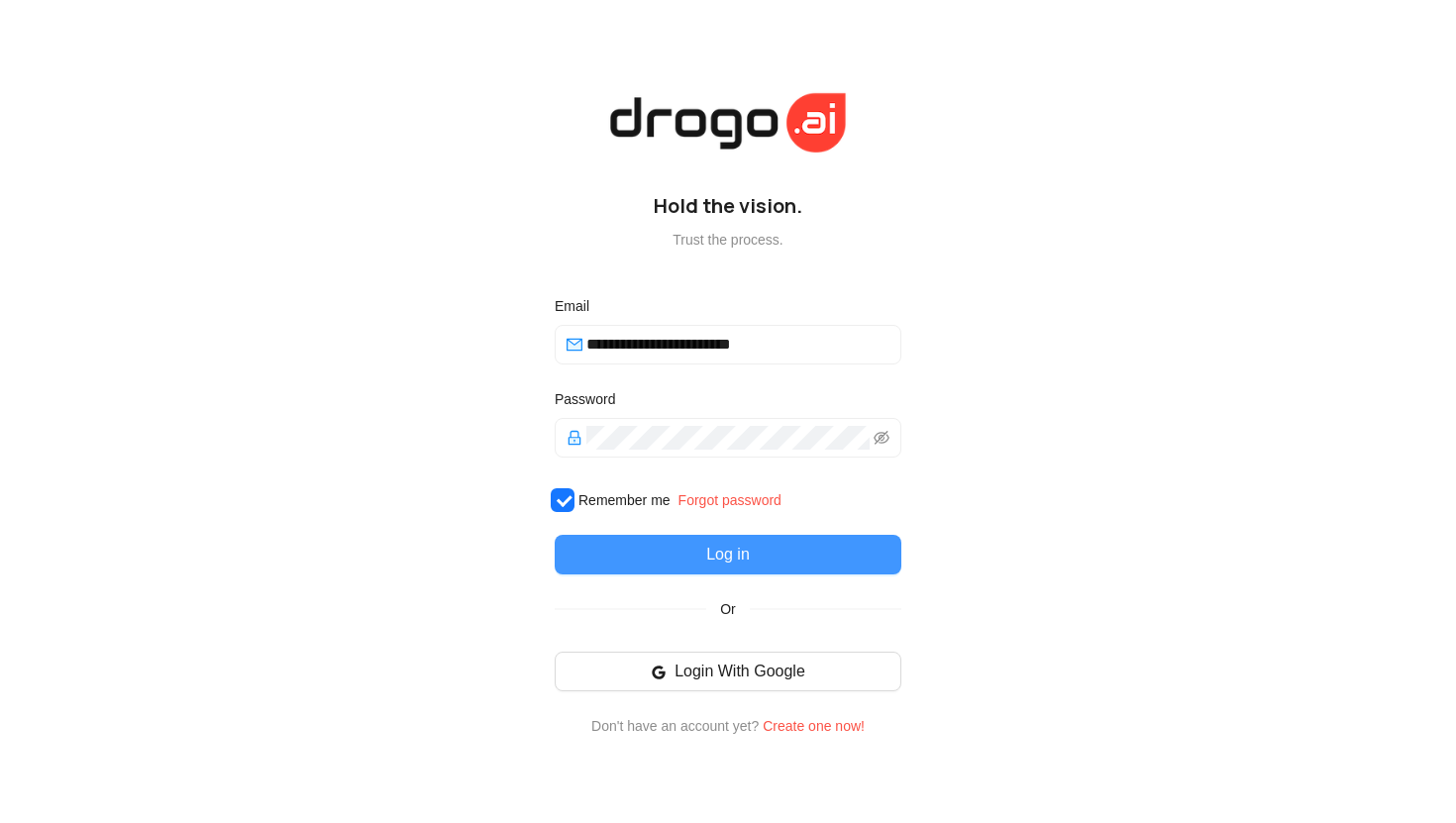click on "Log in" at bounding box center [728, 555] 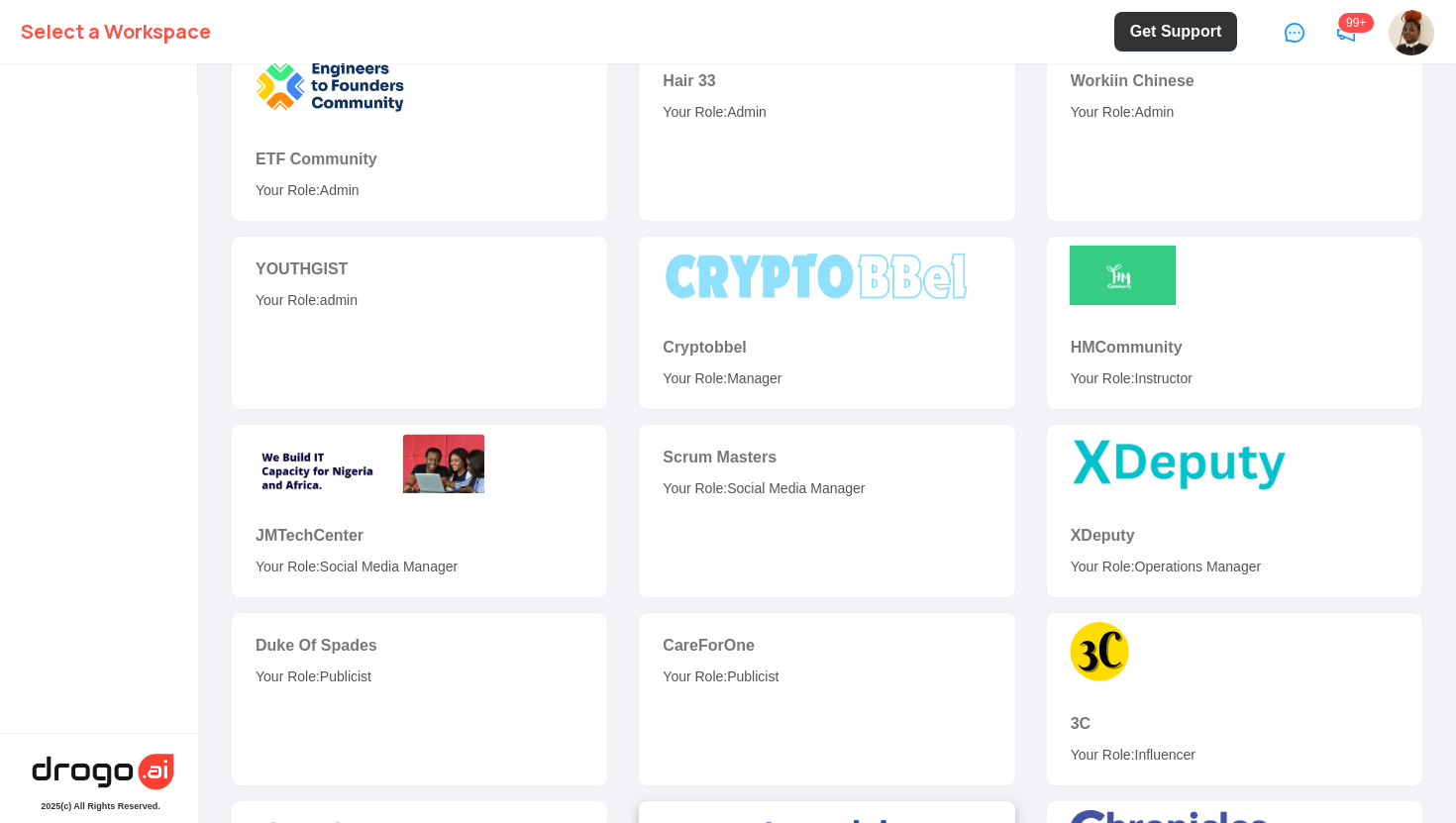 scroll, scrollTop: 397, scrollLeft: 0, axis: vertical 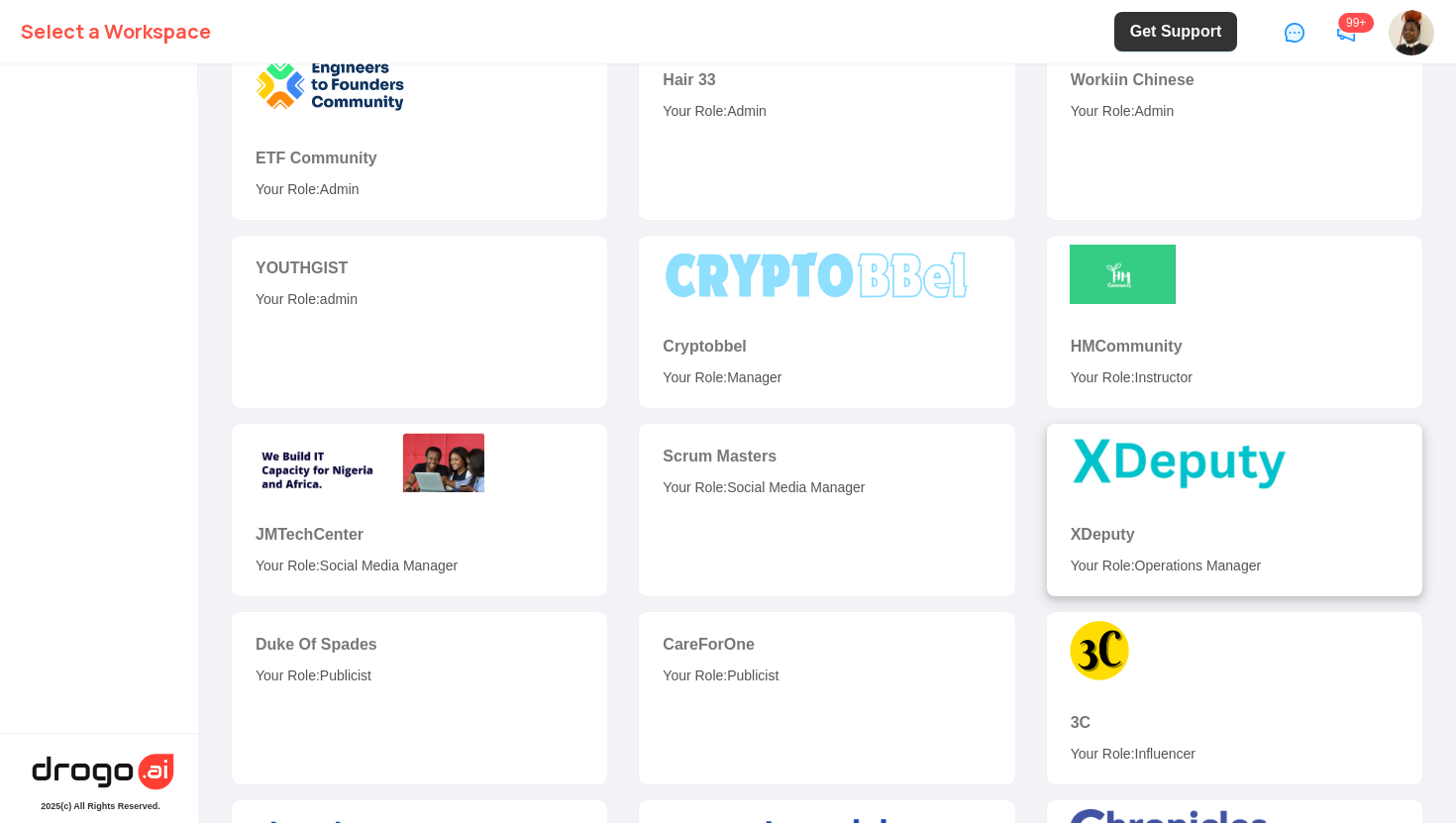 click on "XDeputy" at bounding box center (1234, 534) 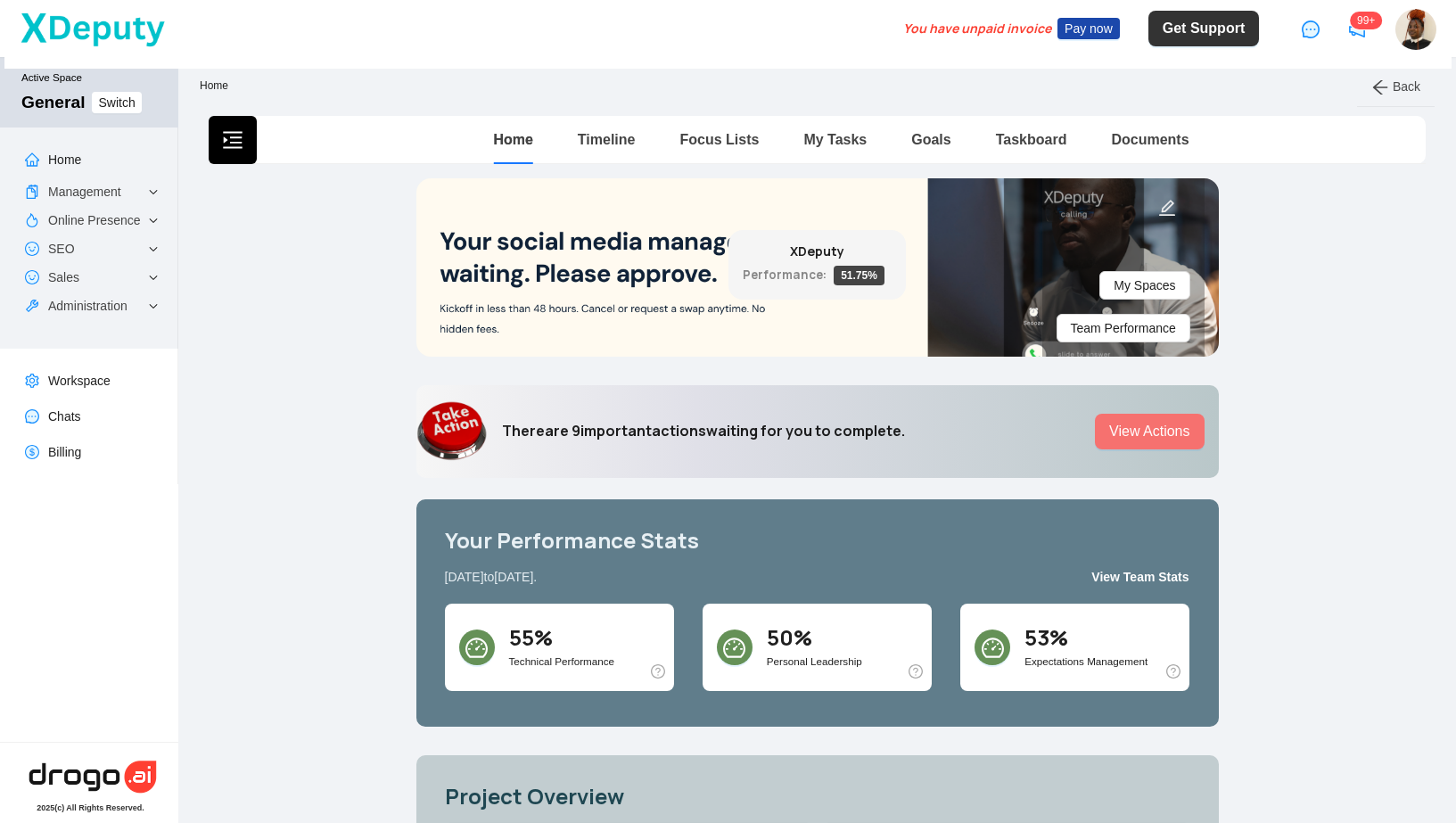scroll, scrollTop: 0, scrollLeft: 0, axis: both 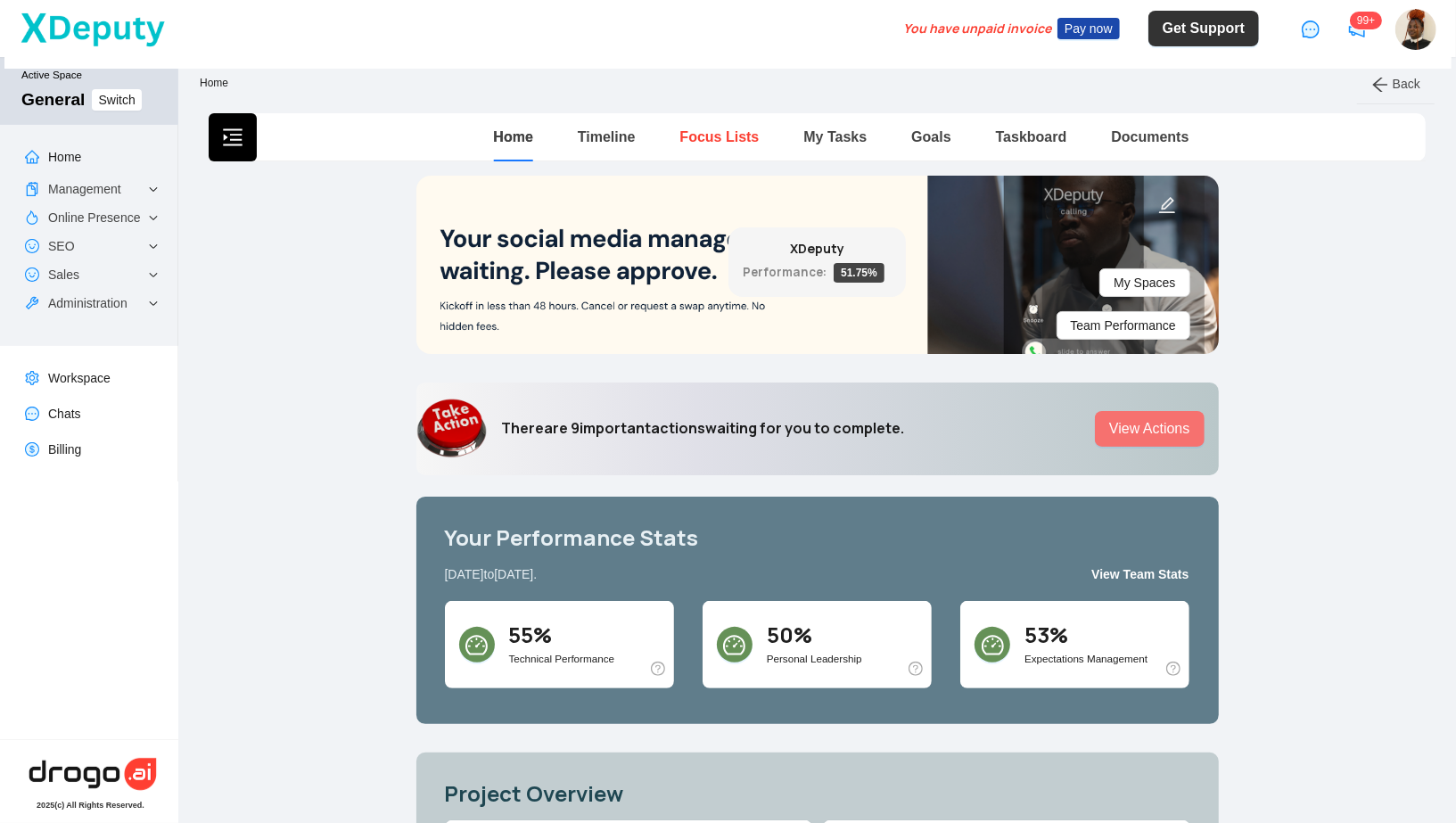 click on "Focus Lists" at bounding box center [719, 136] 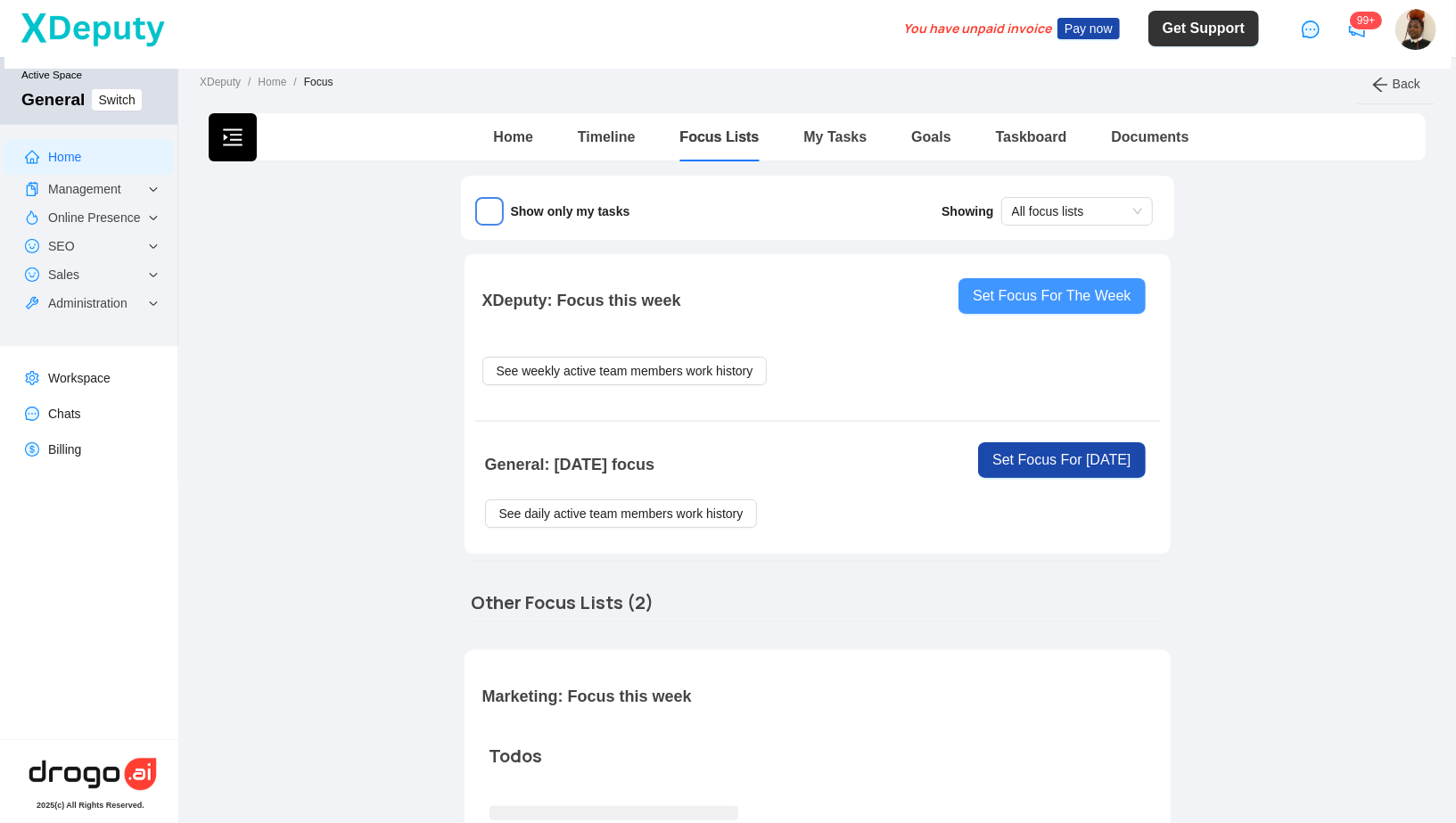 click on "Set Focus For The Week" at bounding box center [1051, 296] 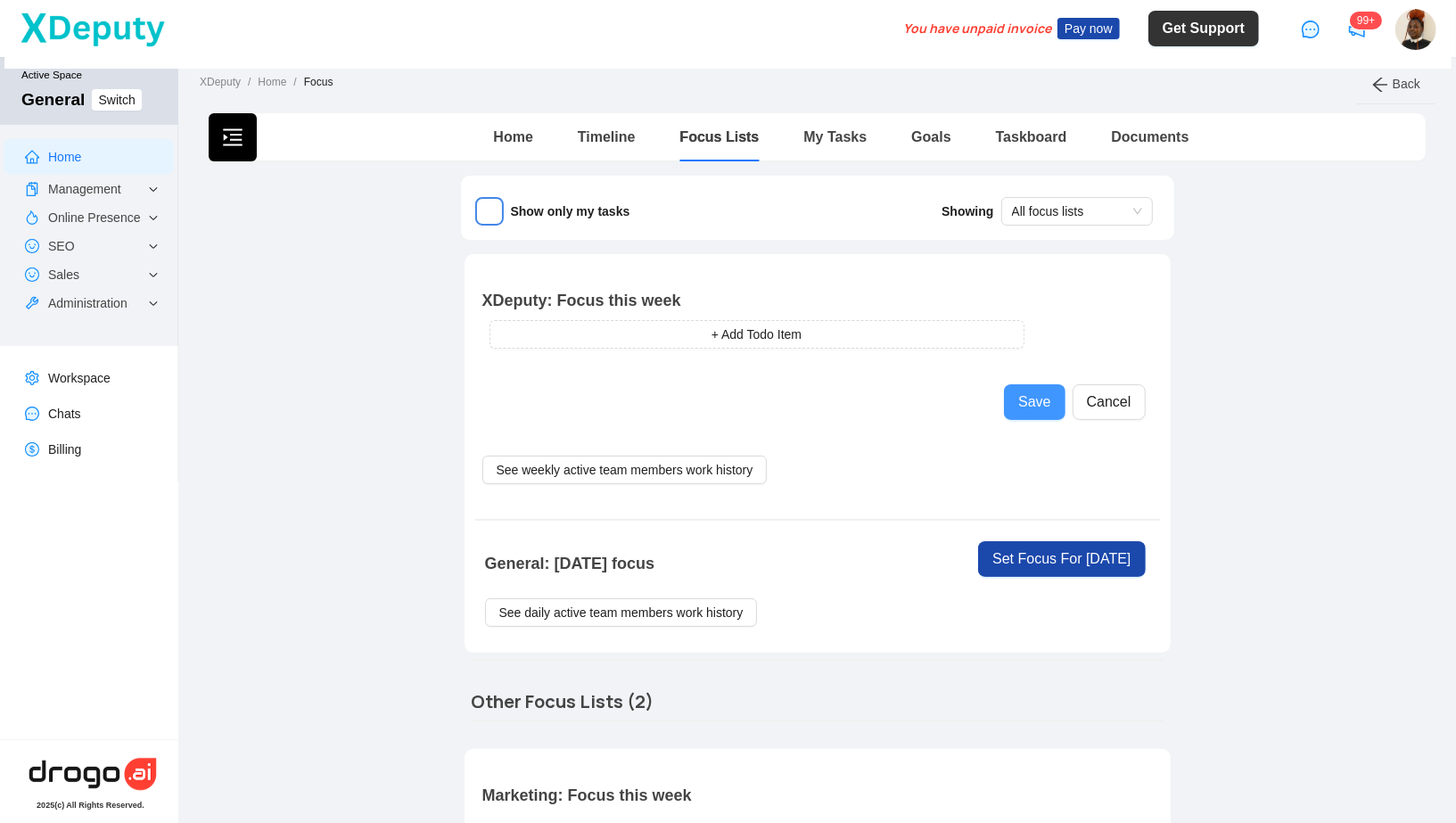 type 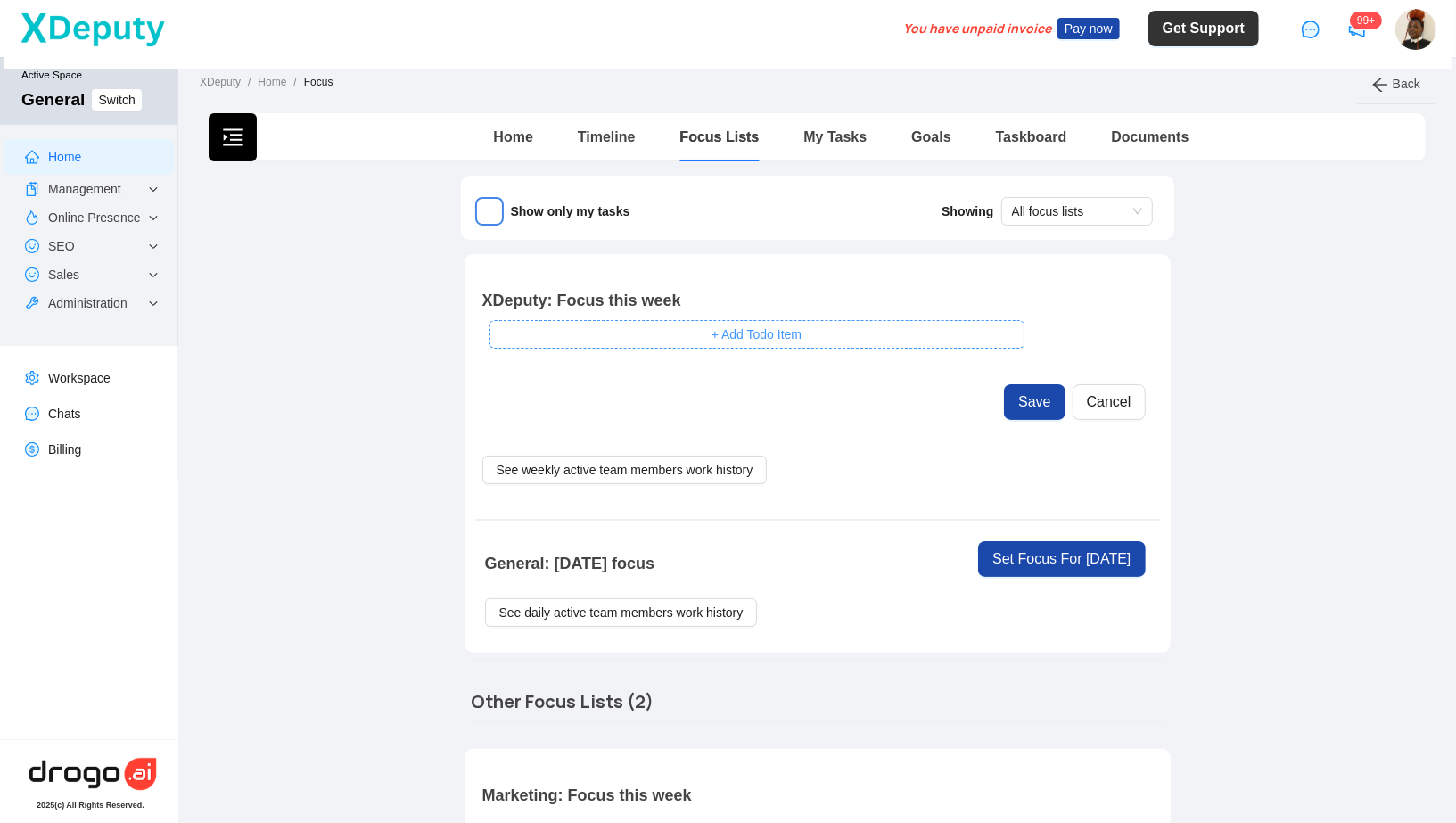 click on "+ Add Todo Item" at bounding box center [757, 334] 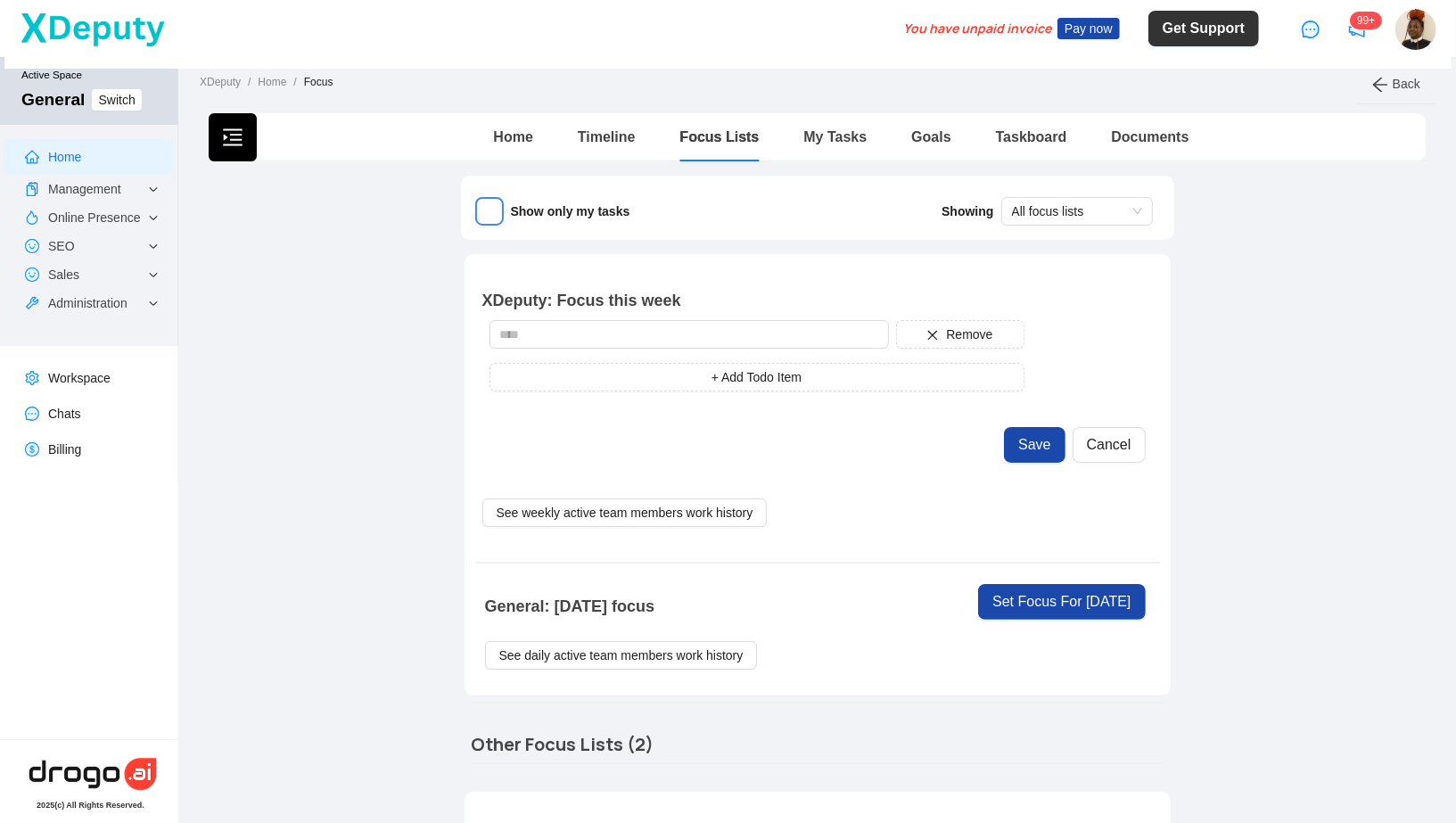 click on "Remove + Add Todo Item" at bounding box center [757, 356] 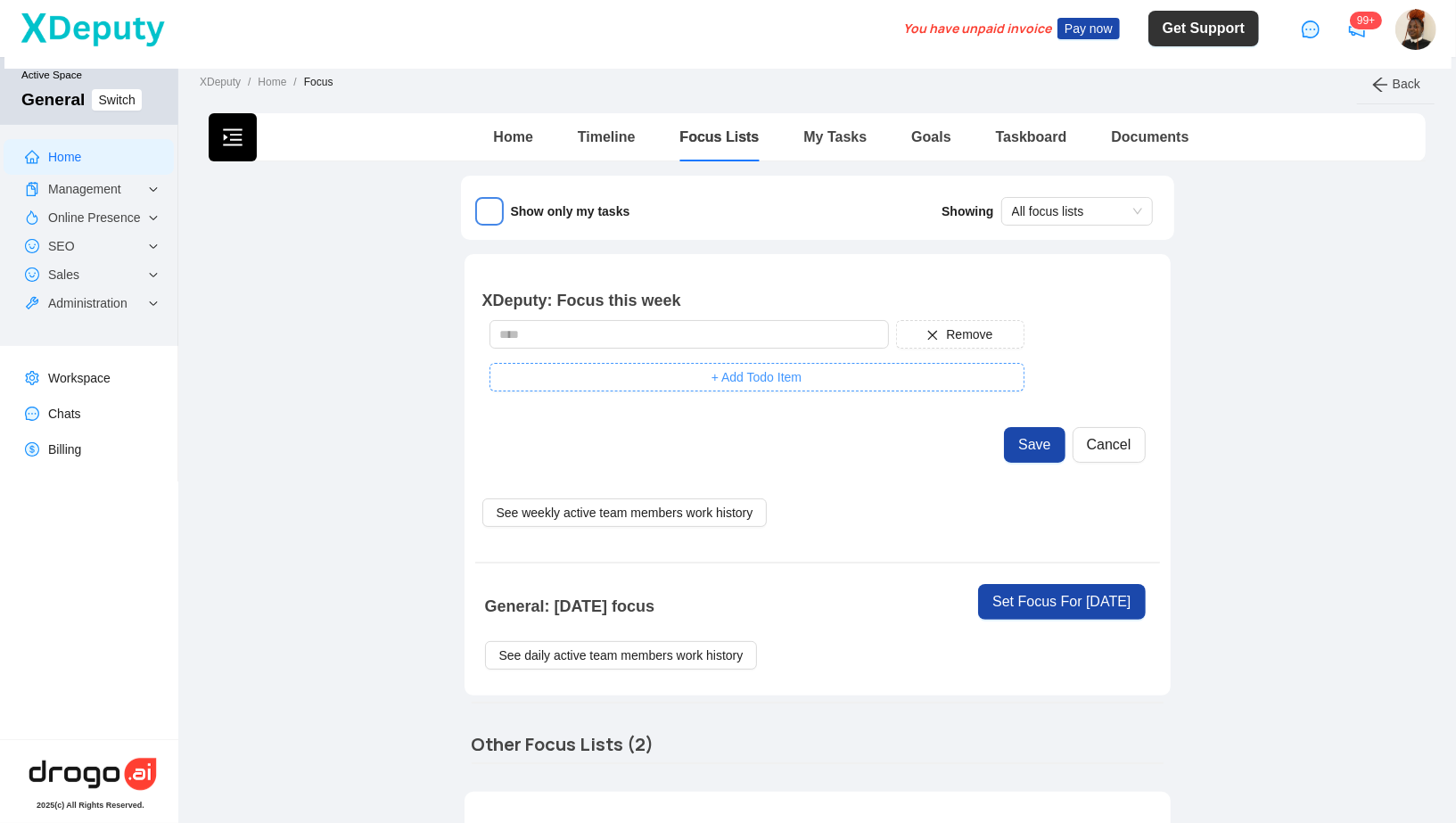 click on "+ Add Todo Item" at bounding box center [757, 377] 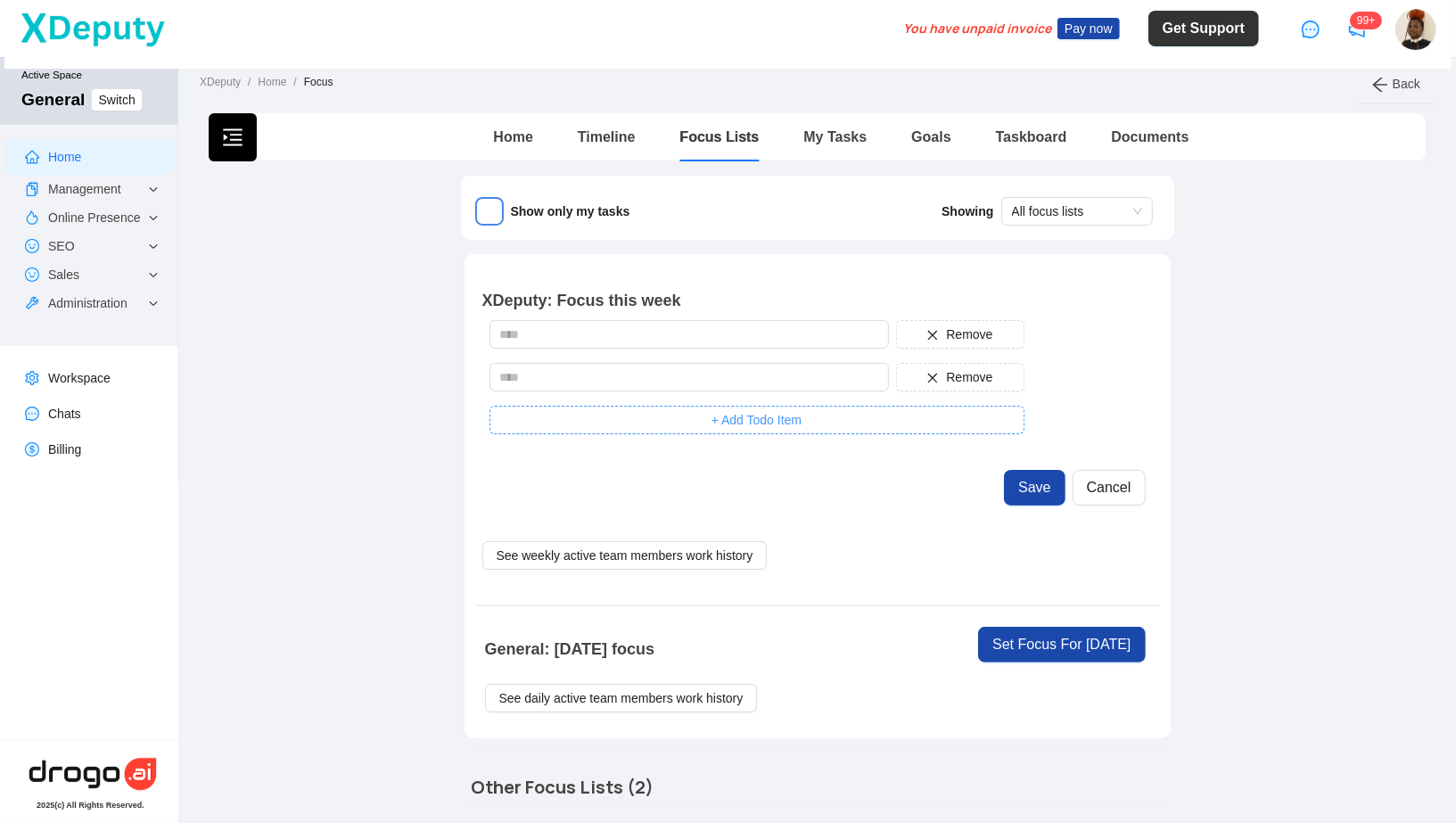 click on "+ Add Todo Item" at bounding box center [757, 420] 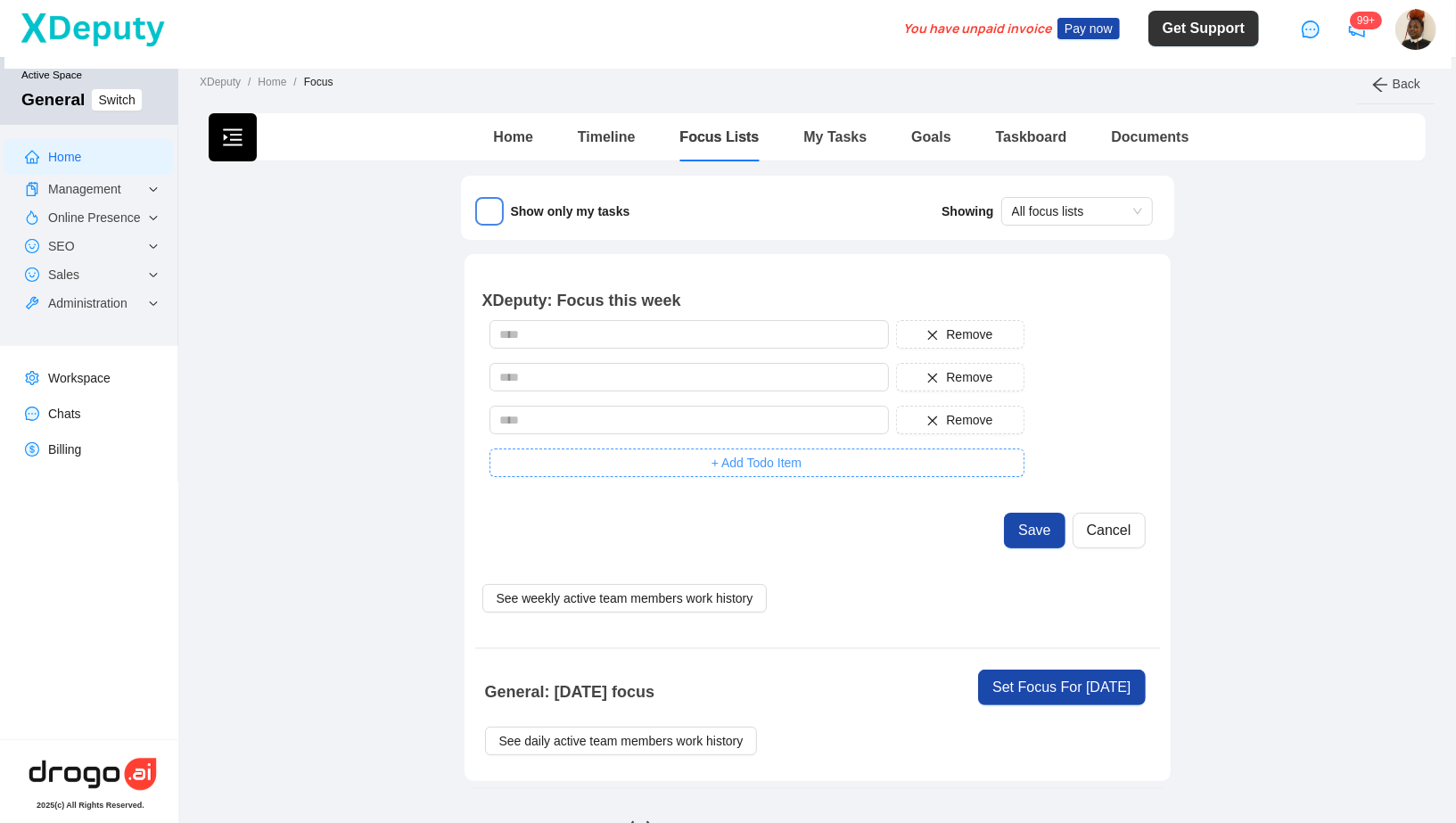 click on "+ Add Todo Item" at bounding box center [757, 463] 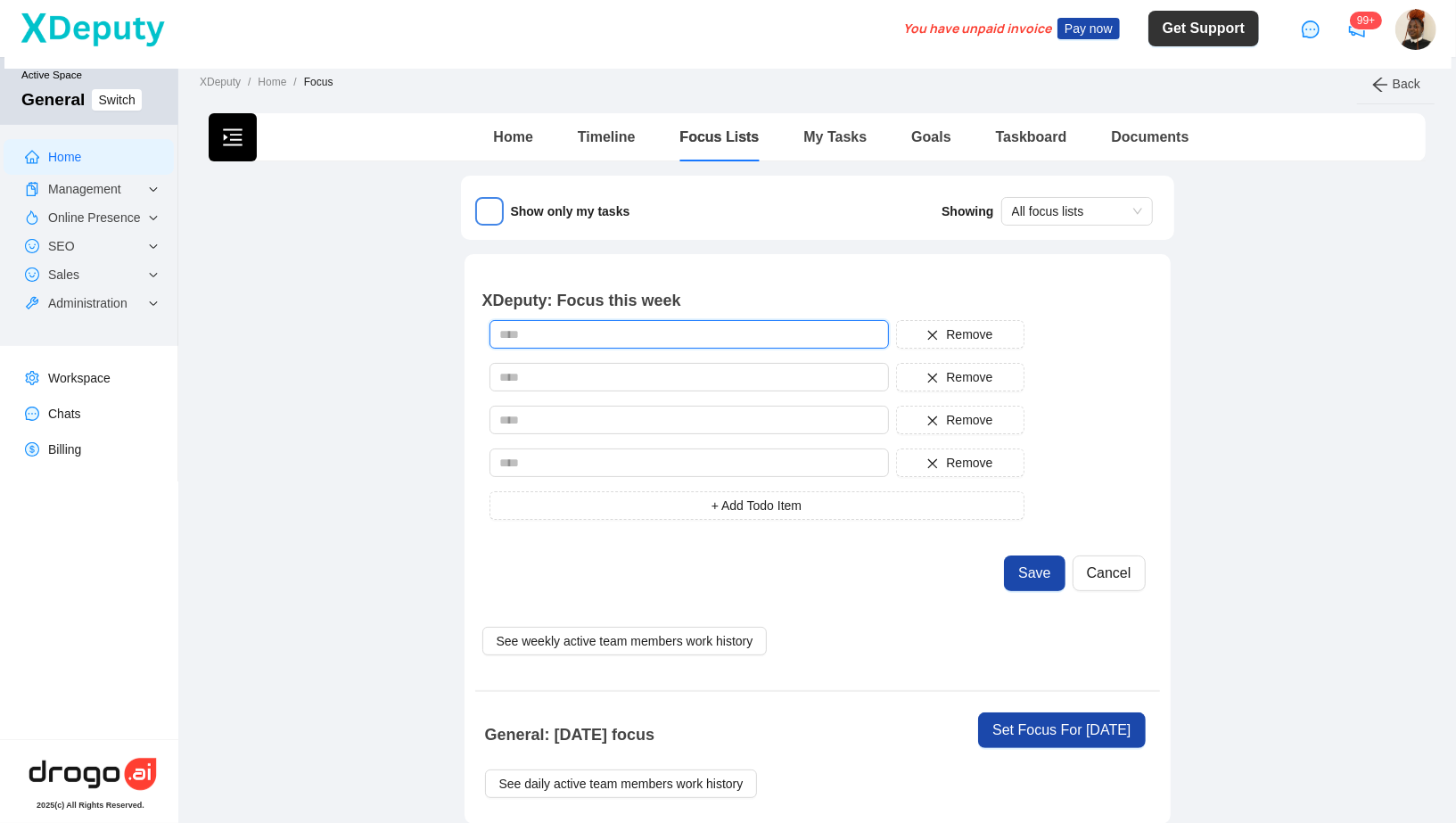 click at bounding box center (689, 334) 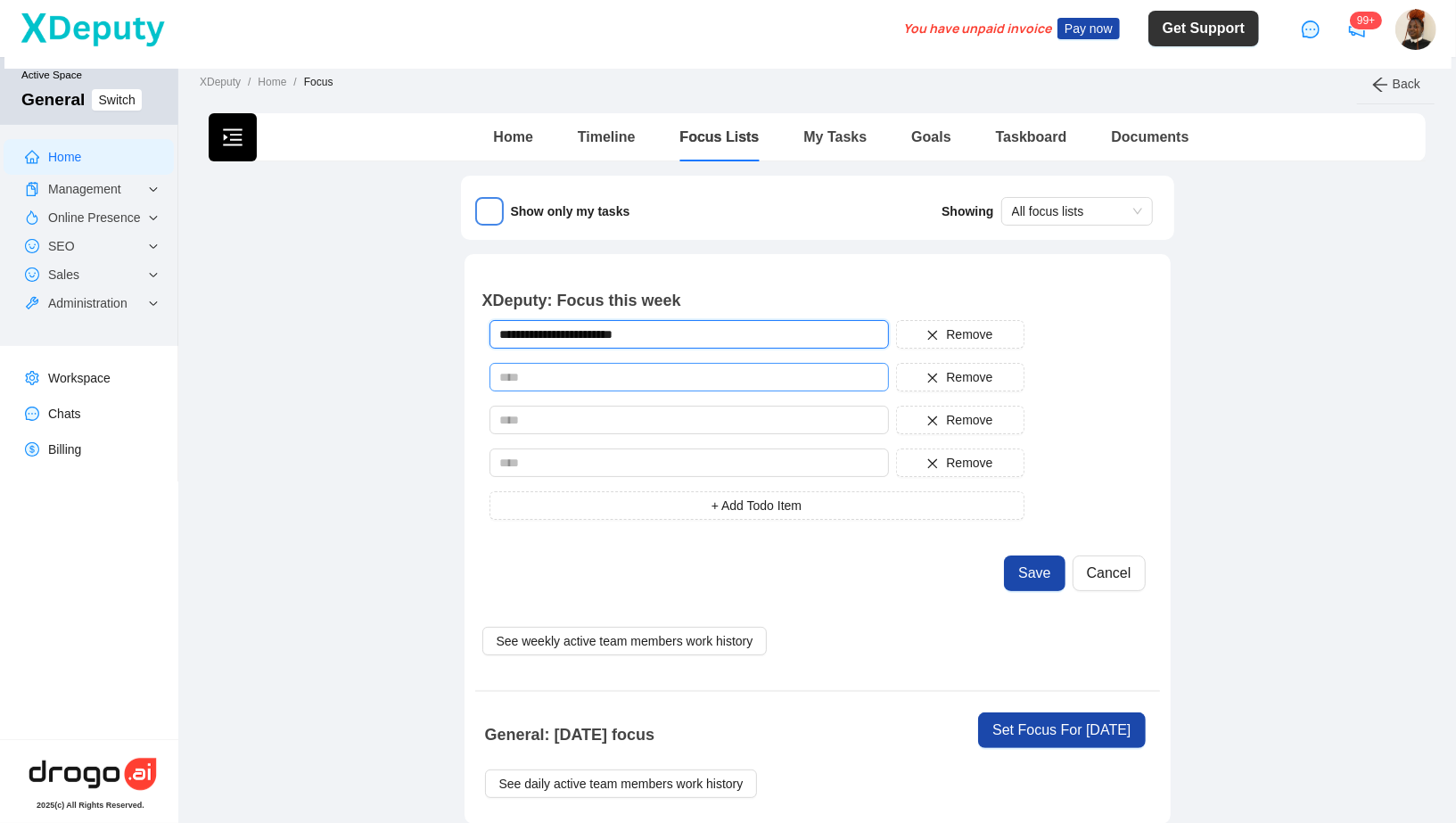 type on "**********" 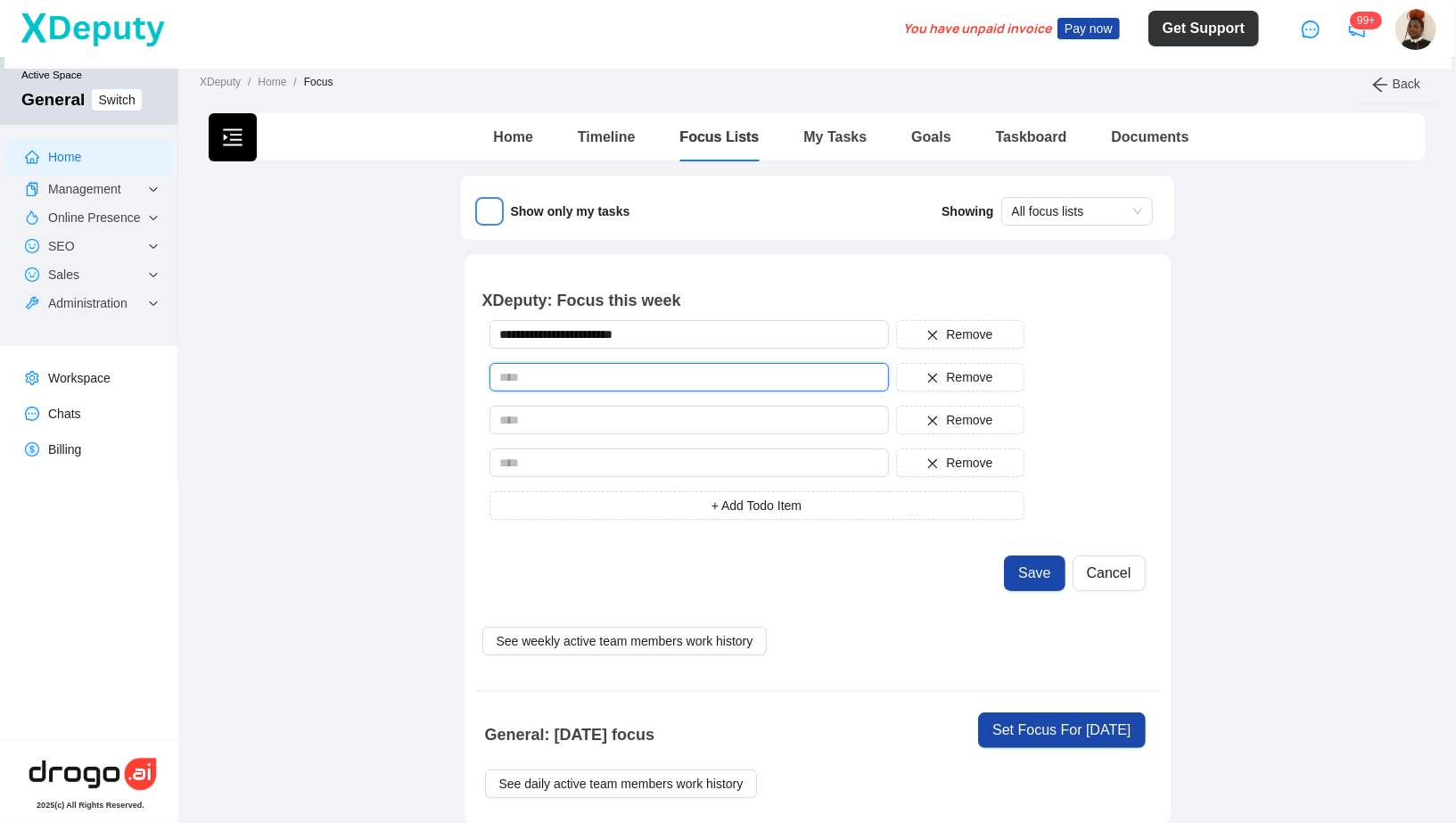 click at bounding box center [689, 377] 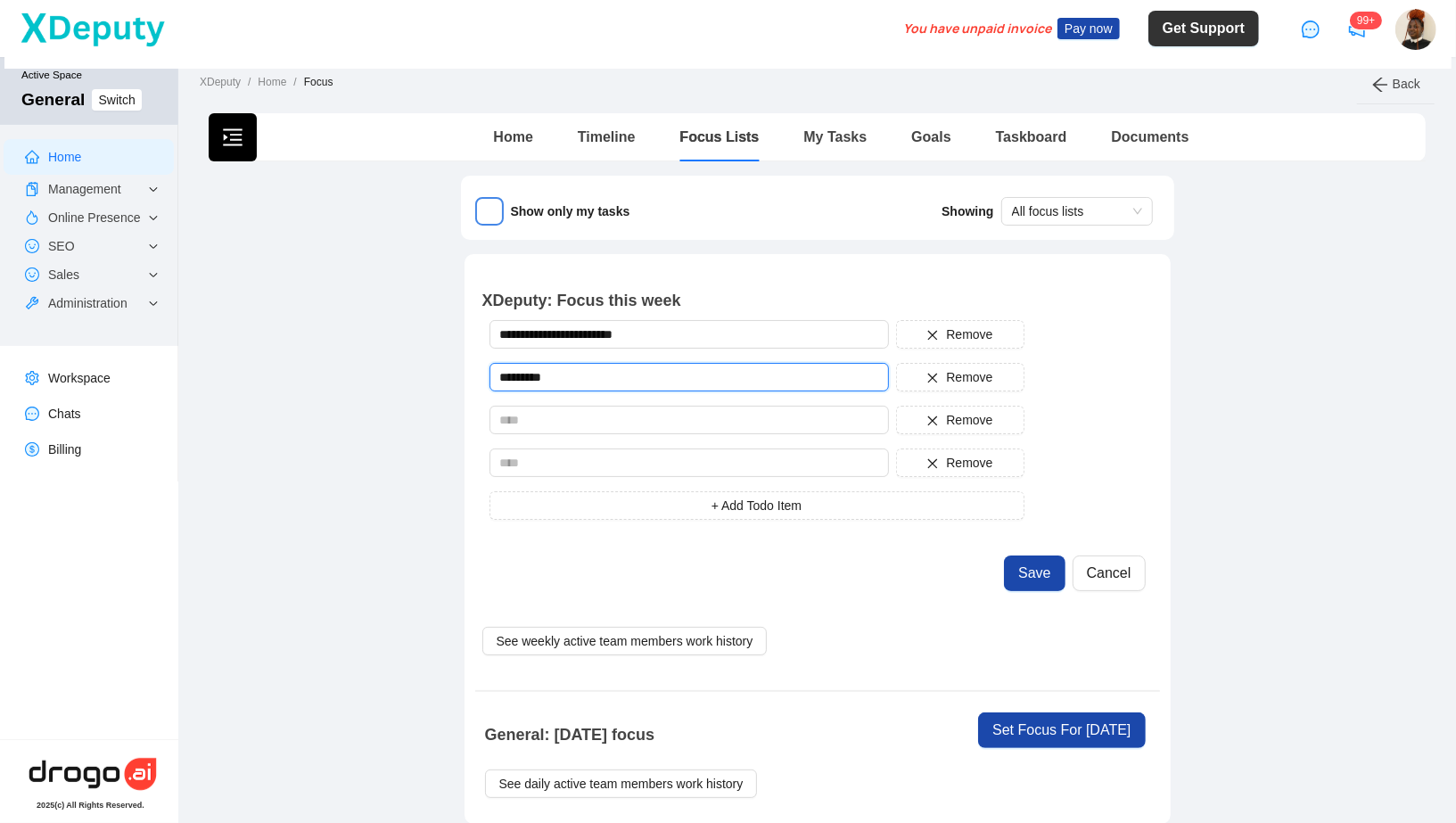drag, startPoint x: 584, startPoint y: 381, endPoint x: 450, endPoint y: 353, distance: 136.89412 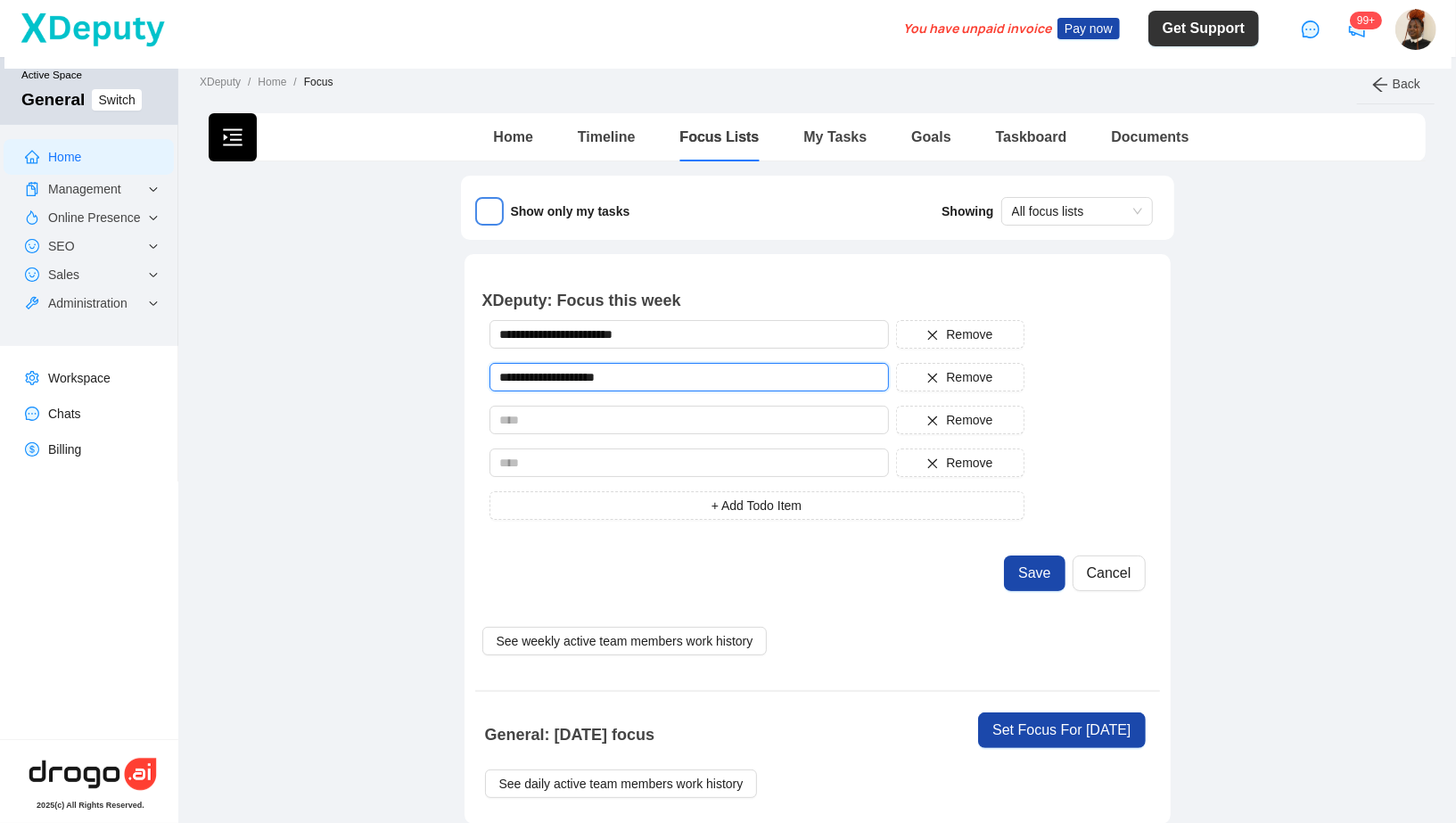 click on "**********" at bounding box center [689, 377] 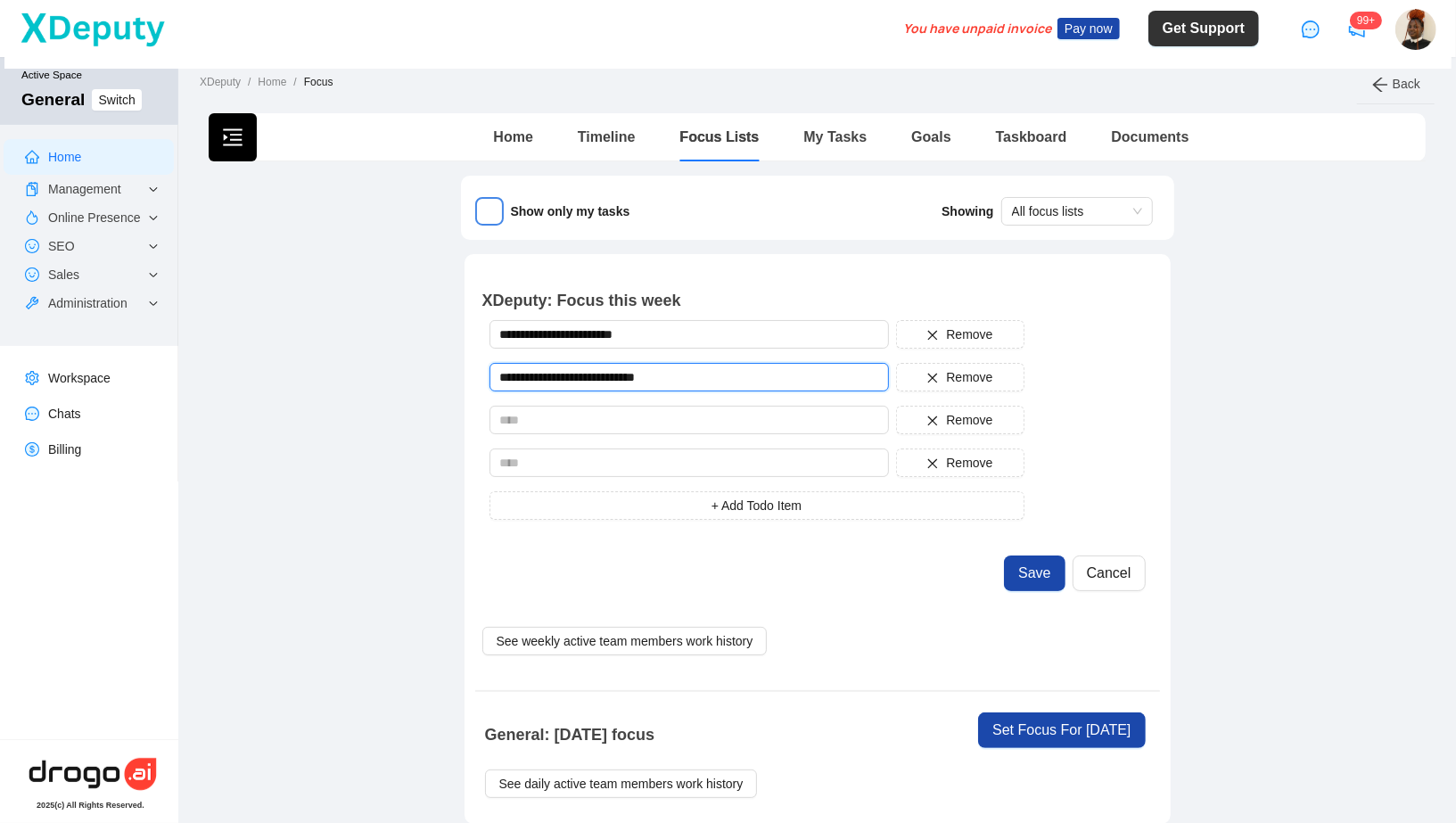 click on "**********" at bounding box center [689, 377] 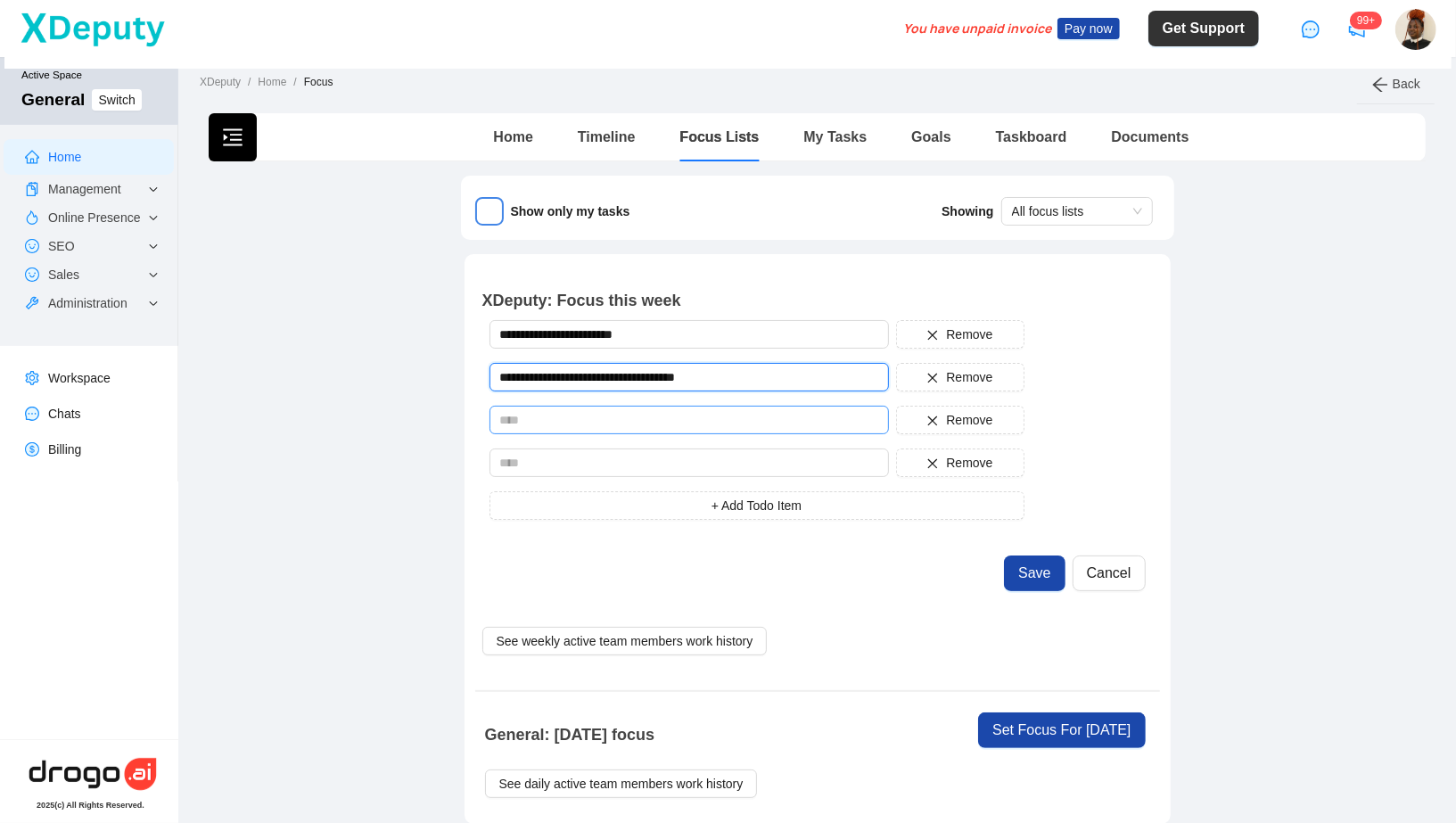 type on "**********" 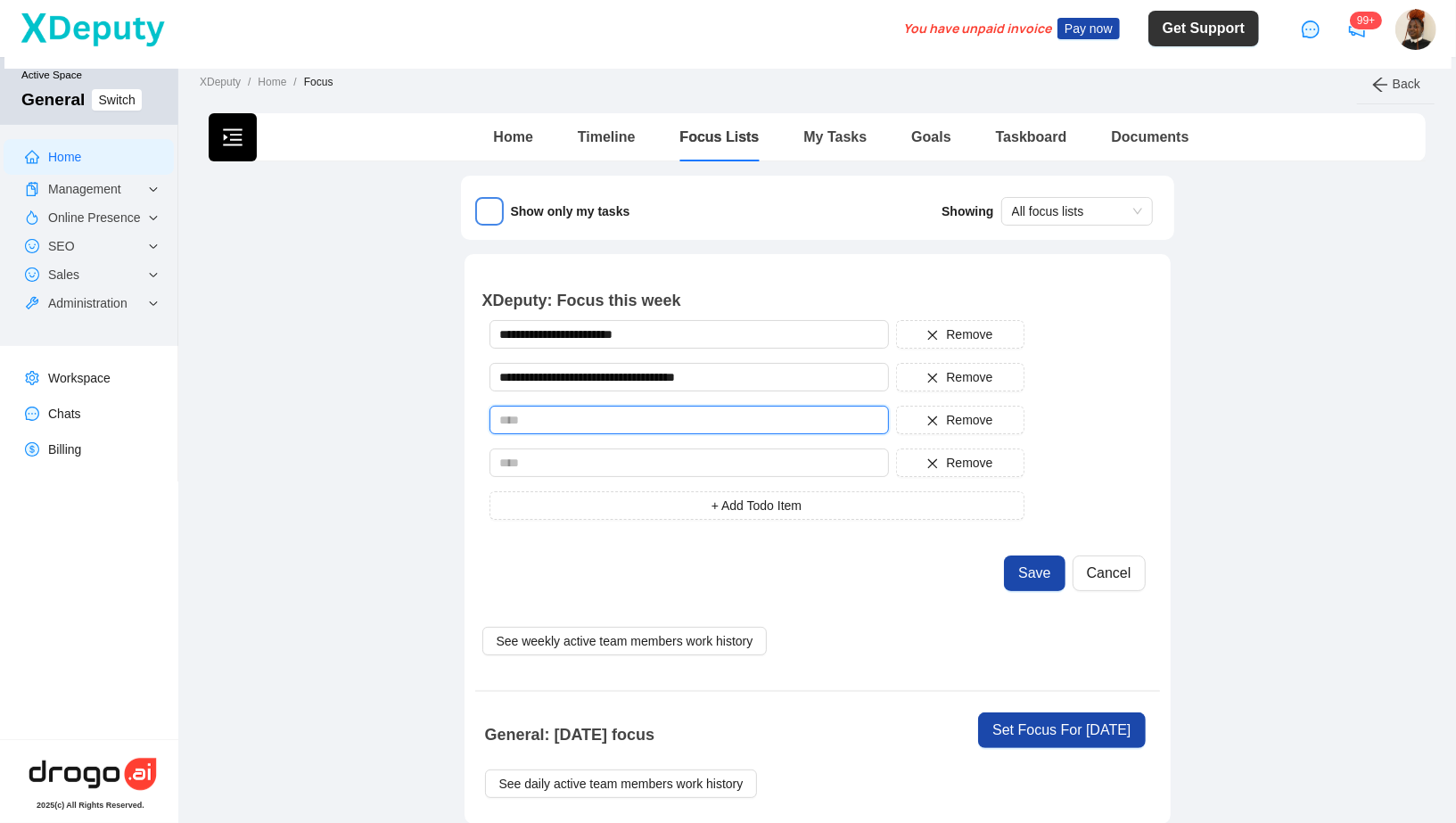 click at bounding box center (689, 420) 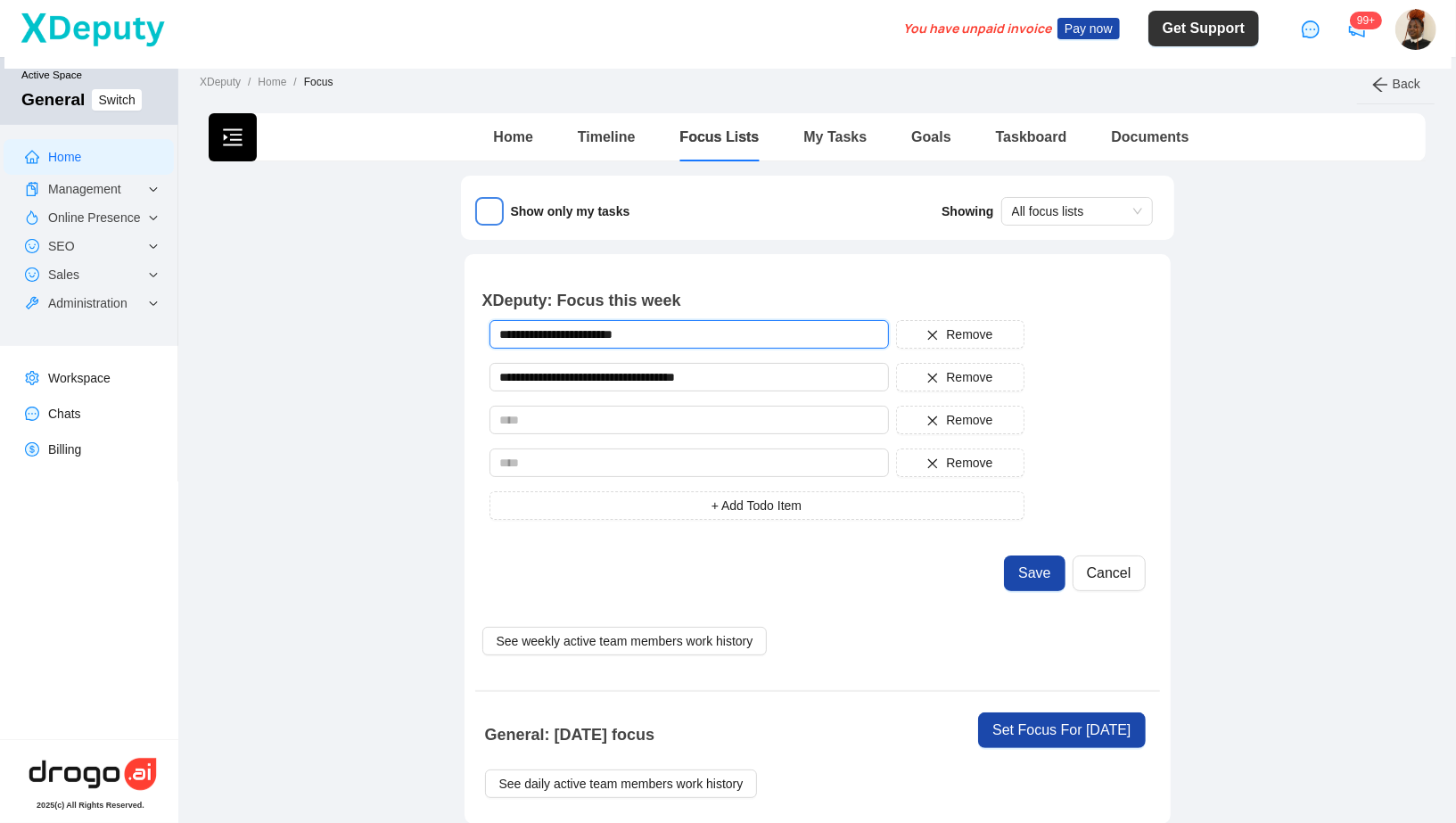 click on "**********" at bounding box center (689, 334) 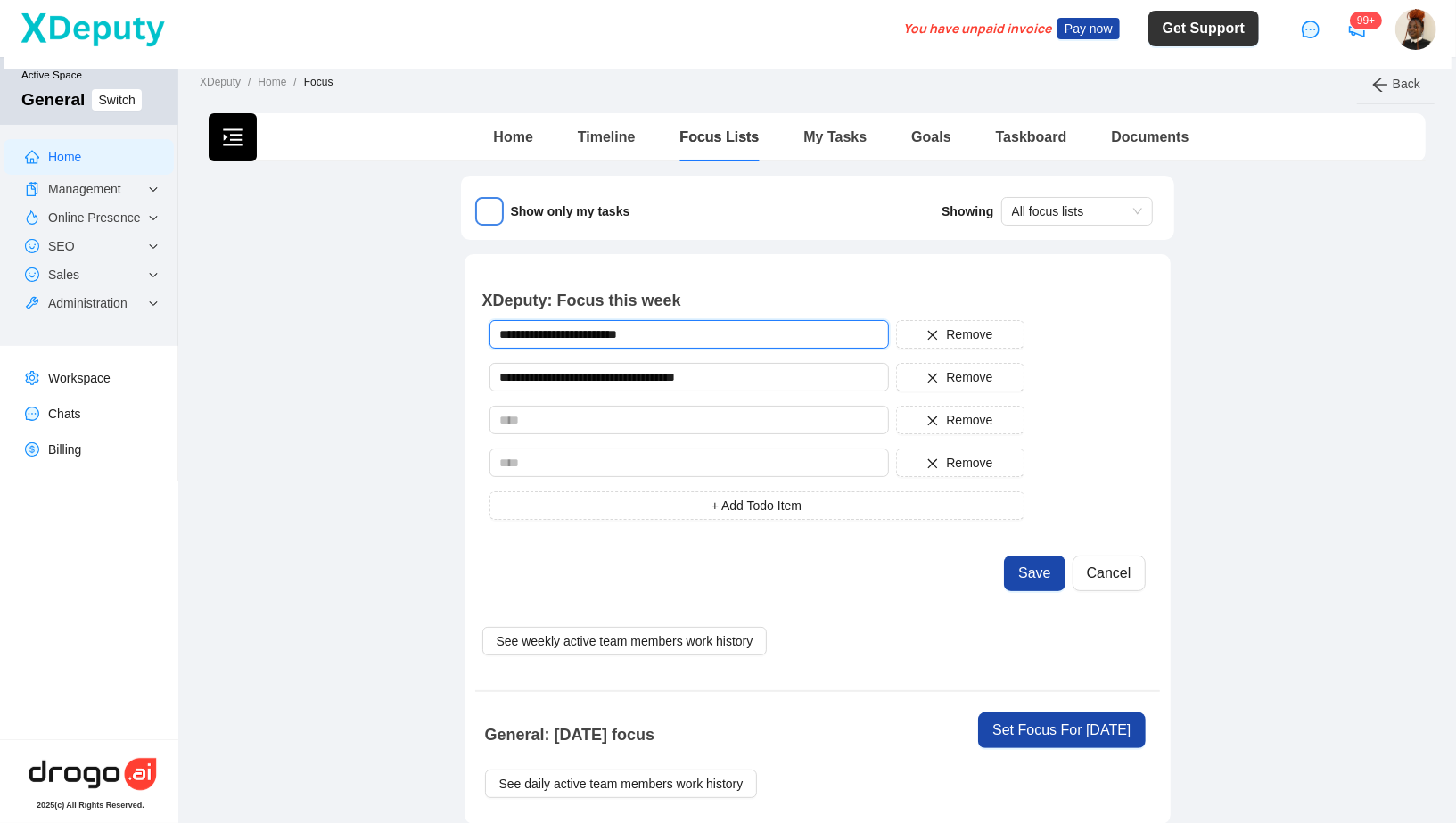 click on "**********" at bounding box center [689, 334] 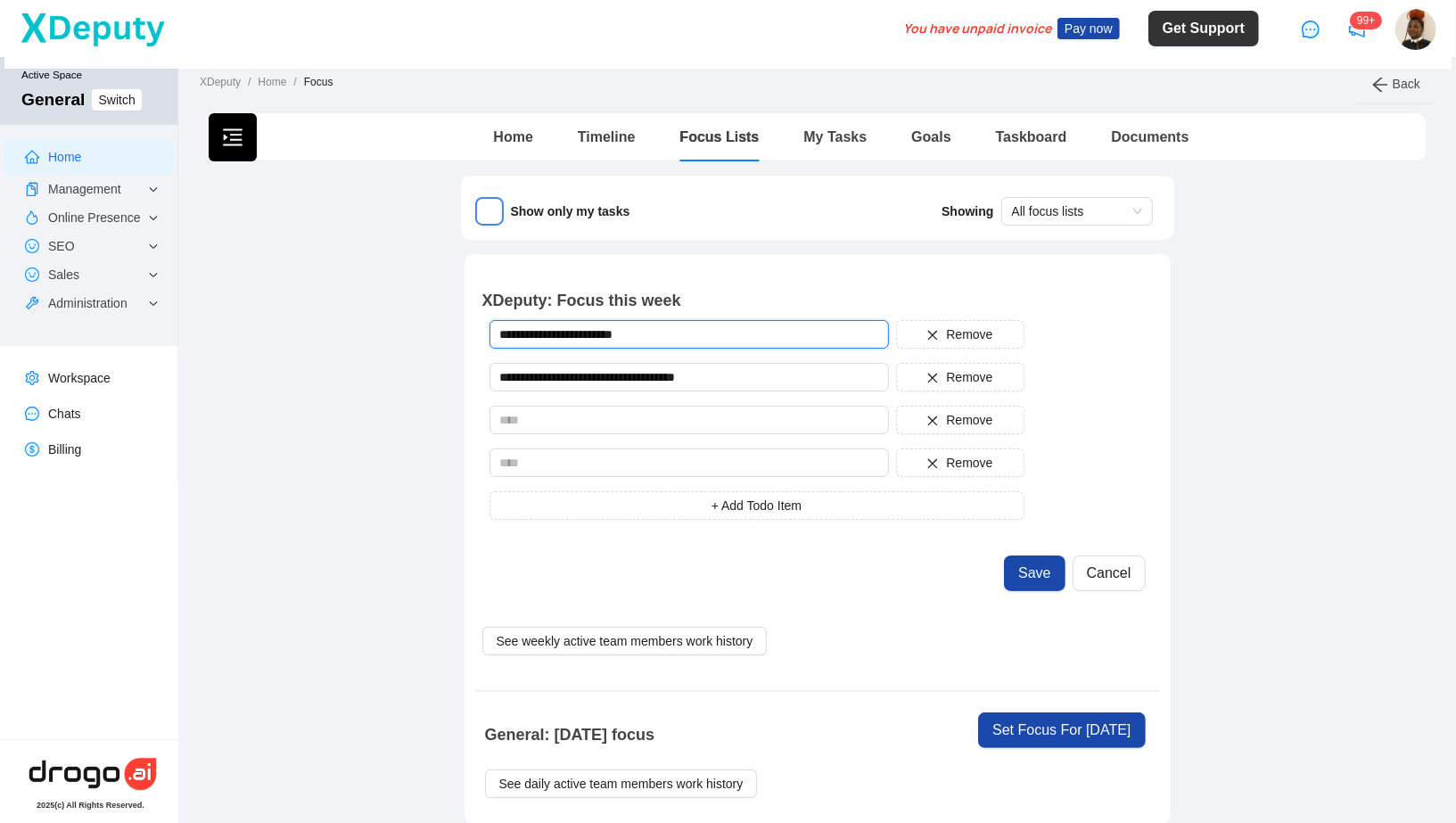 type on "**********" 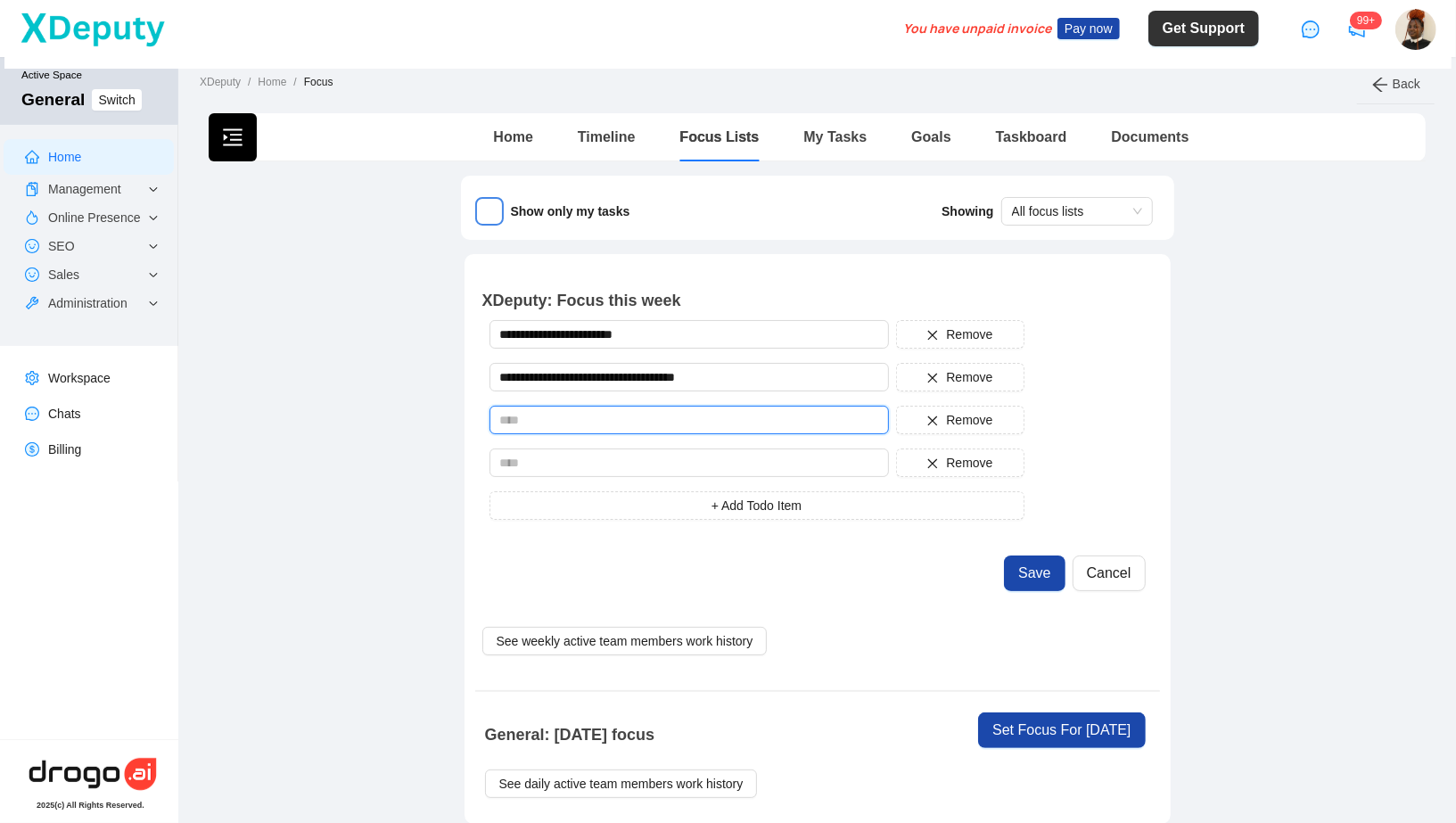 click at bounding box center (689, 420) 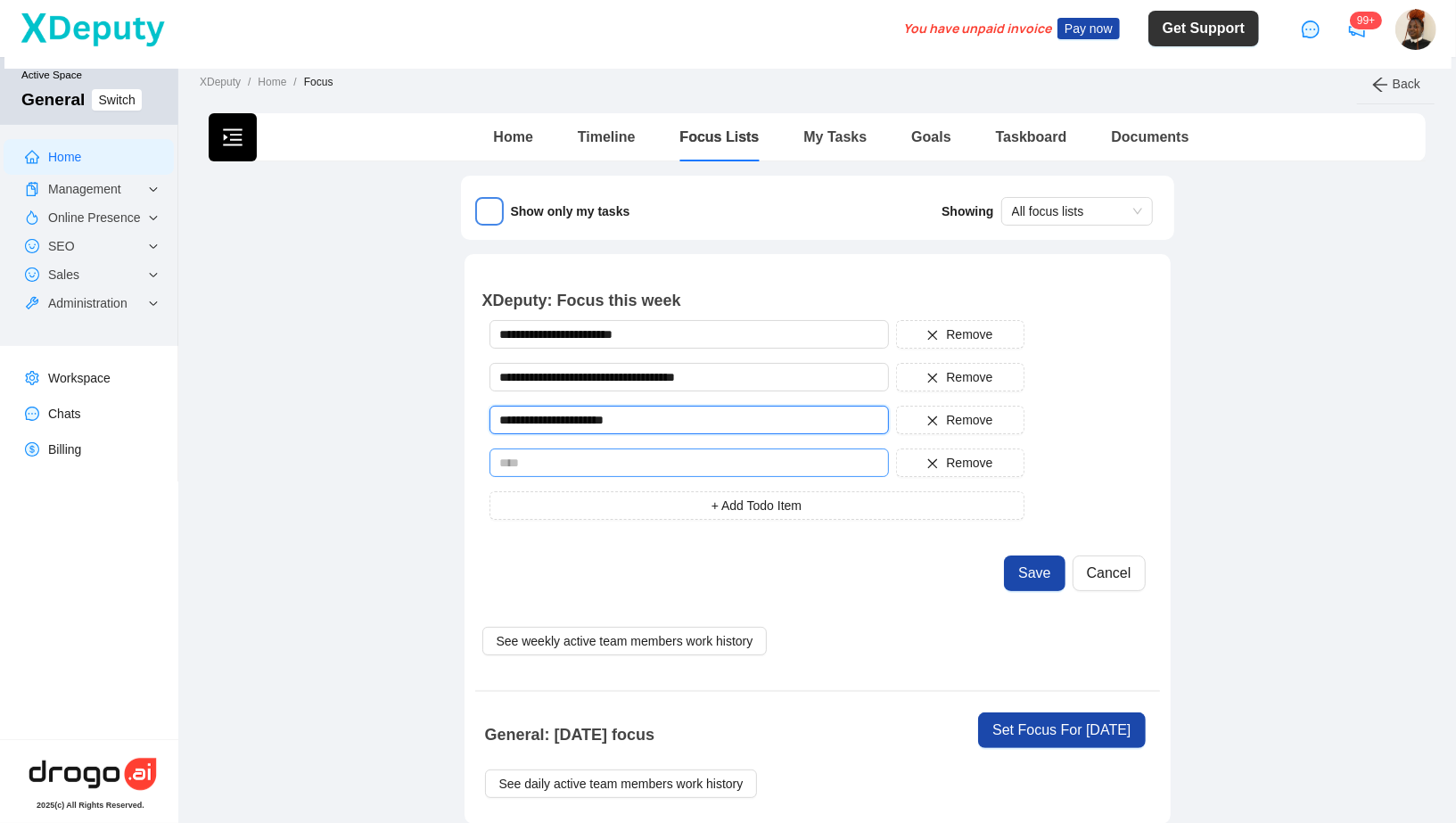 type on "**********" 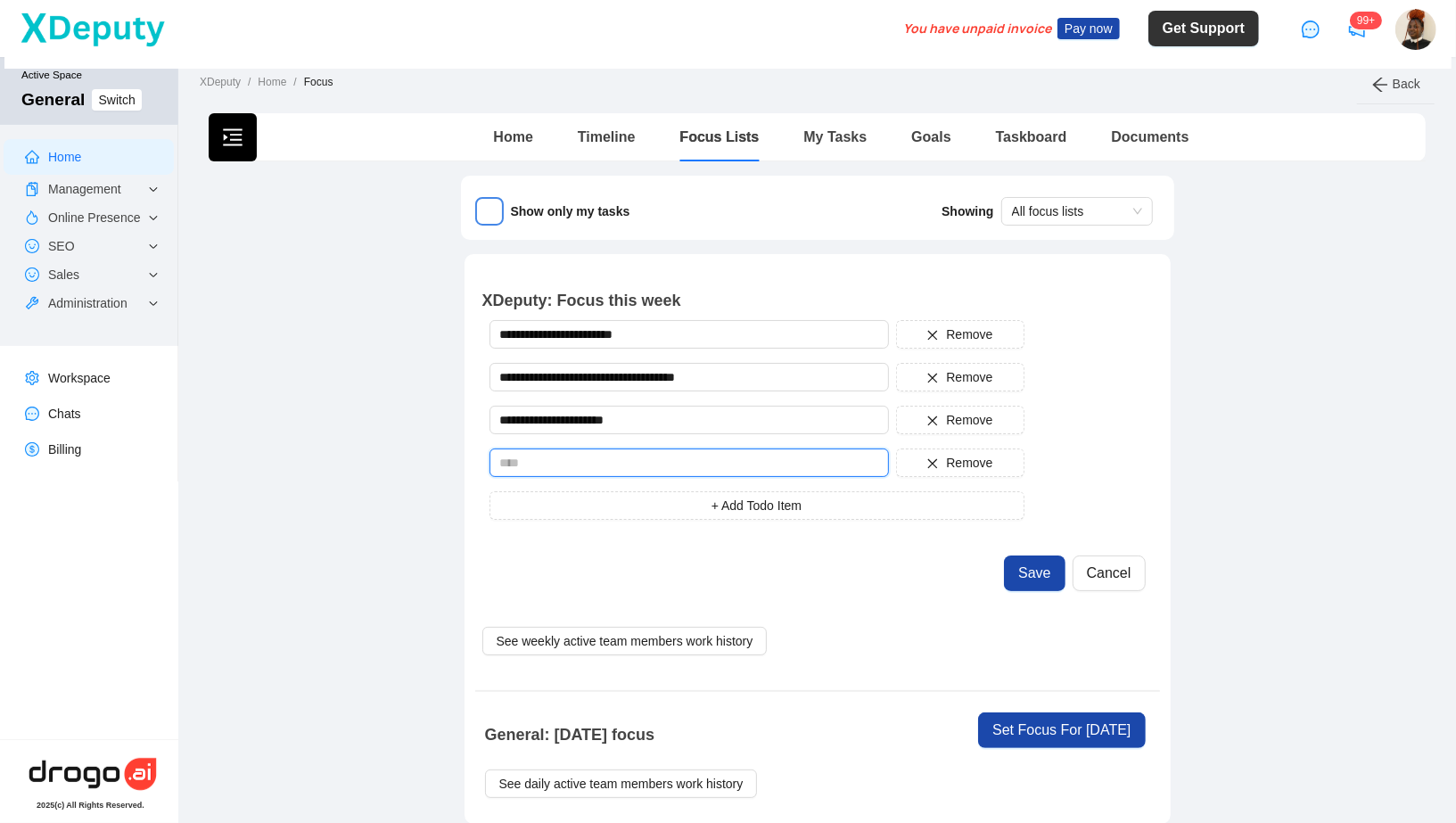 click at bounding box center (689, 463) 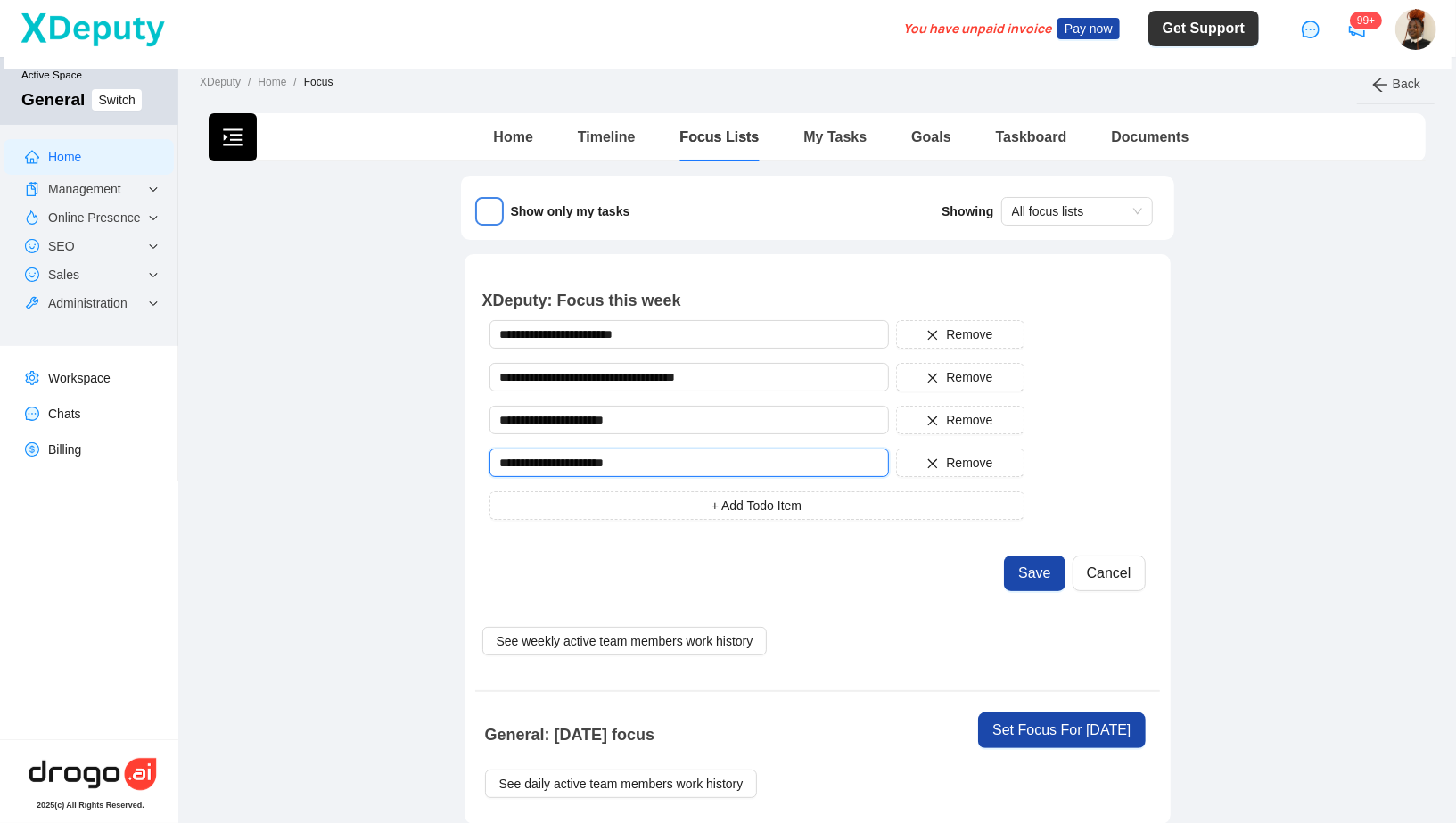 type on "**********" 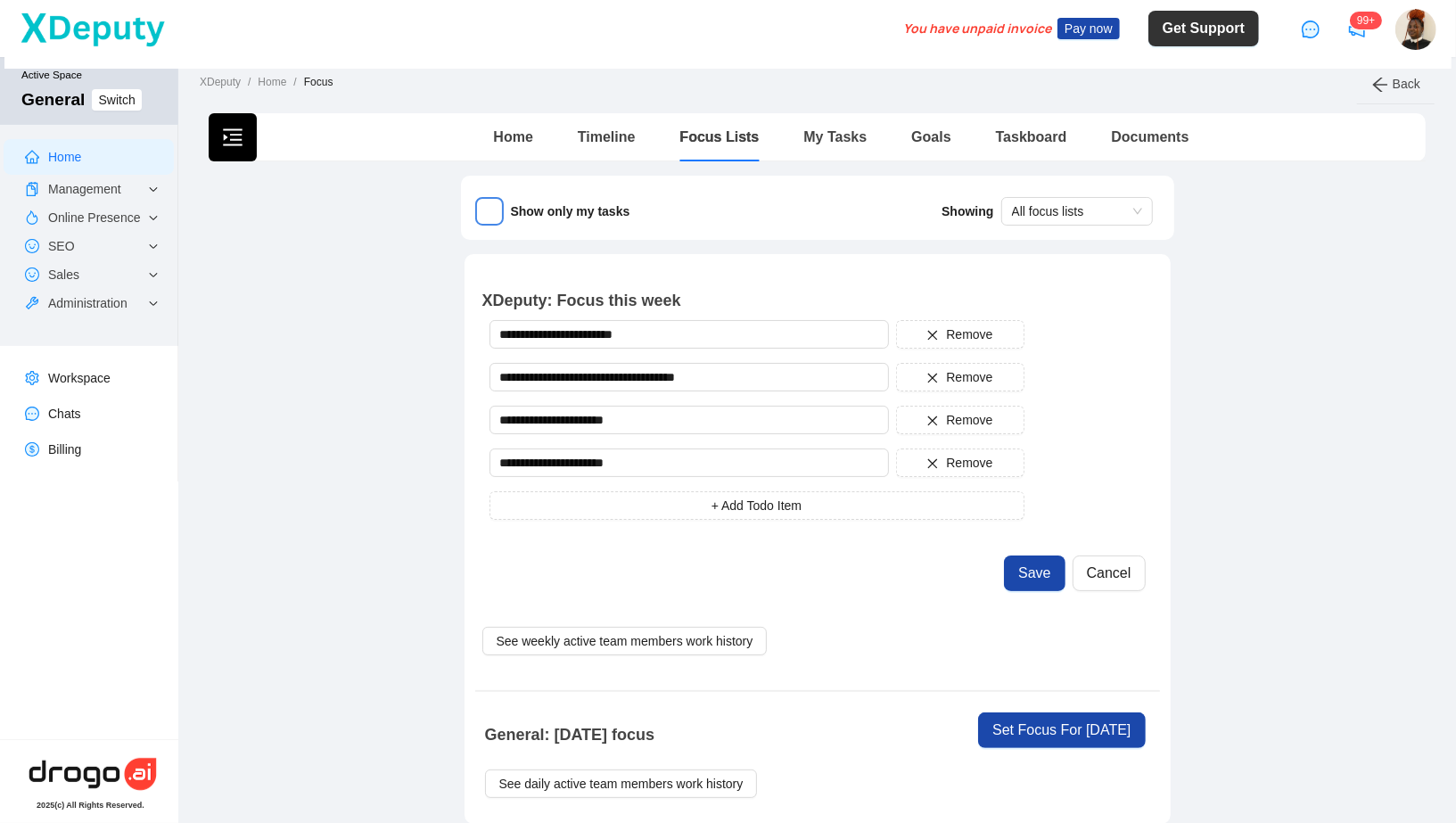 click on "**********" at bounding box center (818, 456) 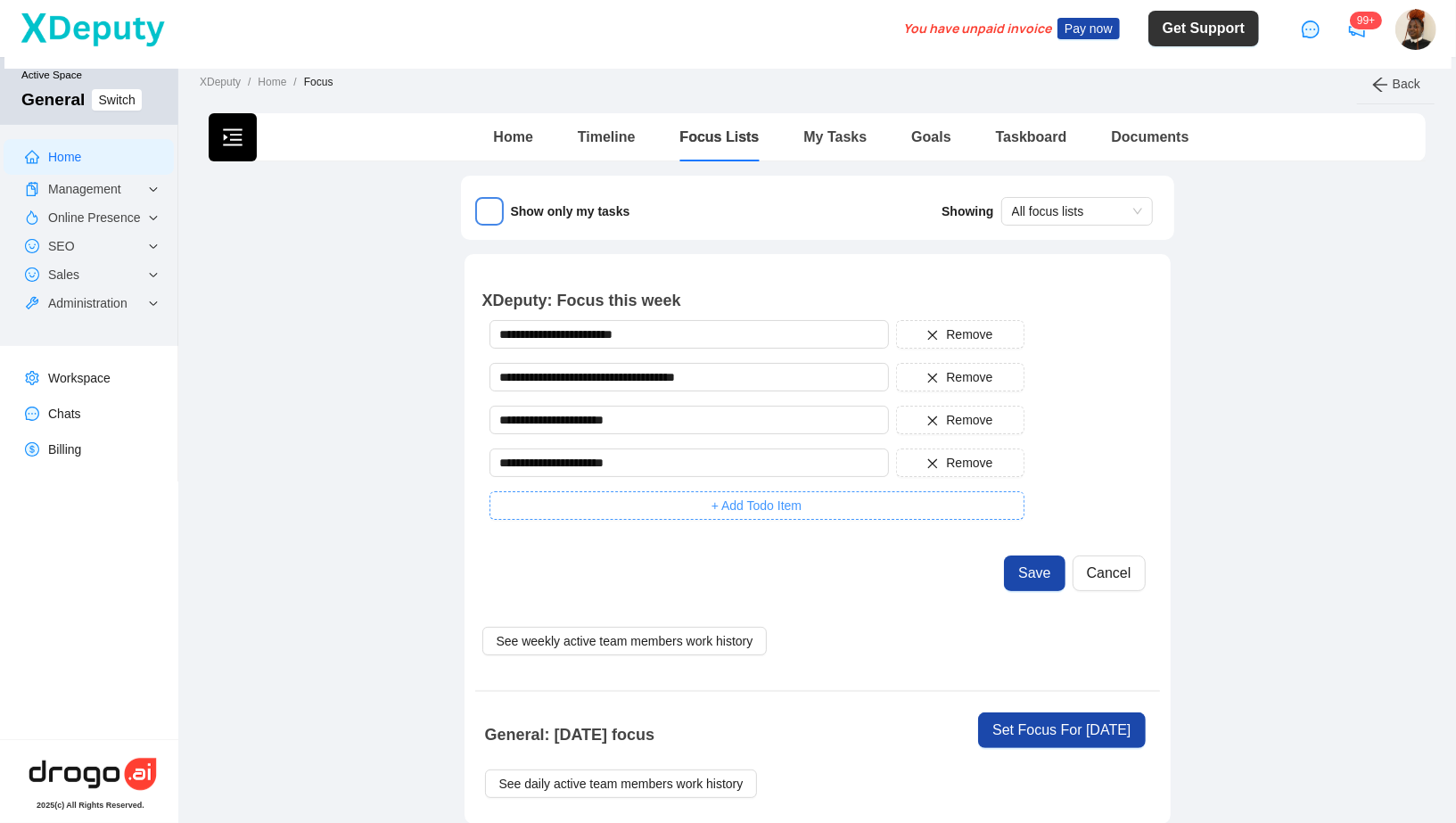 click on "+ Add Todo Item" at bounding box center (756, 506) 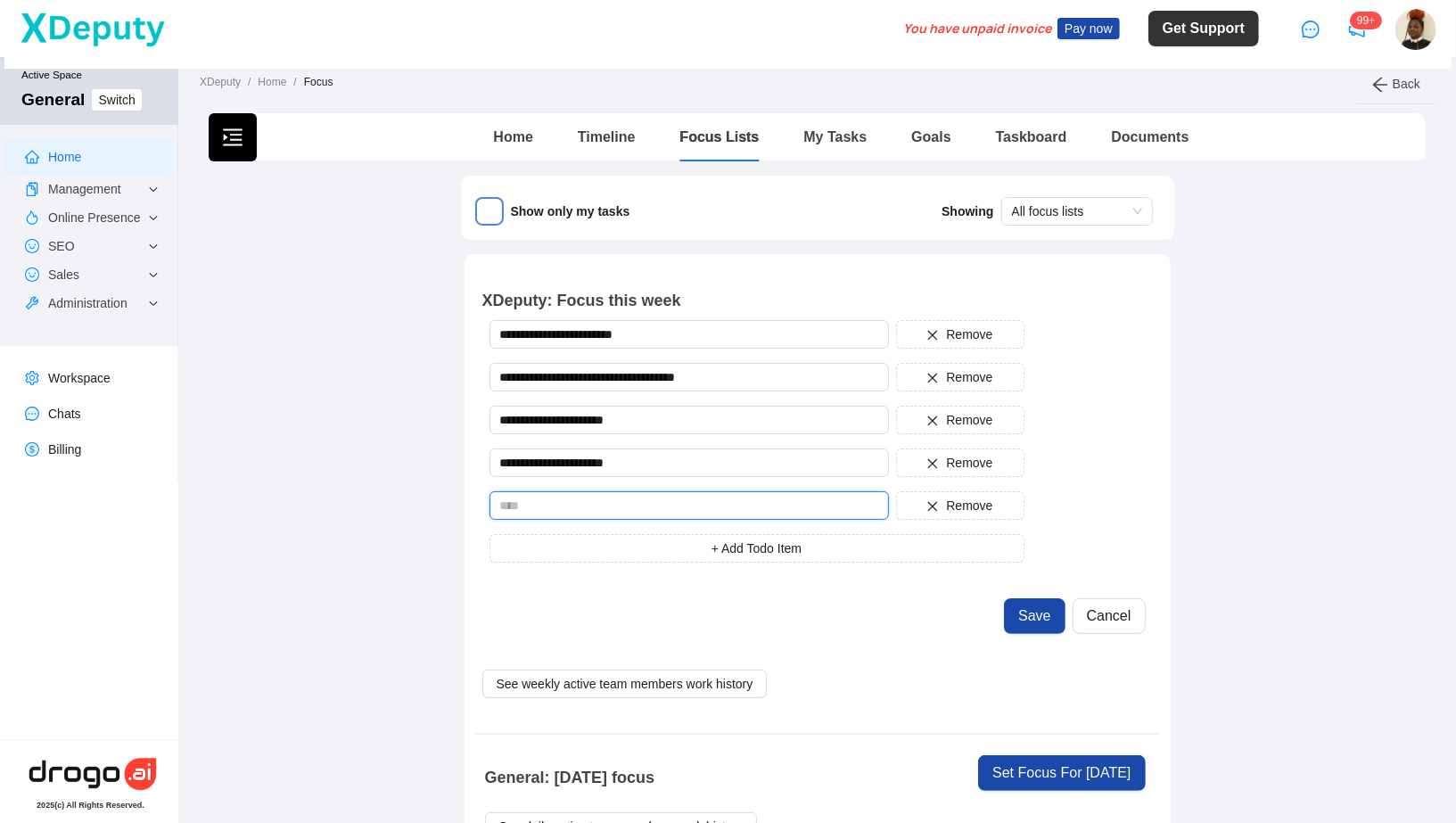 click at bounding box center (689, 506) 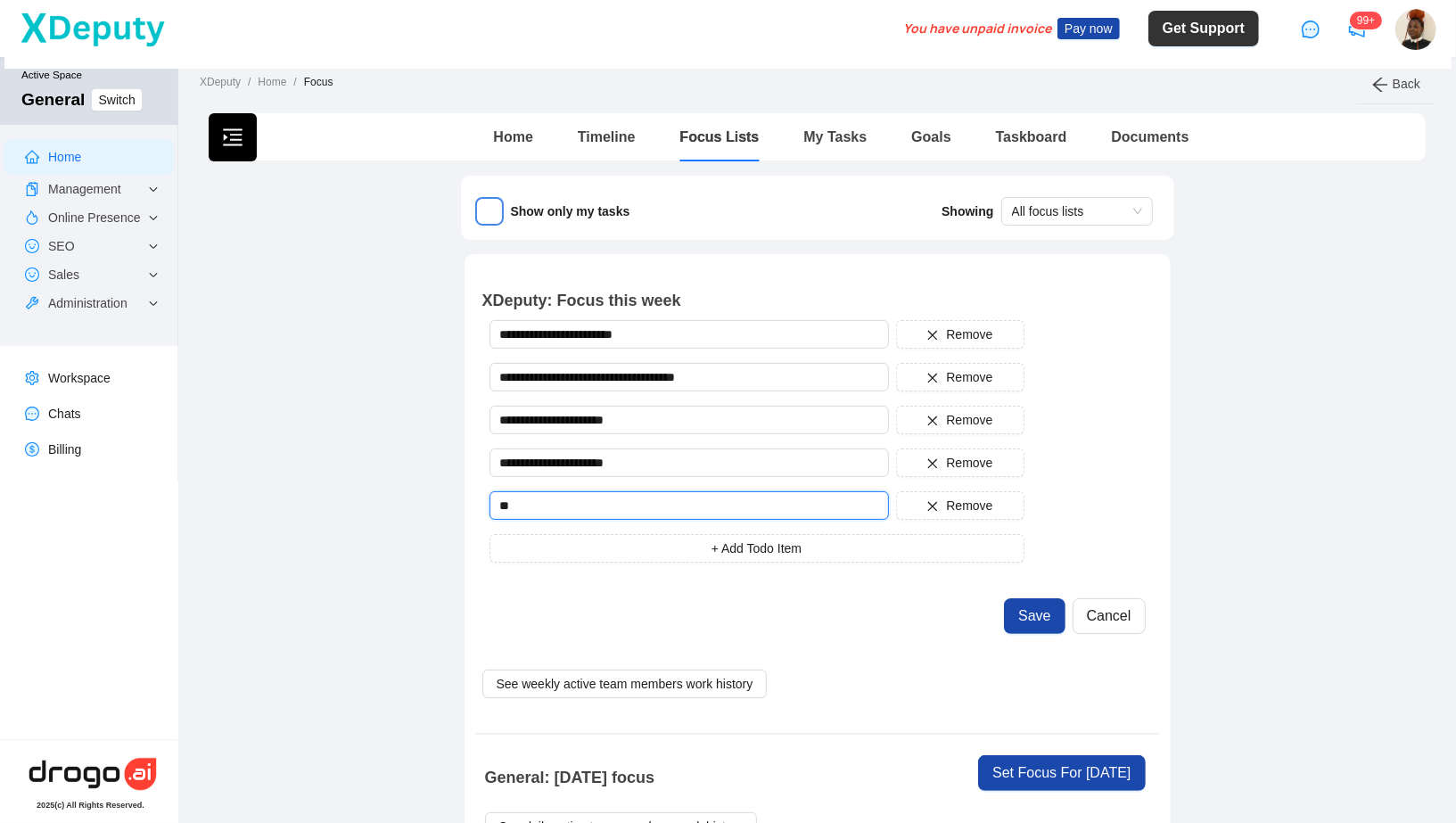 type on "**********" 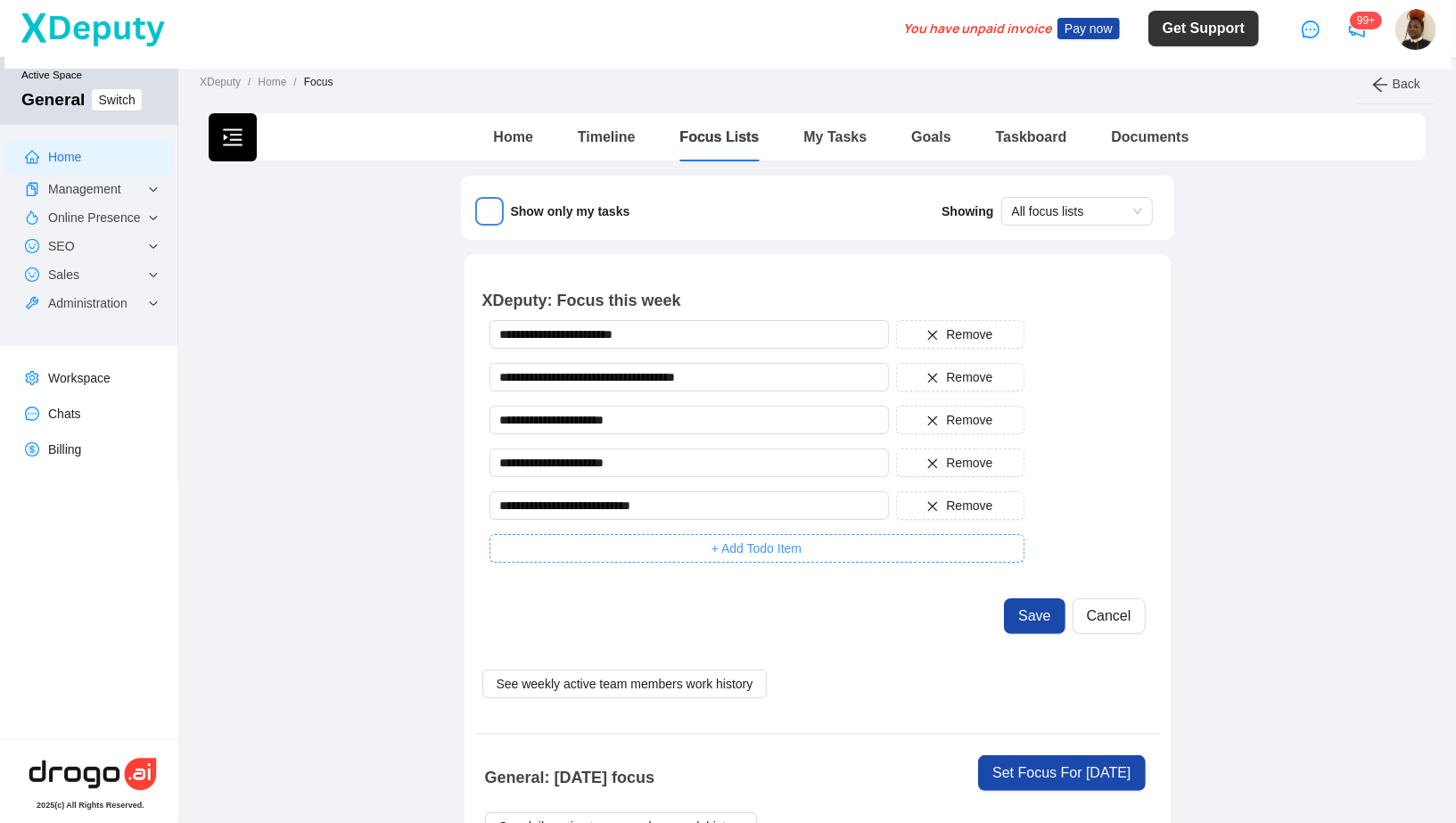 click on "+ Add Todo Item" at bounding box center (757, 548) 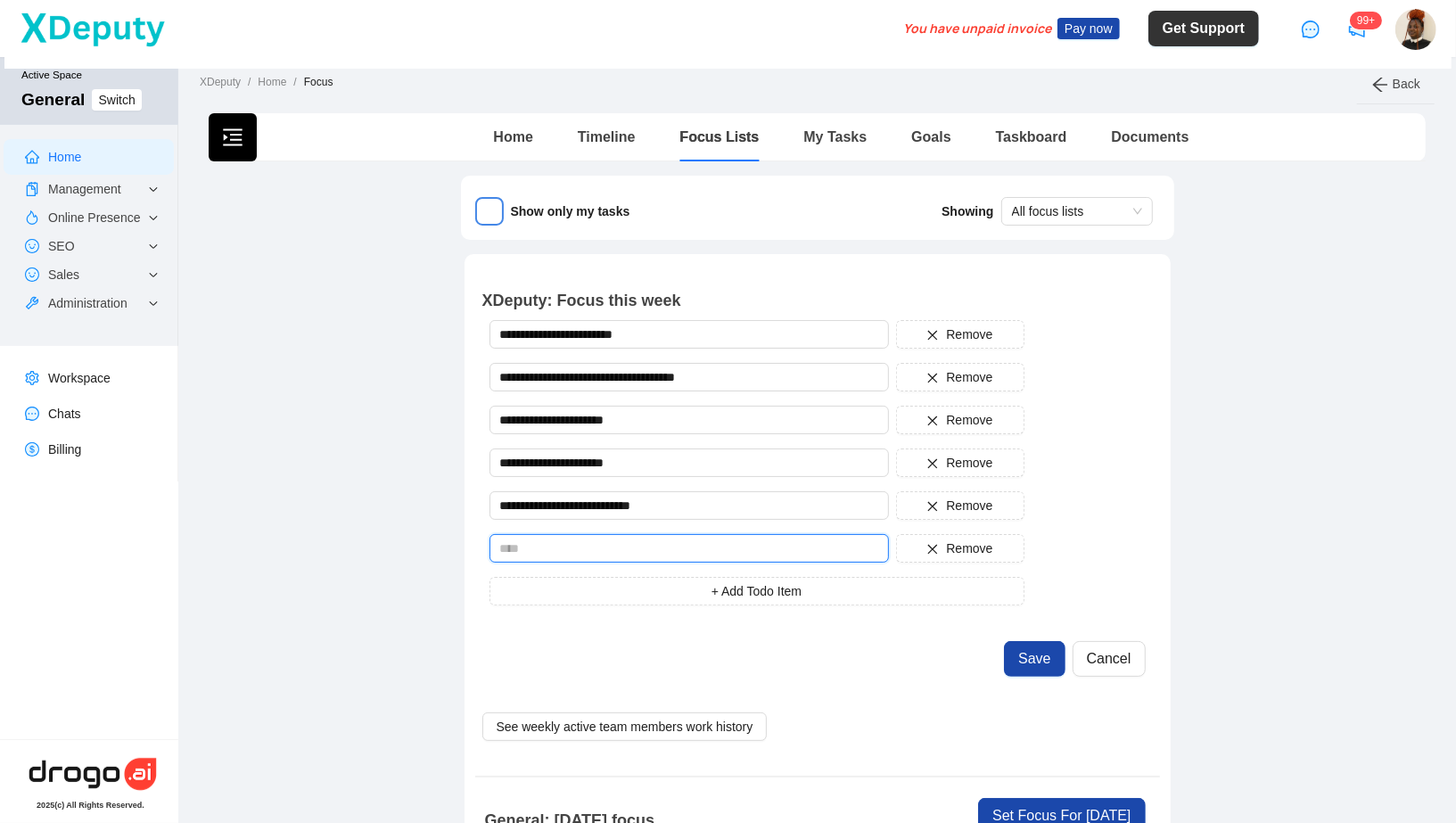 click at bounding box center (689, 548) 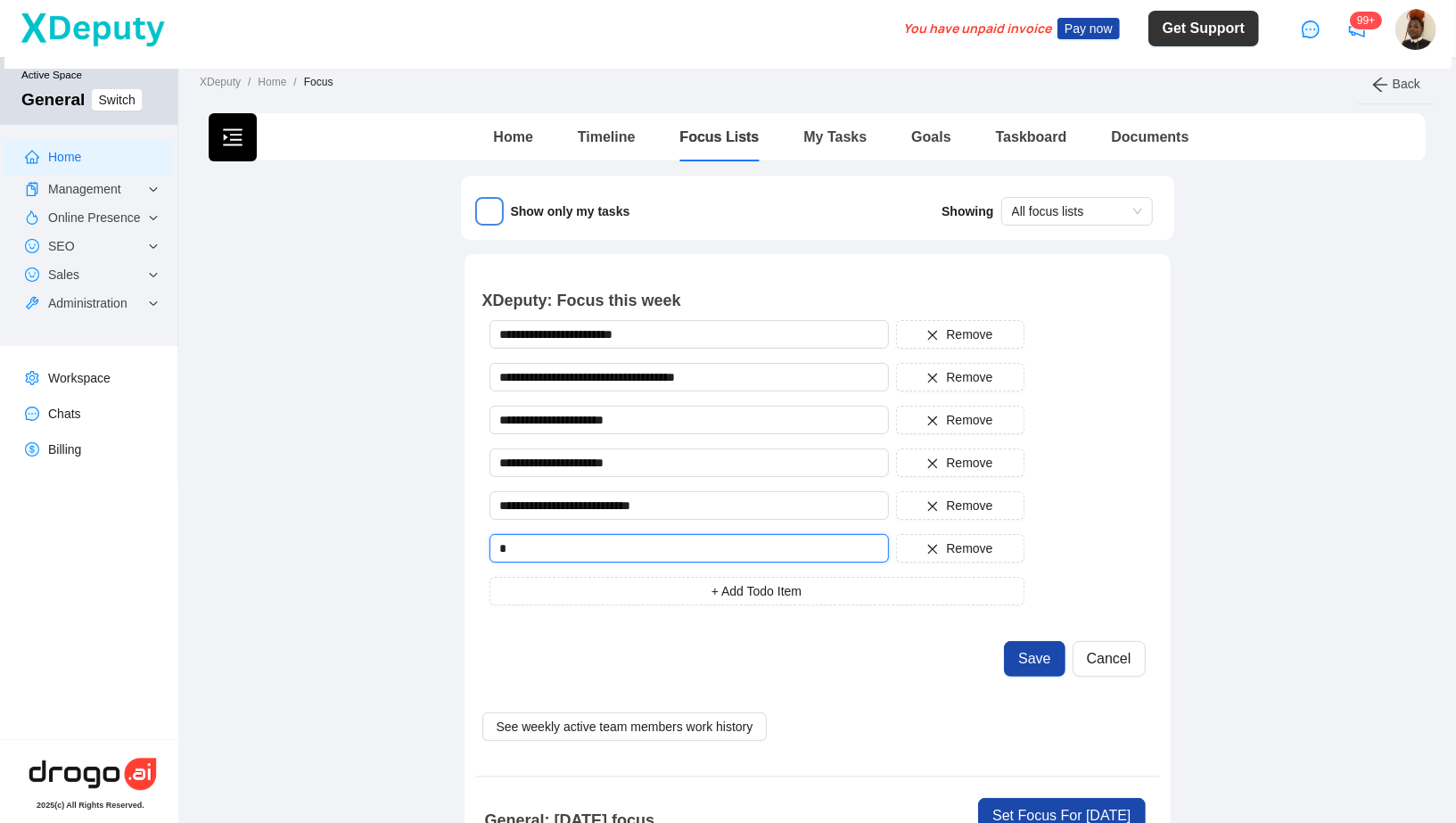 type on "**********" 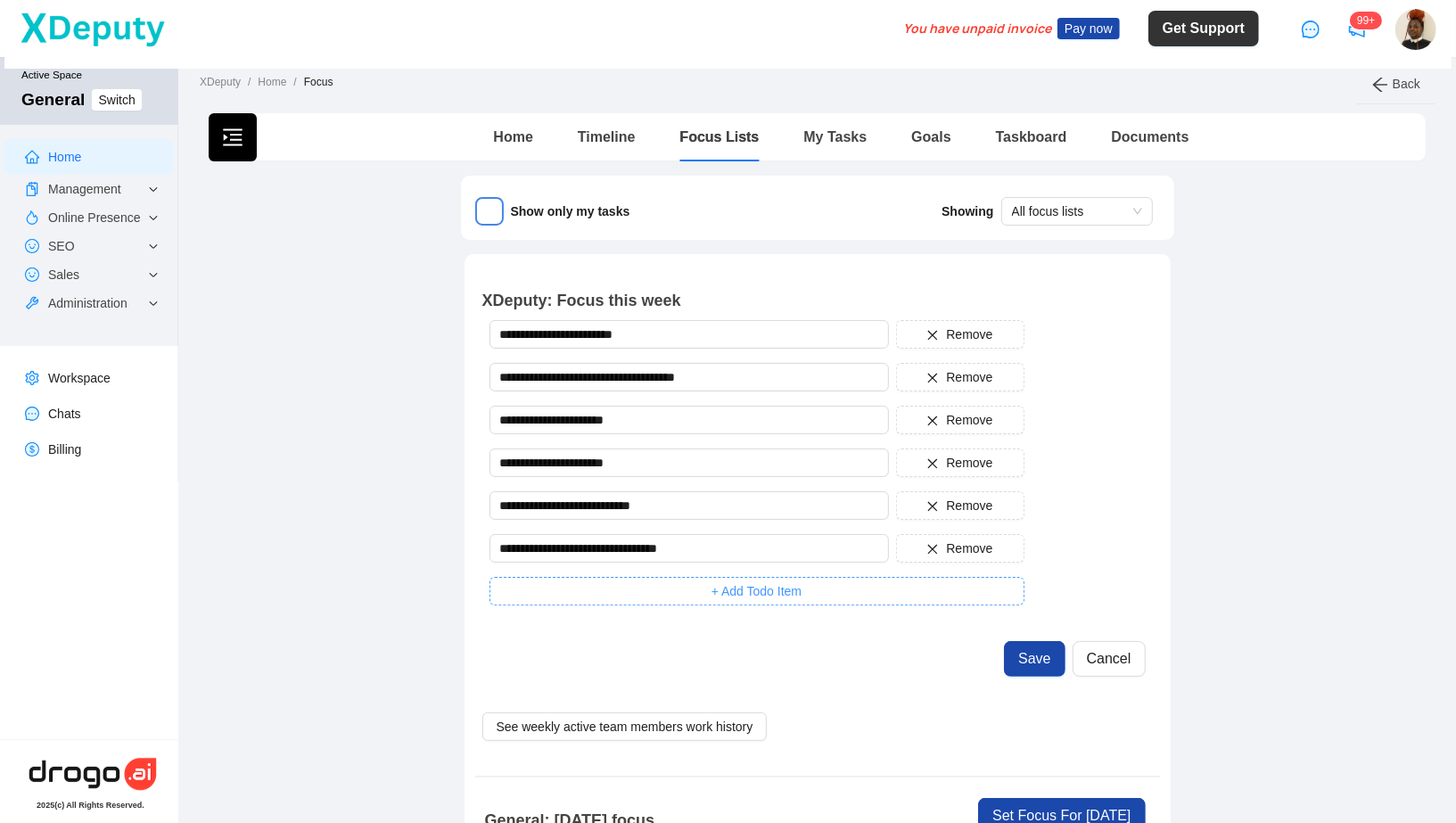click on "+ Add Todo Item" at bounding box center [756, 591] 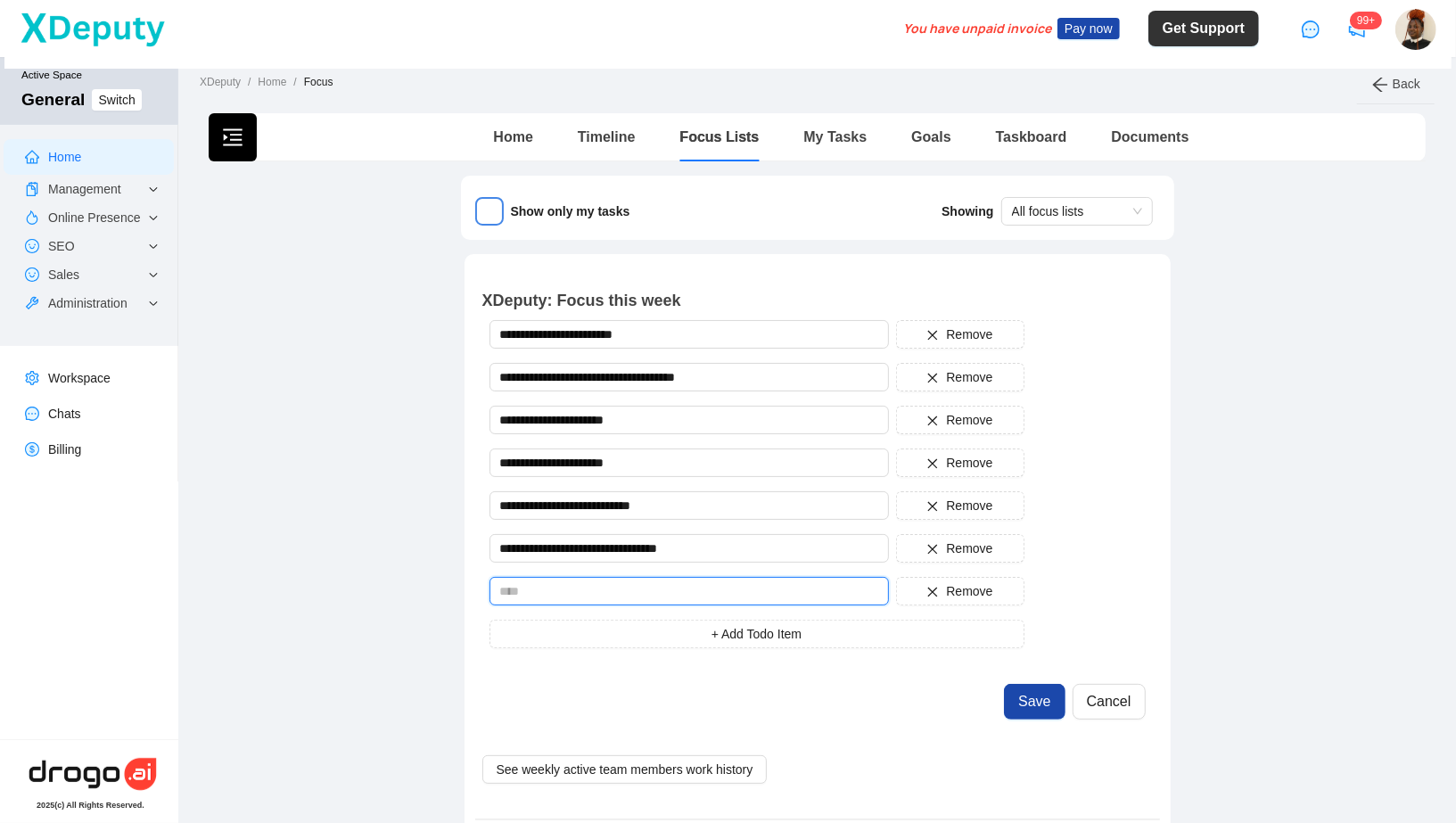 click at bounding box center [689, 591] 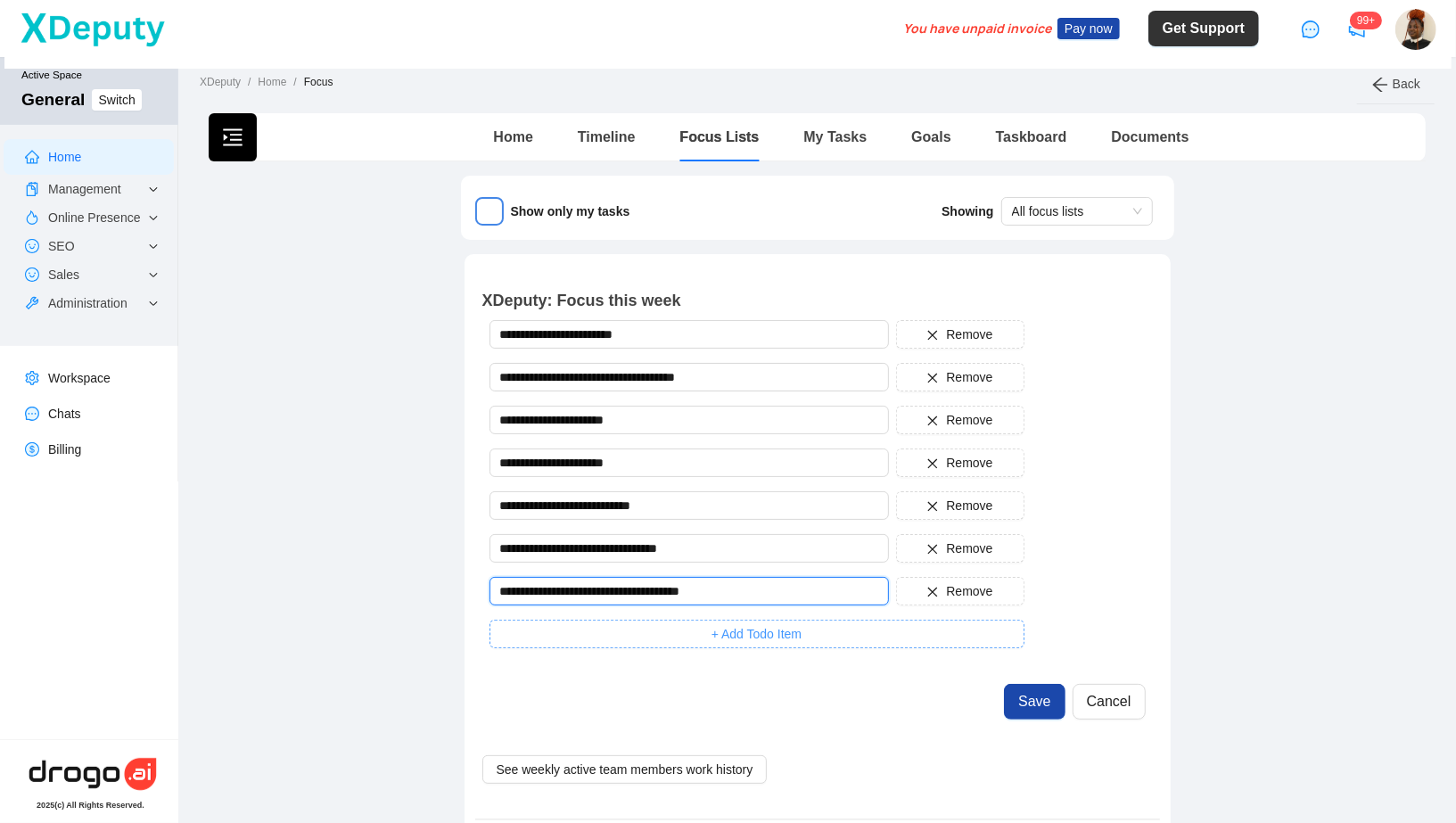 type on "**********" 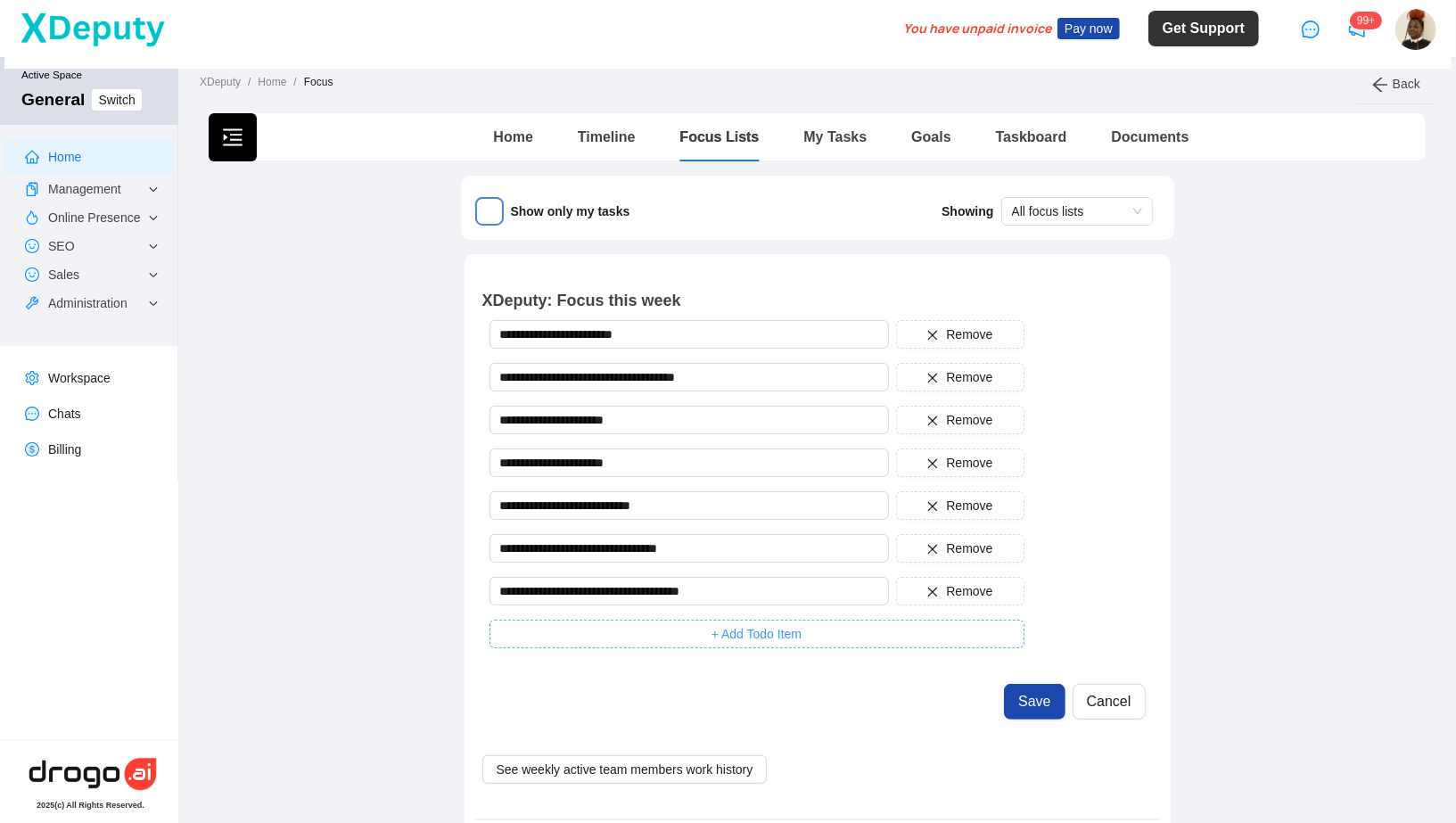 click on "+ Add Todo Item" at bounding box center [757, 634] 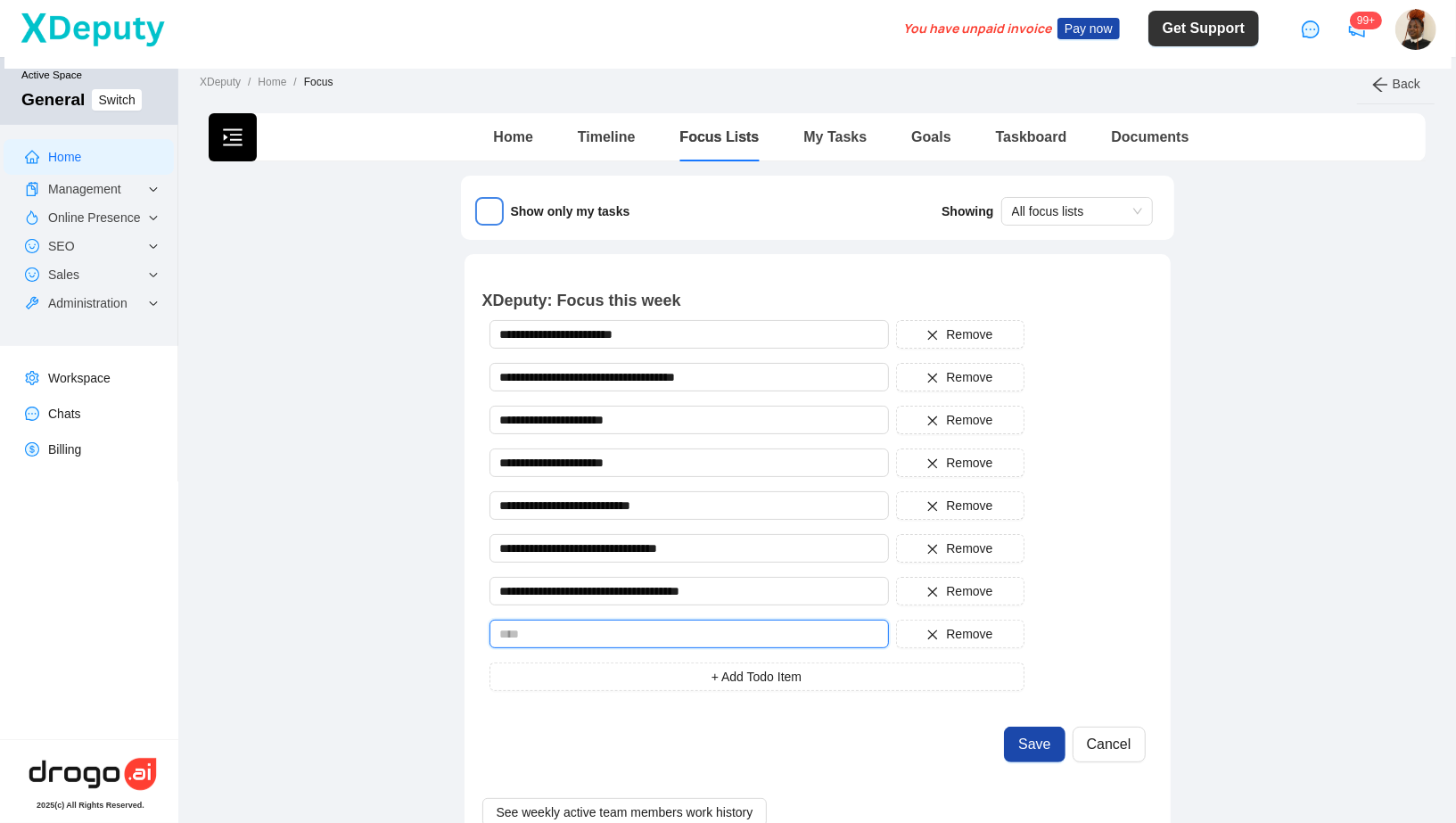 click at bounding box center [689, 634] 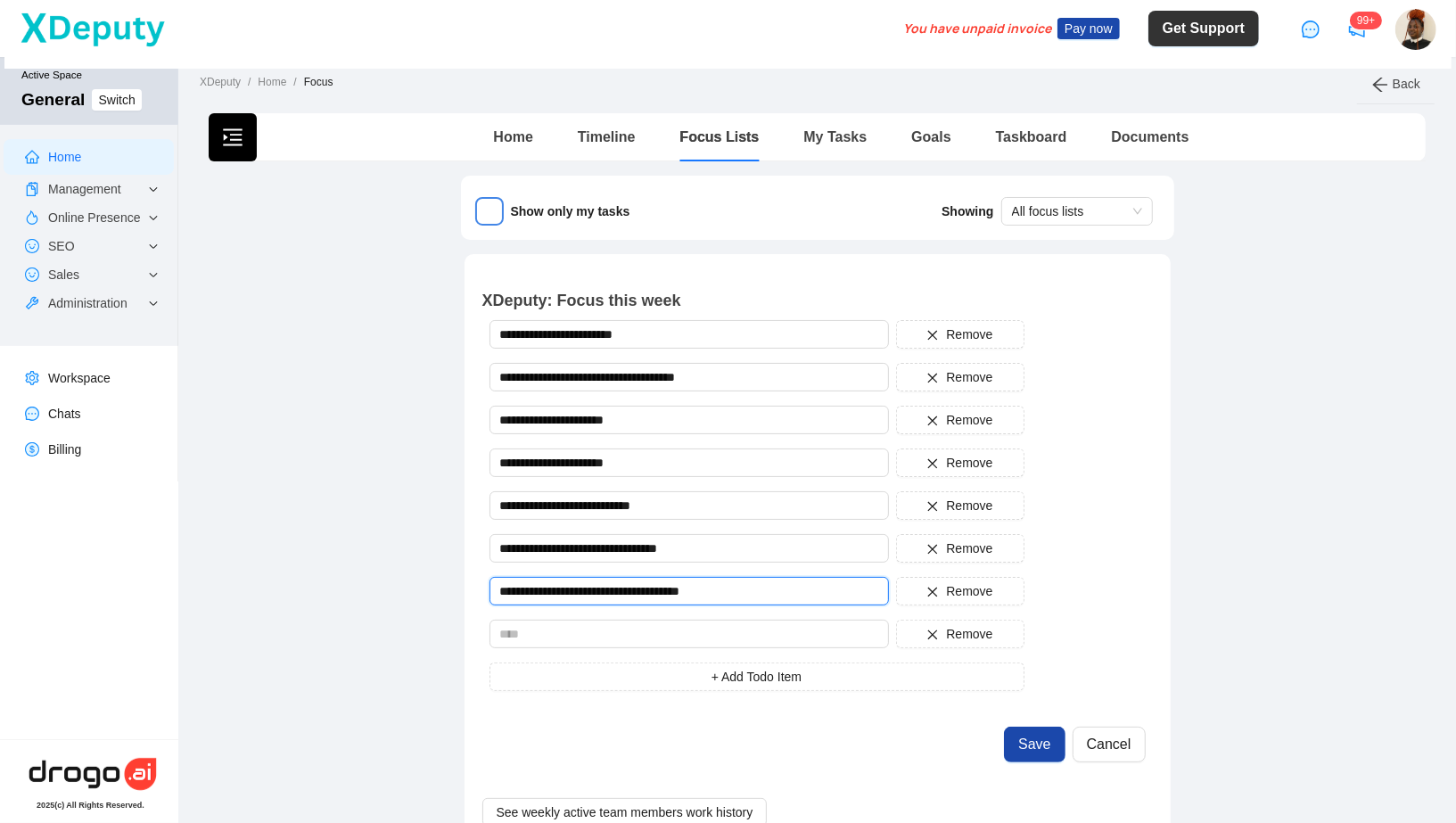 click on "**********" at bounding box center (689, 591) 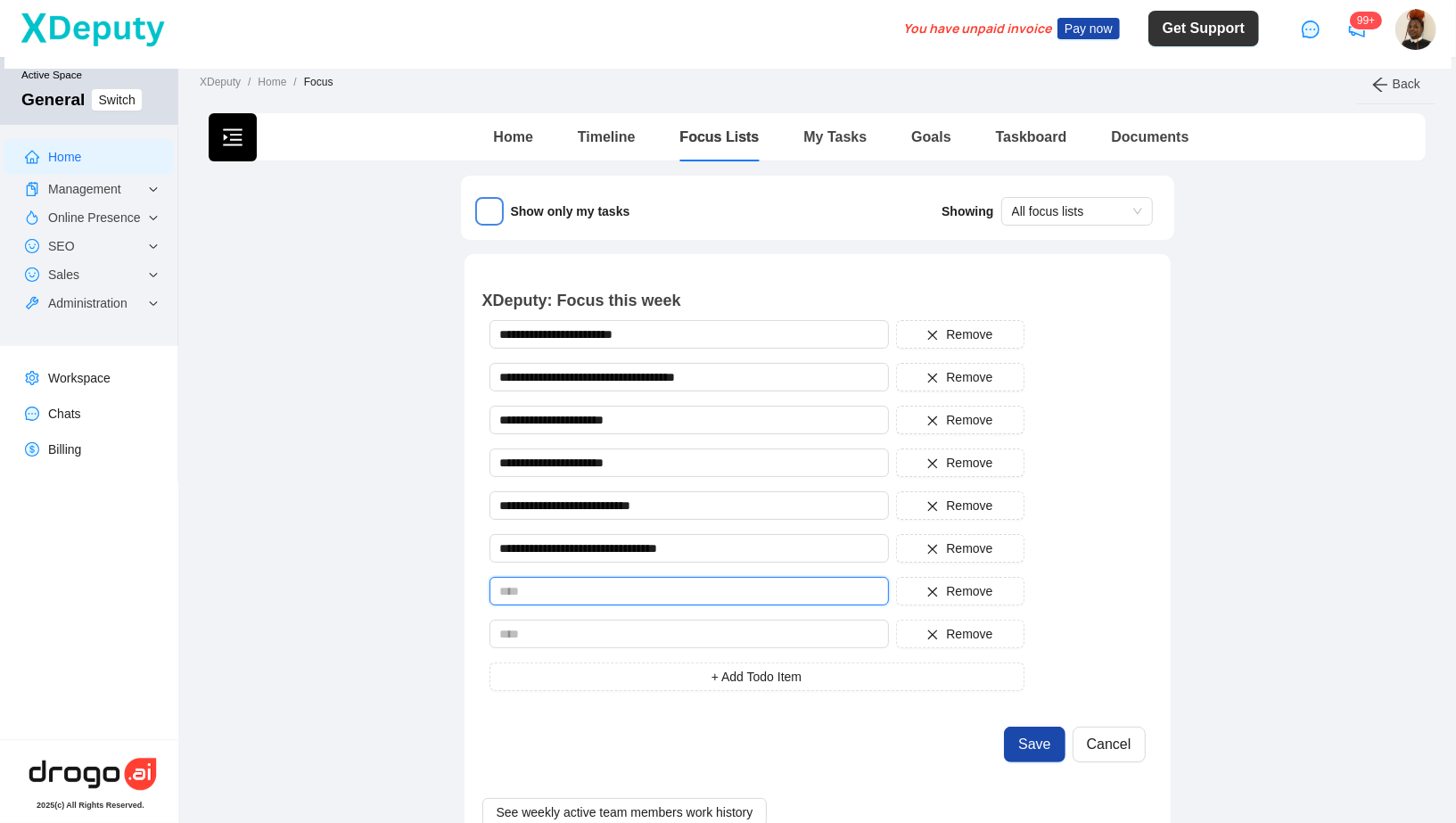 click at bounding box center [689, 591] 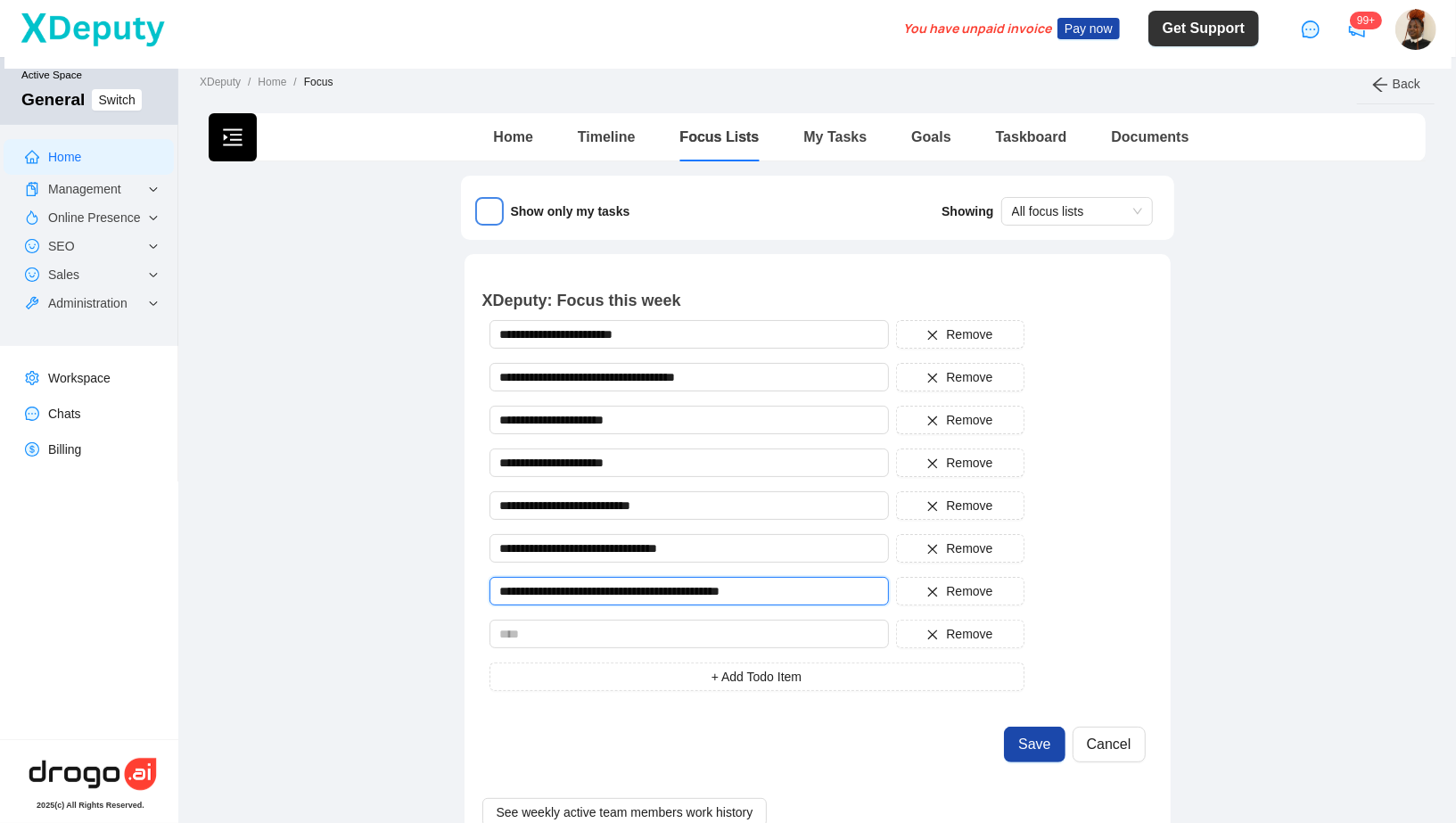 type on "**********" 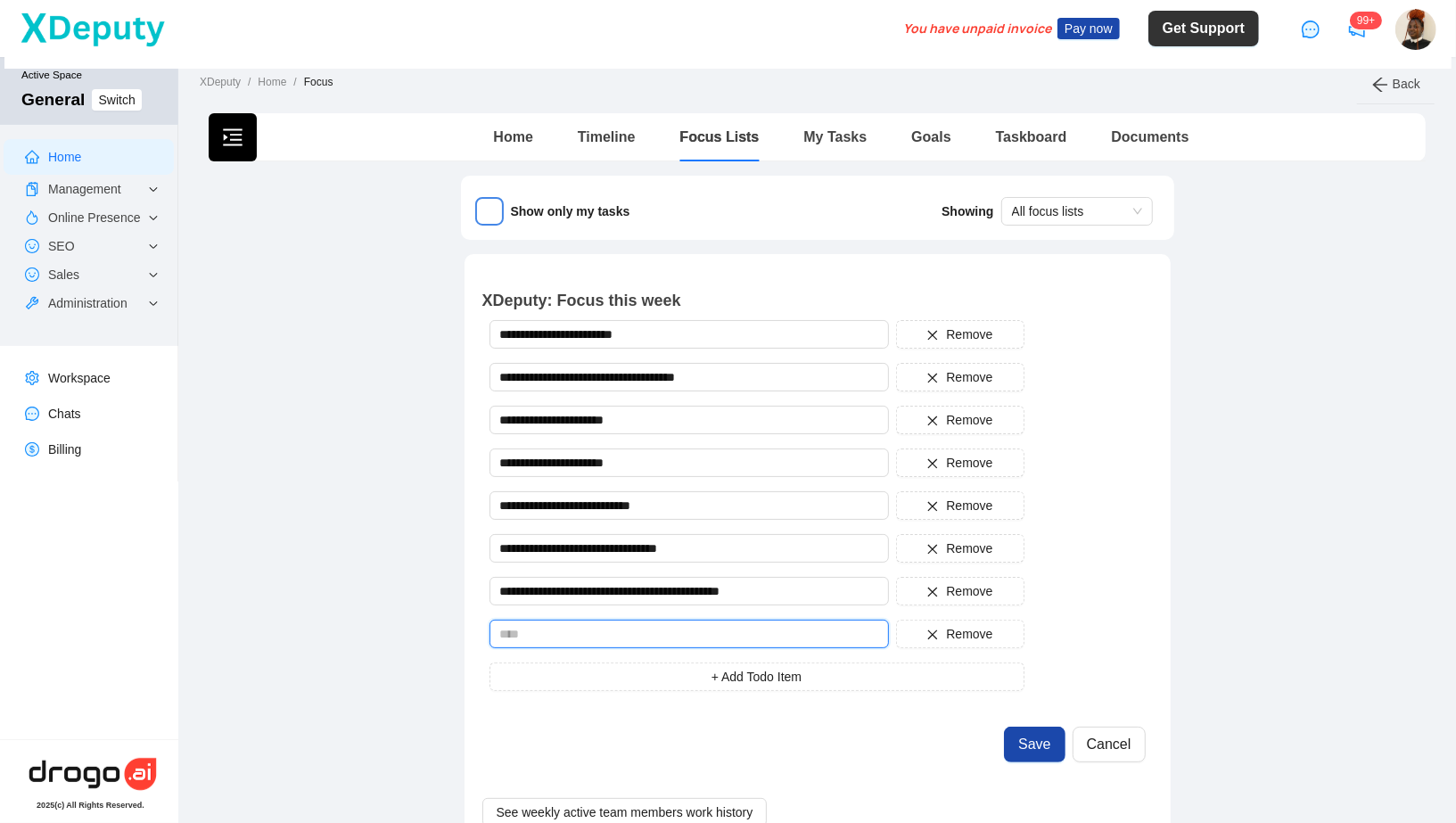 click at bounding box center (689, 634) 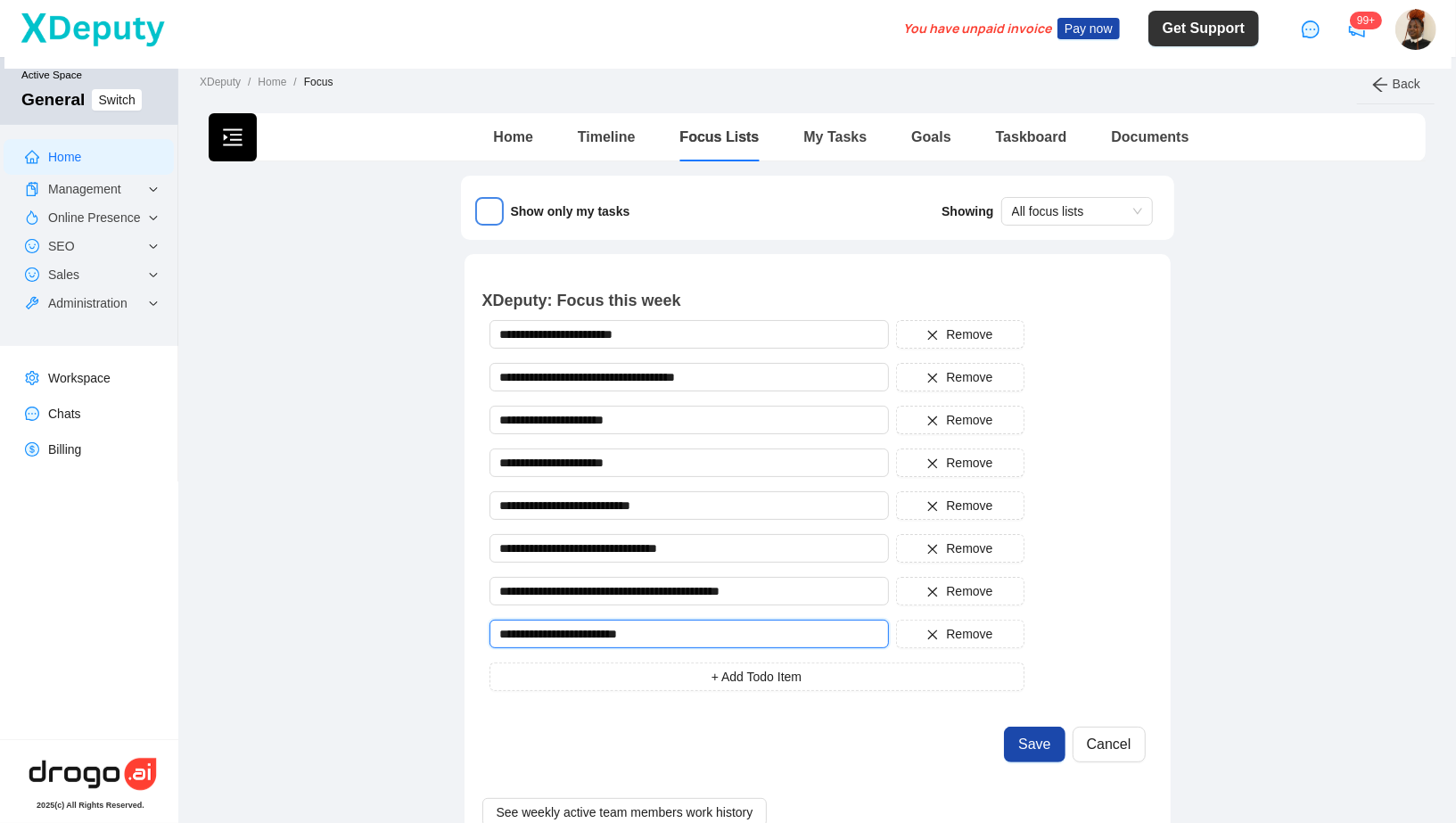 type on "**********" 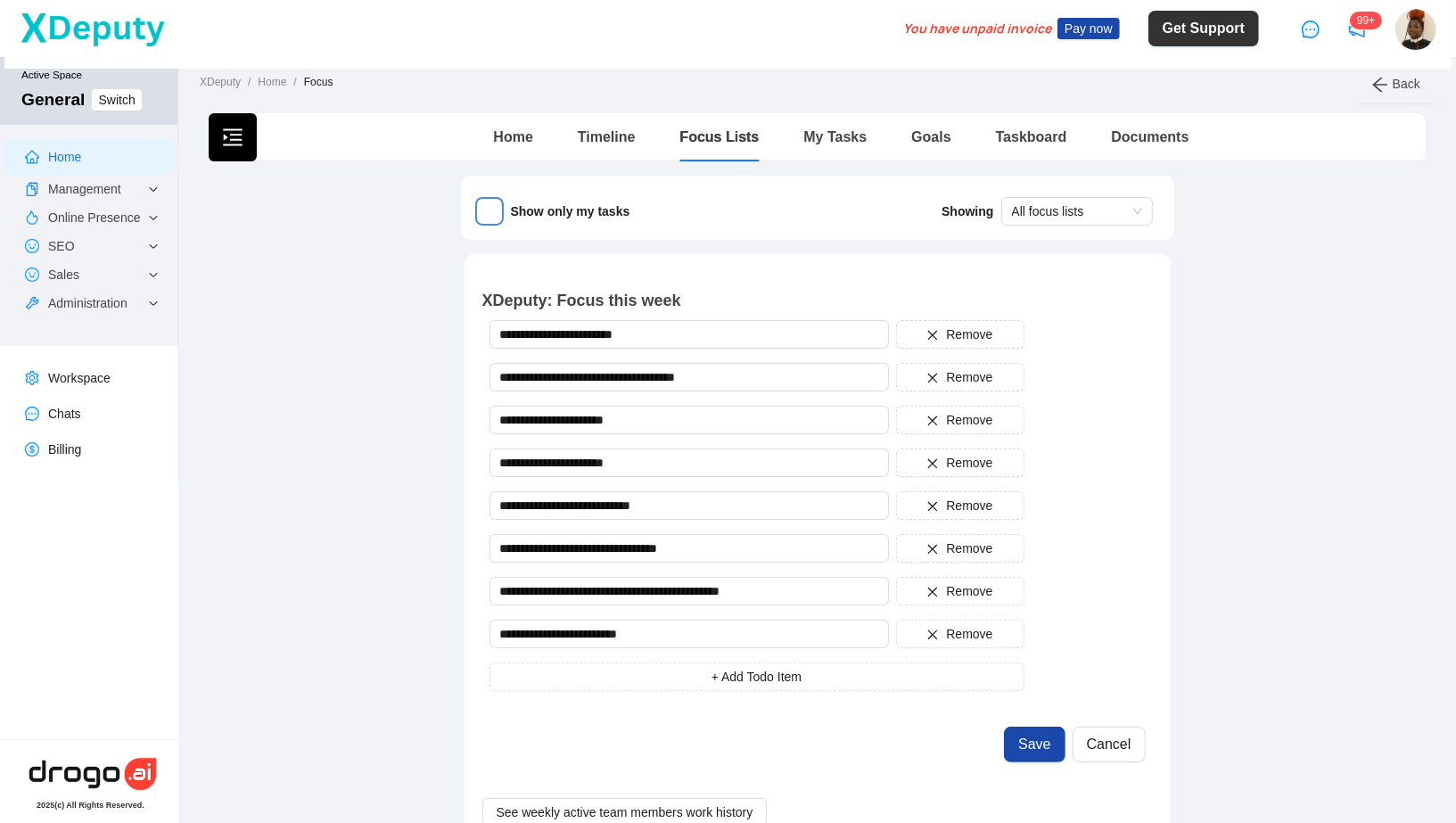 click on "Save Cancel" at bounding box center [818, 745] 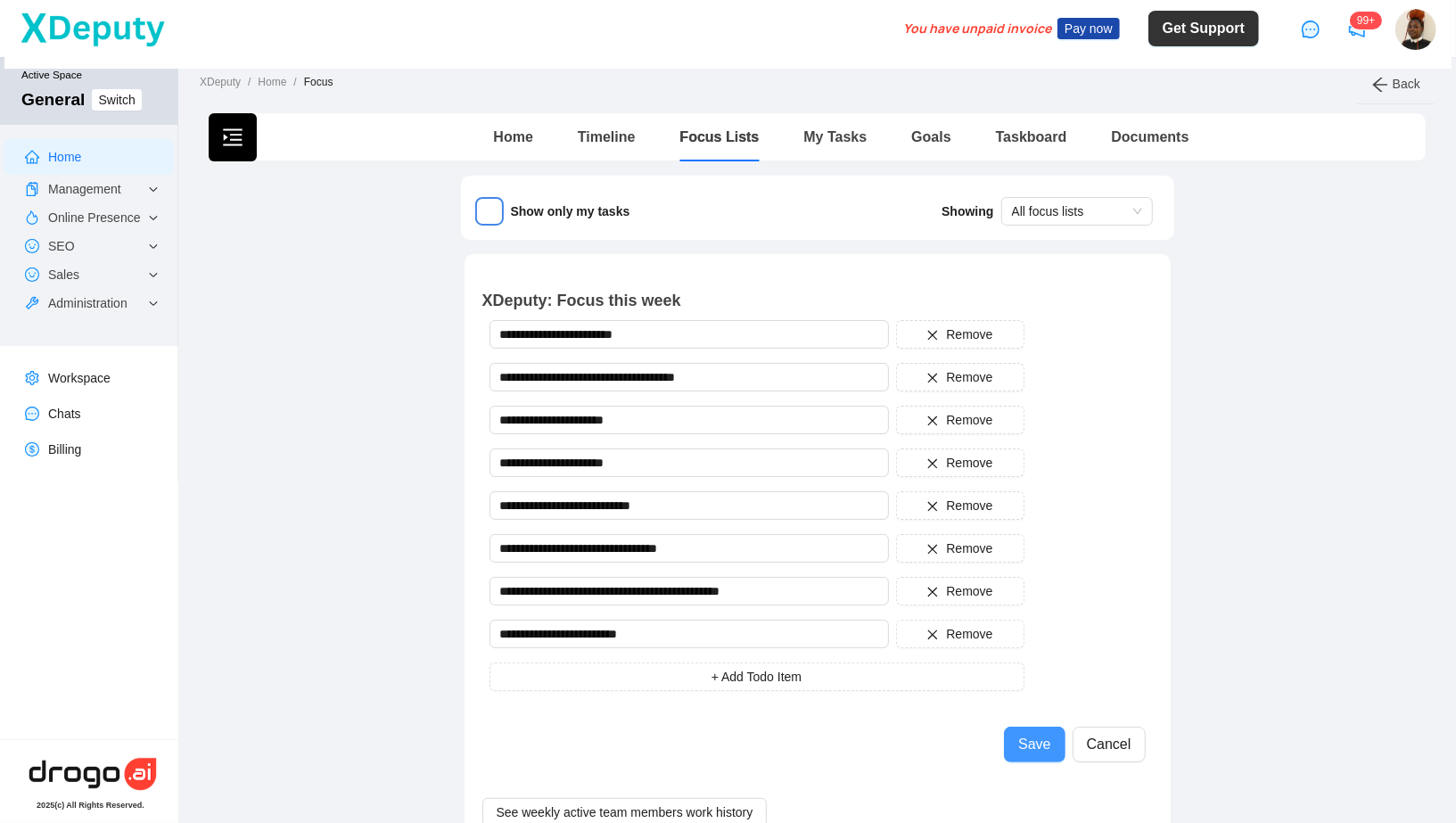 click on "Save" at bounding box center (1034, 745) 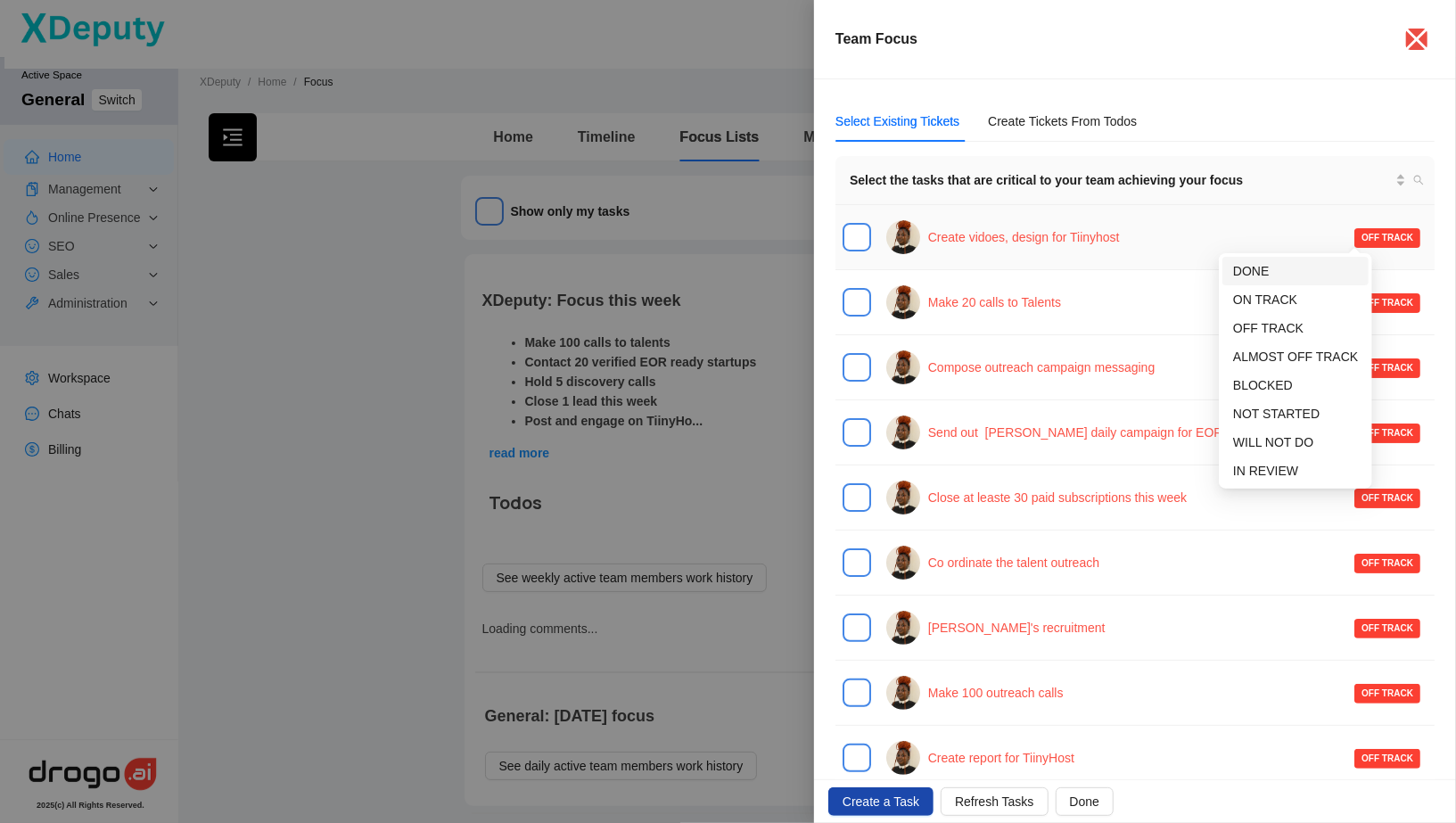 click on "DONE" at bounding box center (1251, 271) 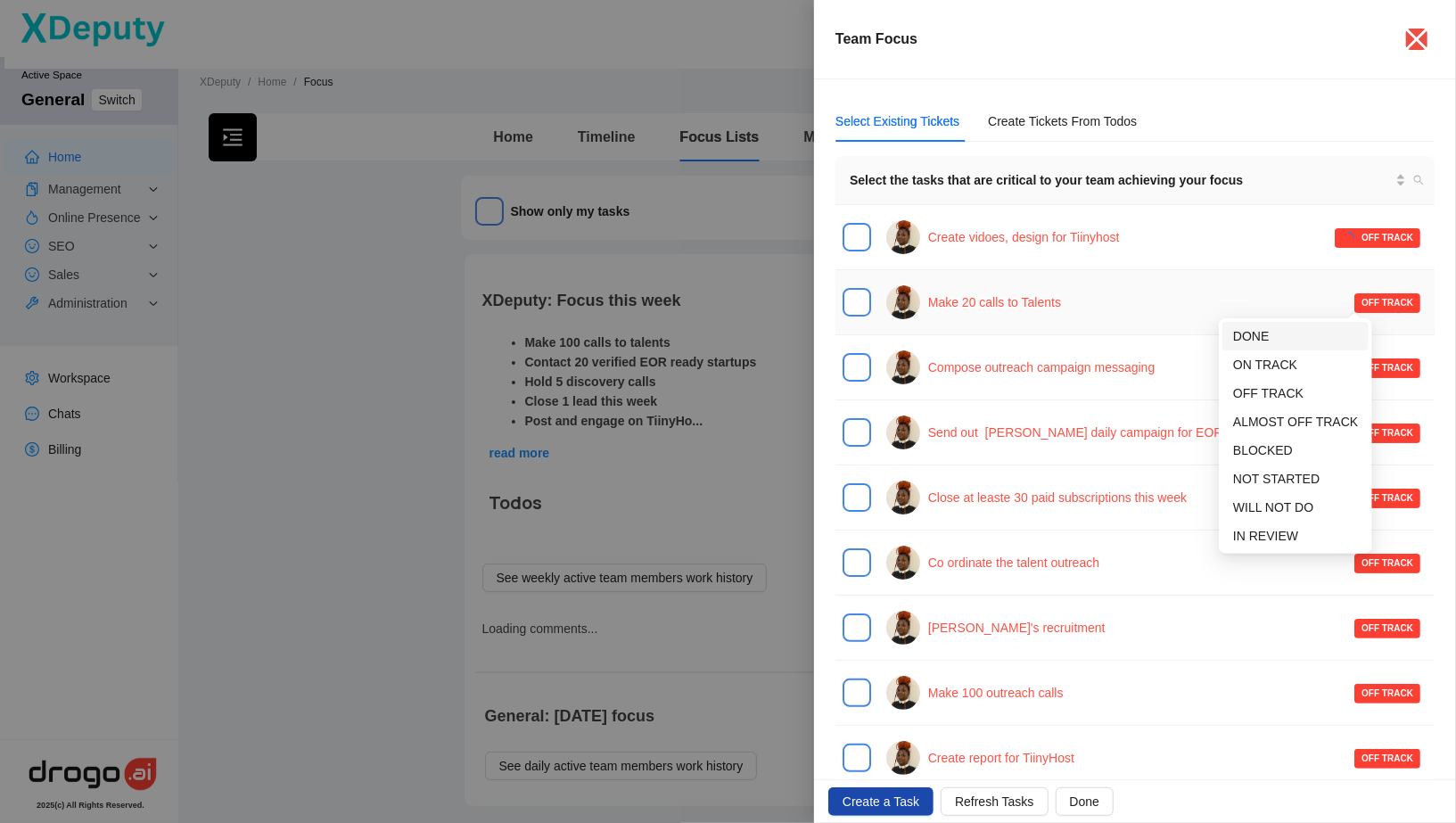 click on "DONE" at bounding box center (1251, 336) 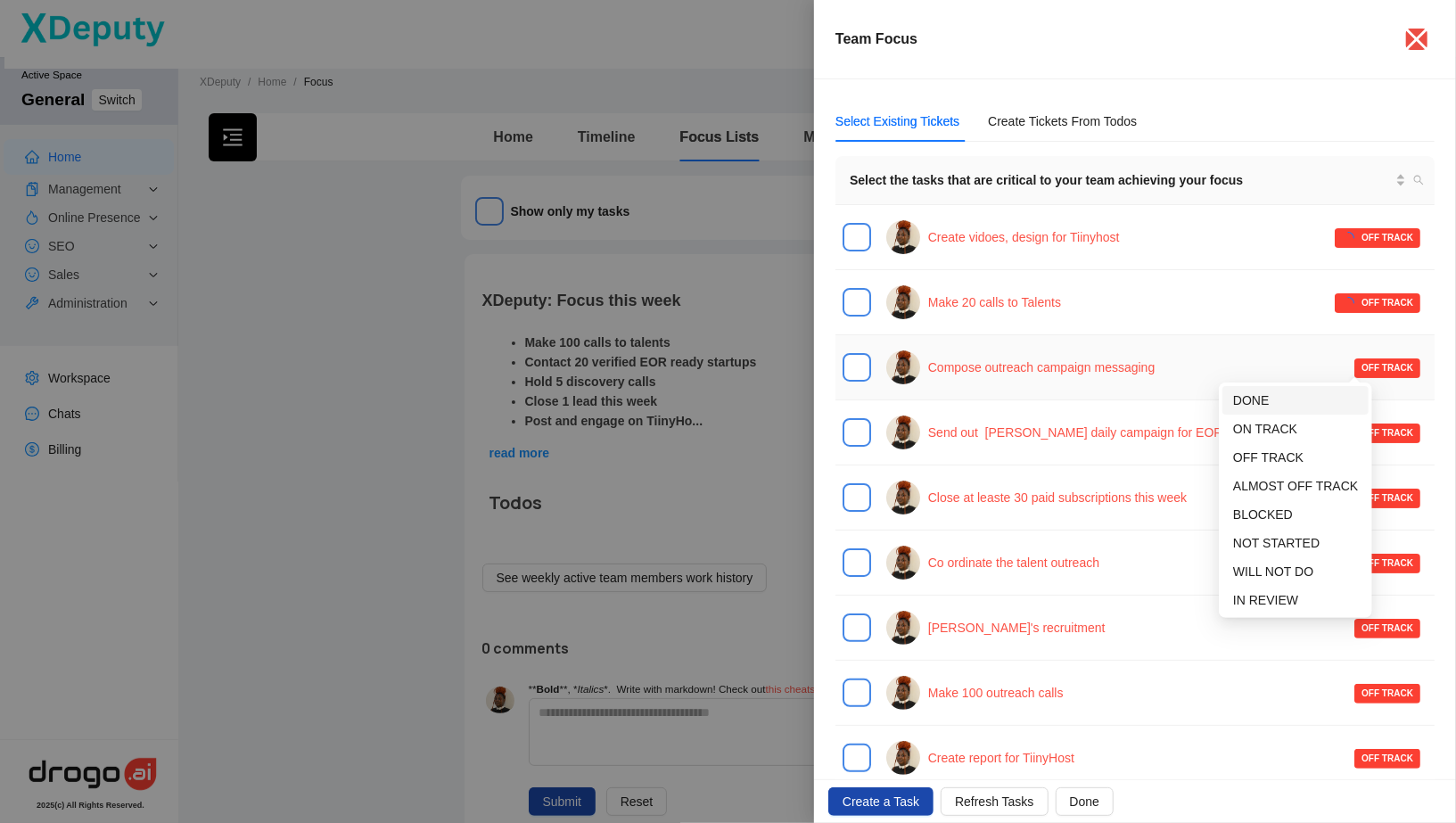 click on "DONE" at bounding box center [1296, 400] 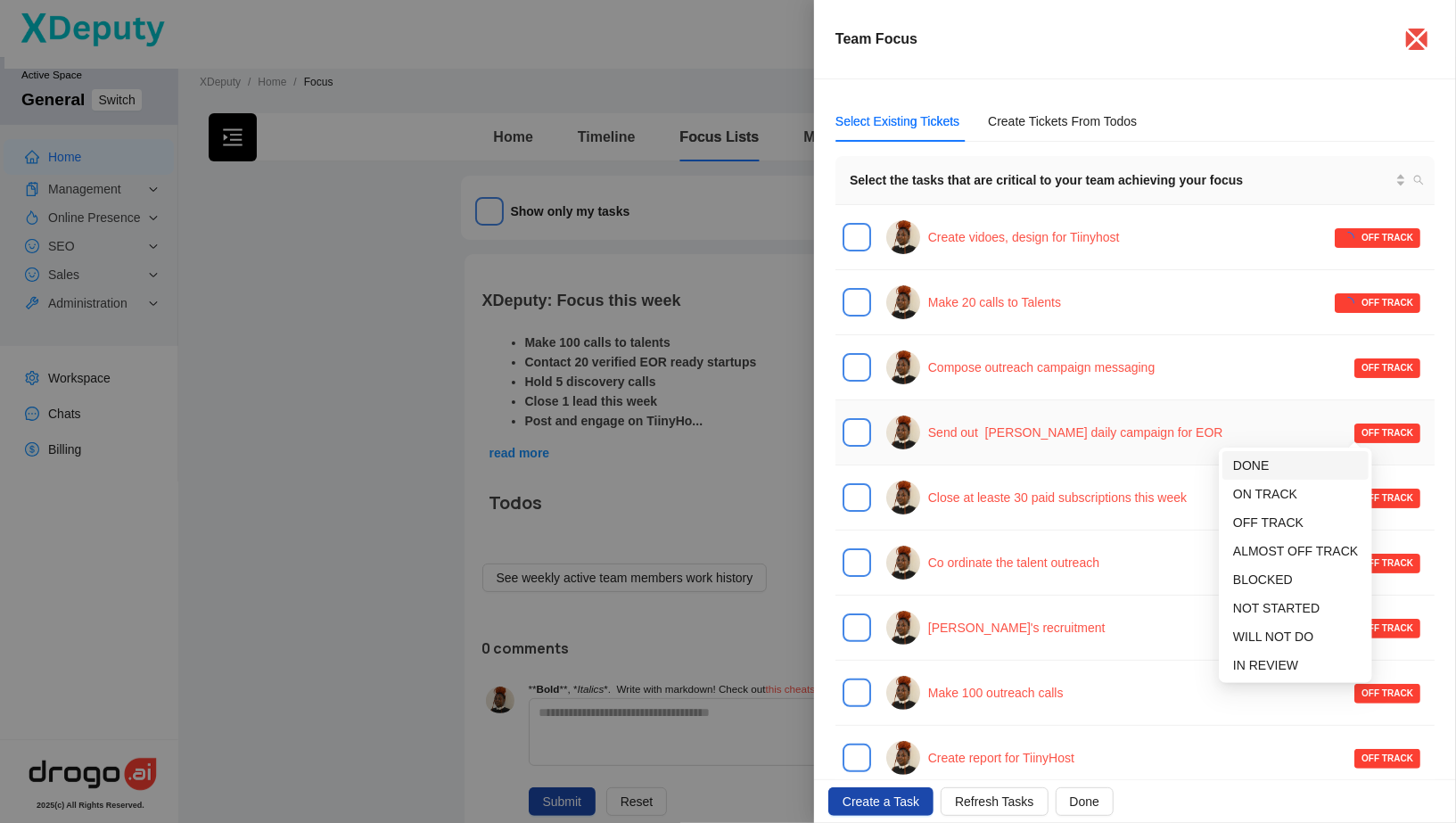 click on "DONE" at bounding box center [1251, 465] 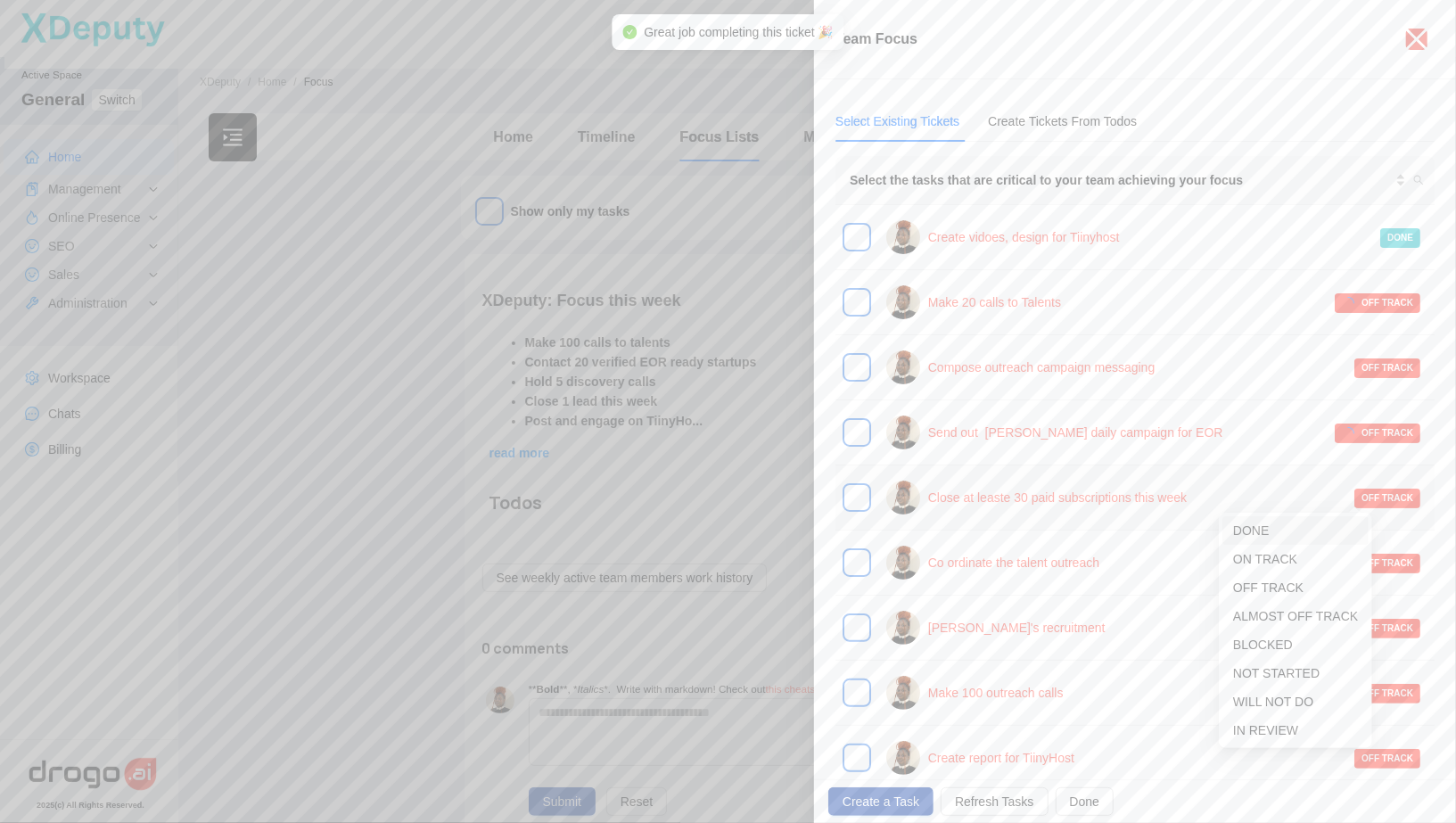 click on "DONE" at bounding box center [1296, 531] 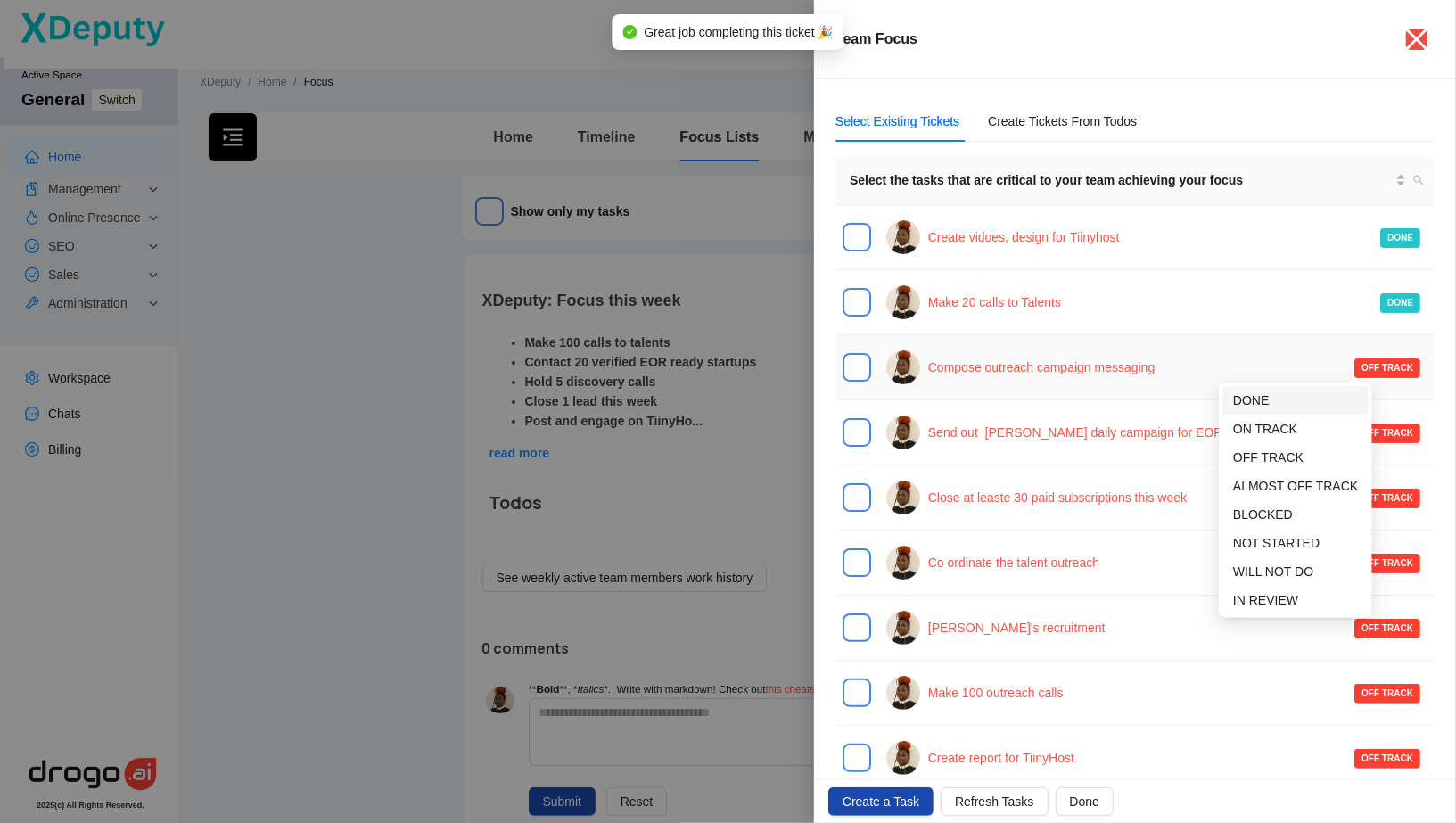 click on "DONE" at bounding box center (1296, 400) 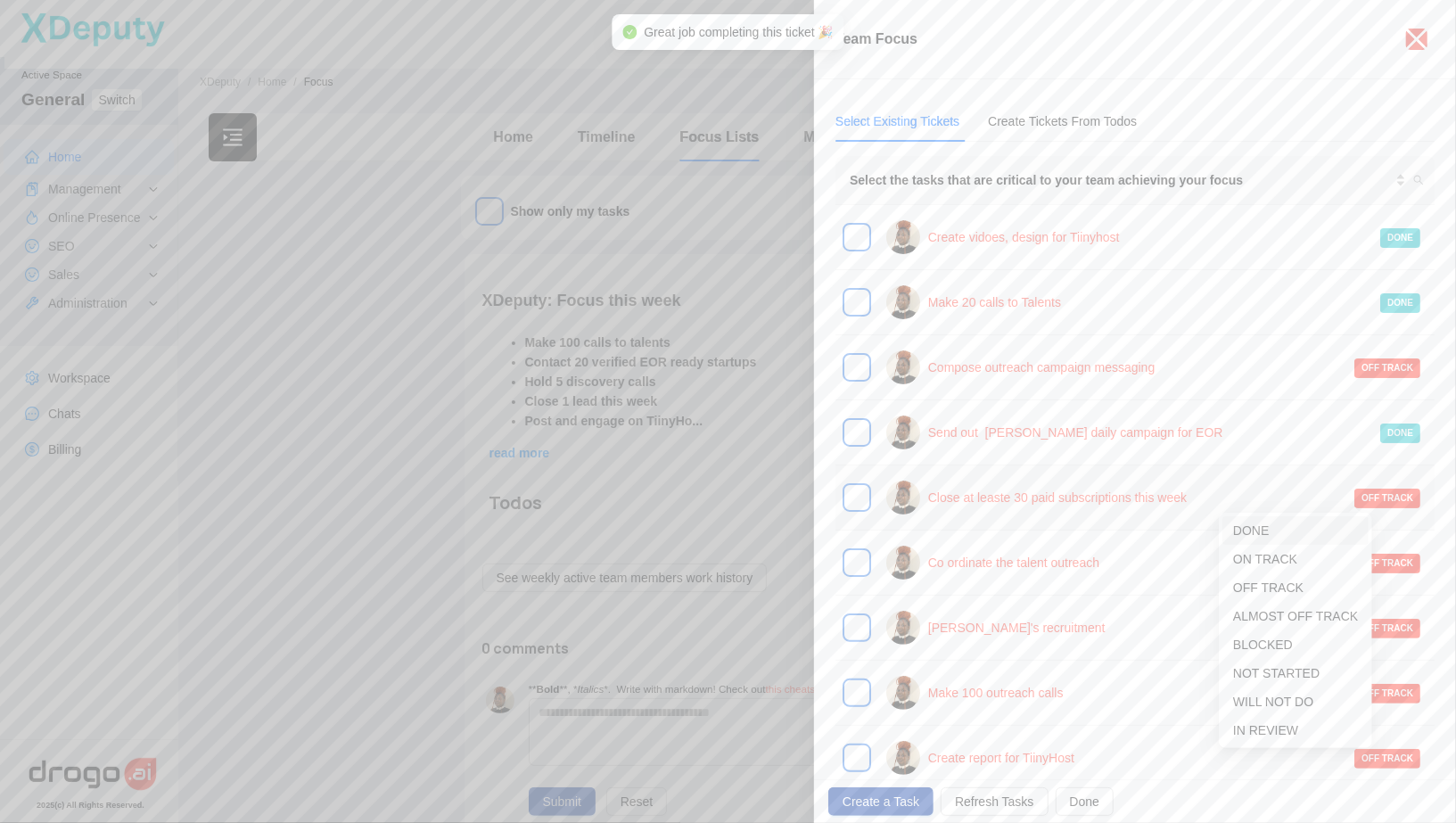 click on "DONE" at bounding box center [1296, 531] 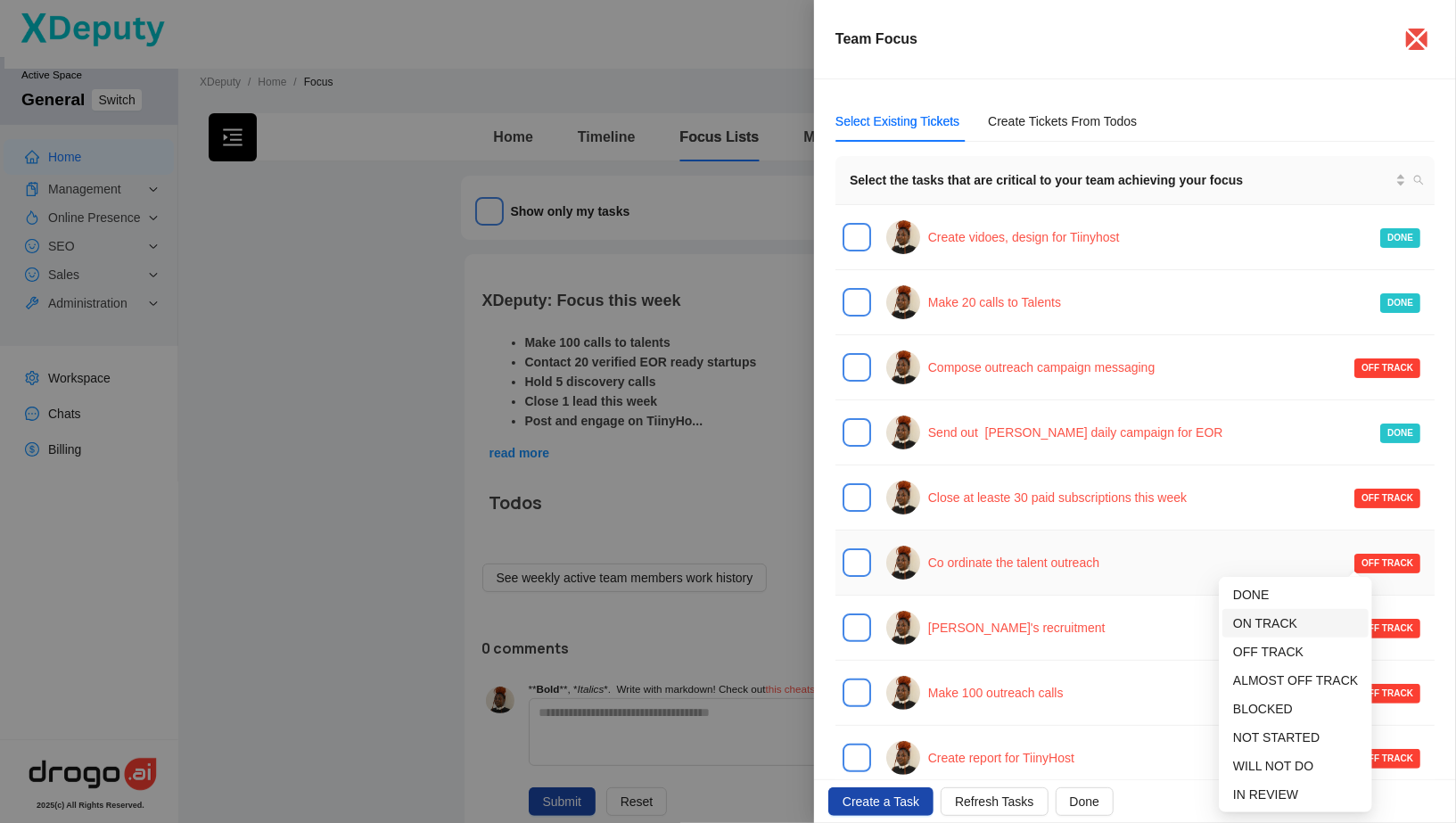click on "ON TRACK" at bounding box center (1265, 623) 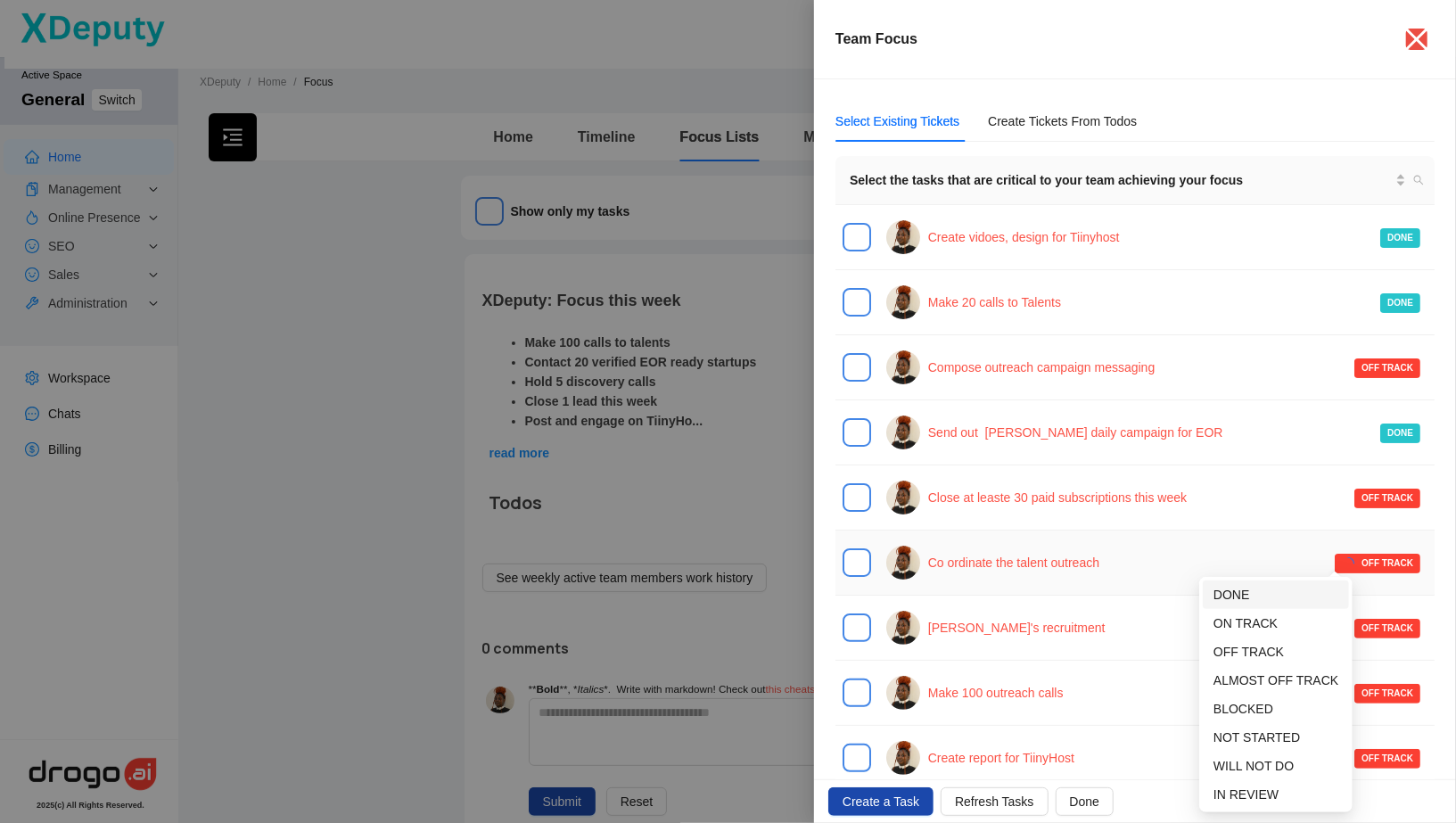 click on "DONE" at bounding box center [1231, 595] 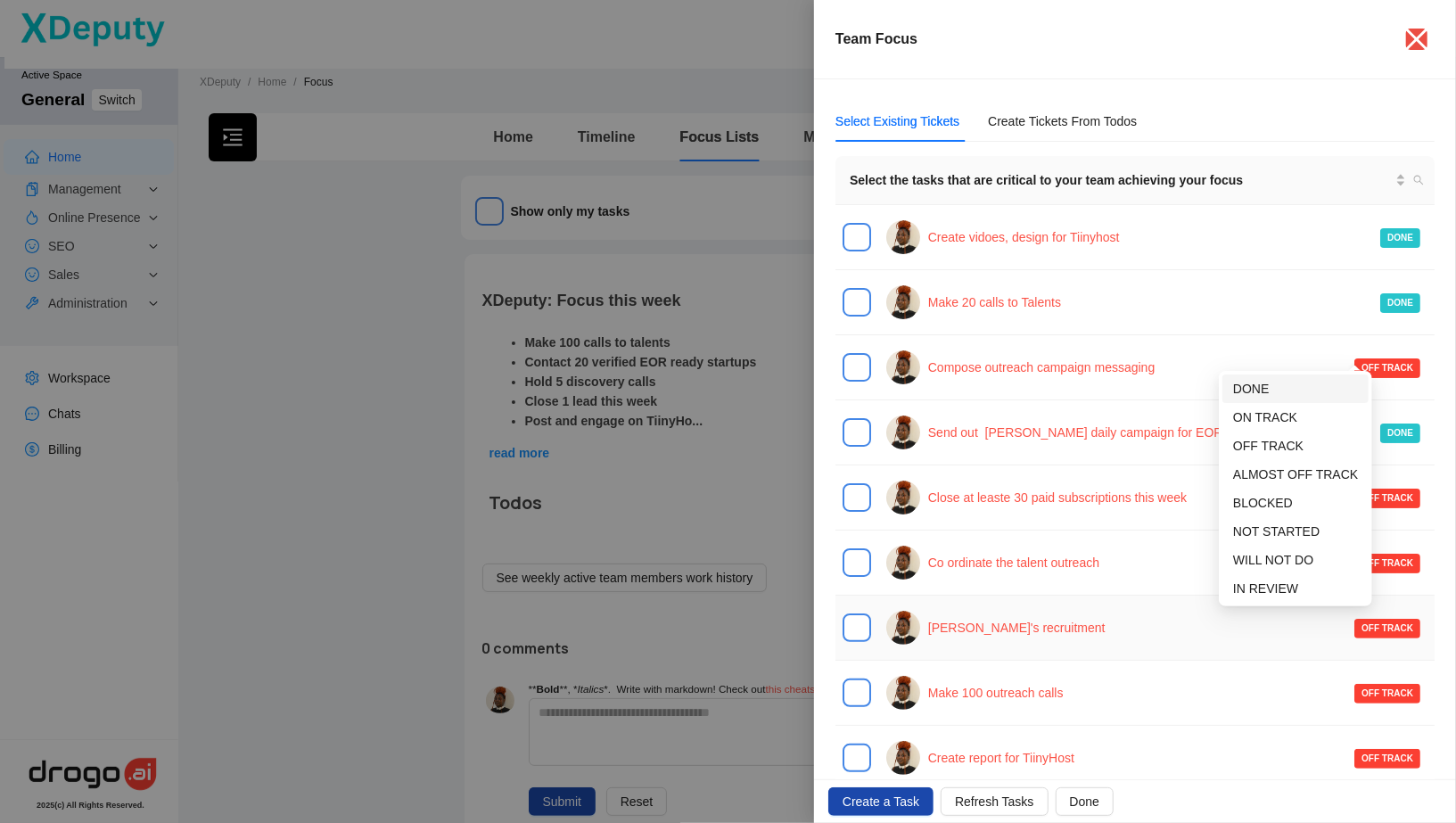 click on "DONE" at bounding box center [1251, 389] 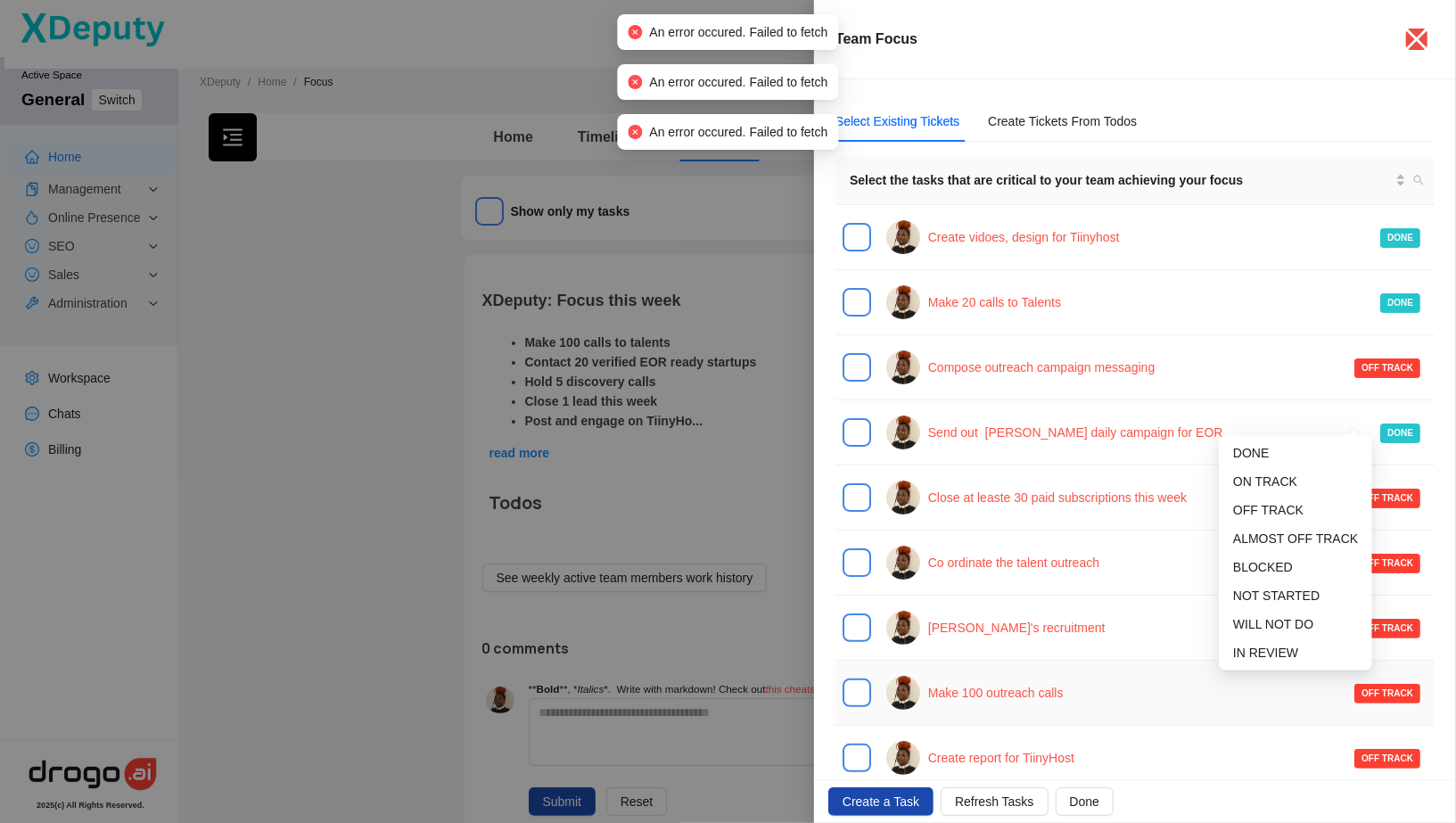 click on "OFF TRACK" at bounding box center (1387, 694) 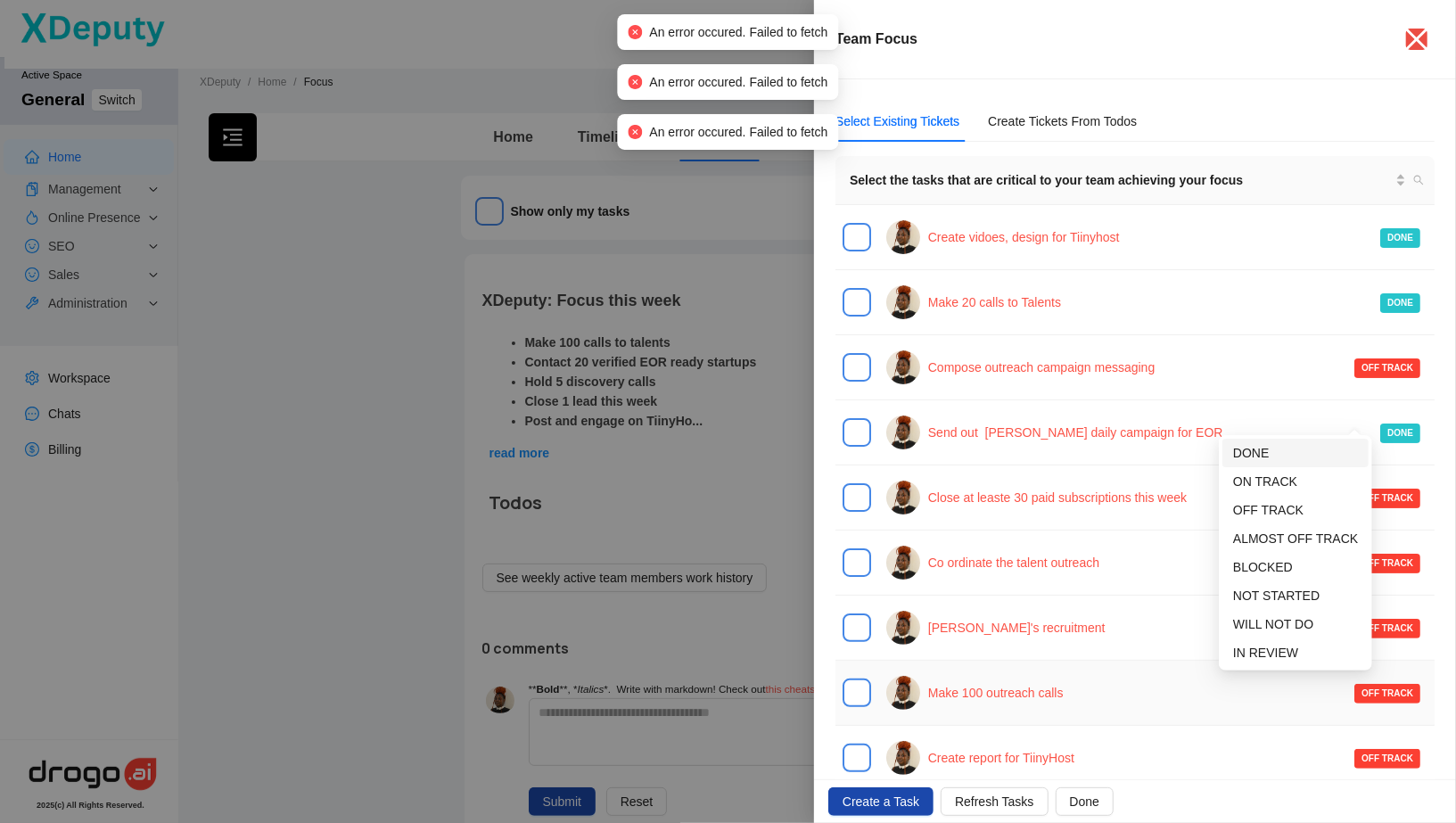 click on "DONE" at bounding box center (1251, 453) 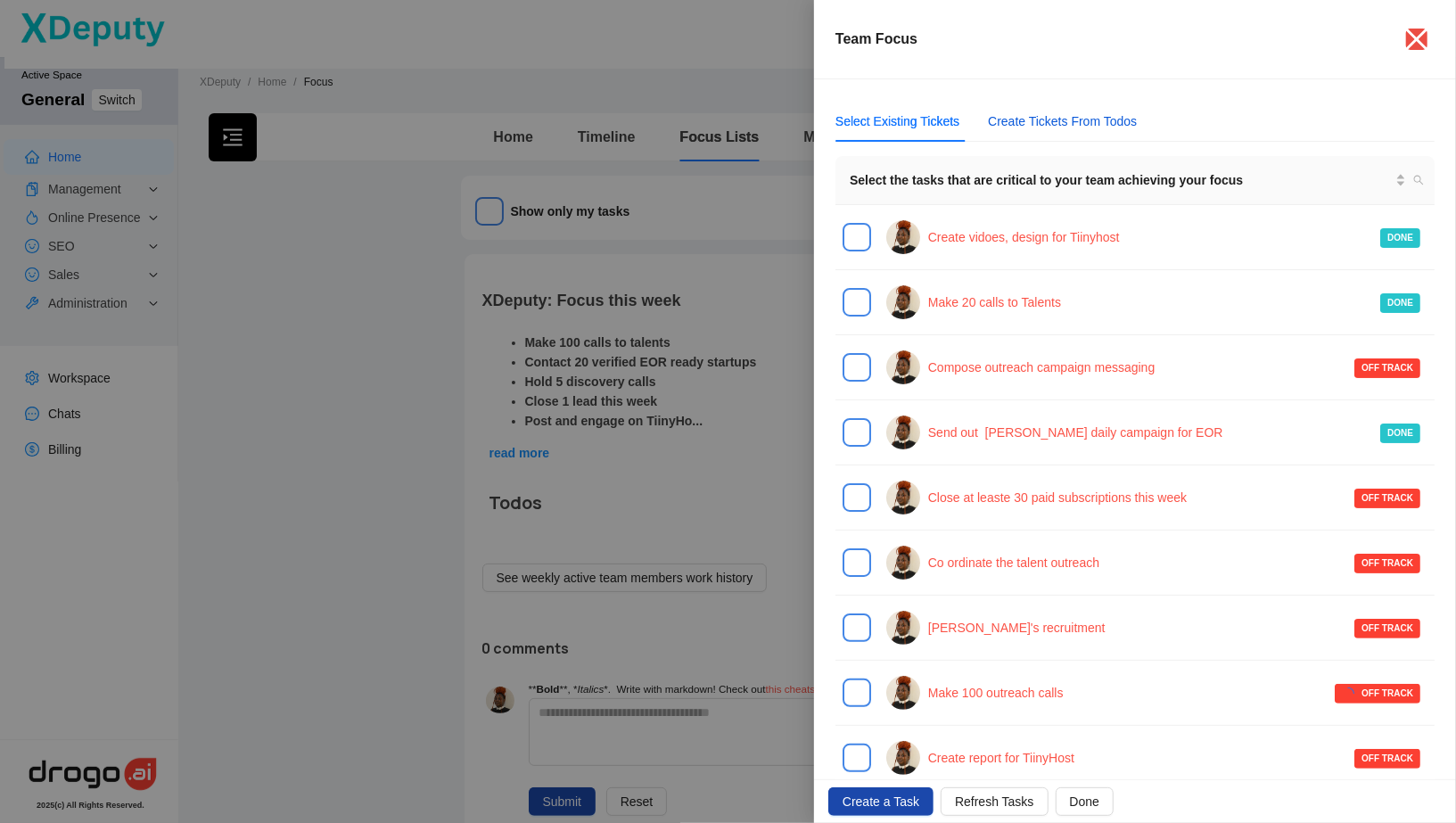 click on "Create Tickets From Todos" at bounding box center (1062, 121) 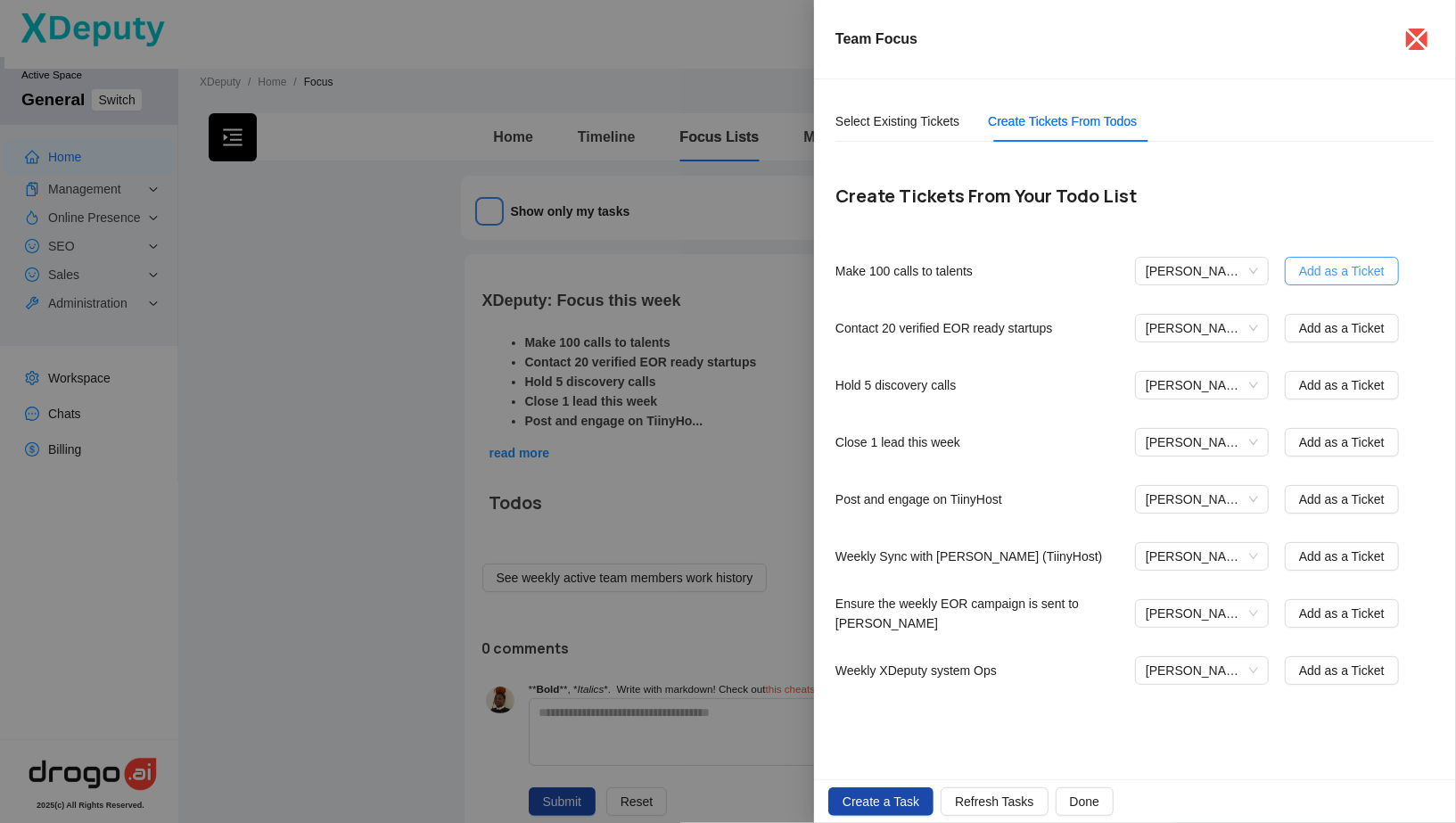 click on "Add as a Ticket" at bounding box center (1342, 271) 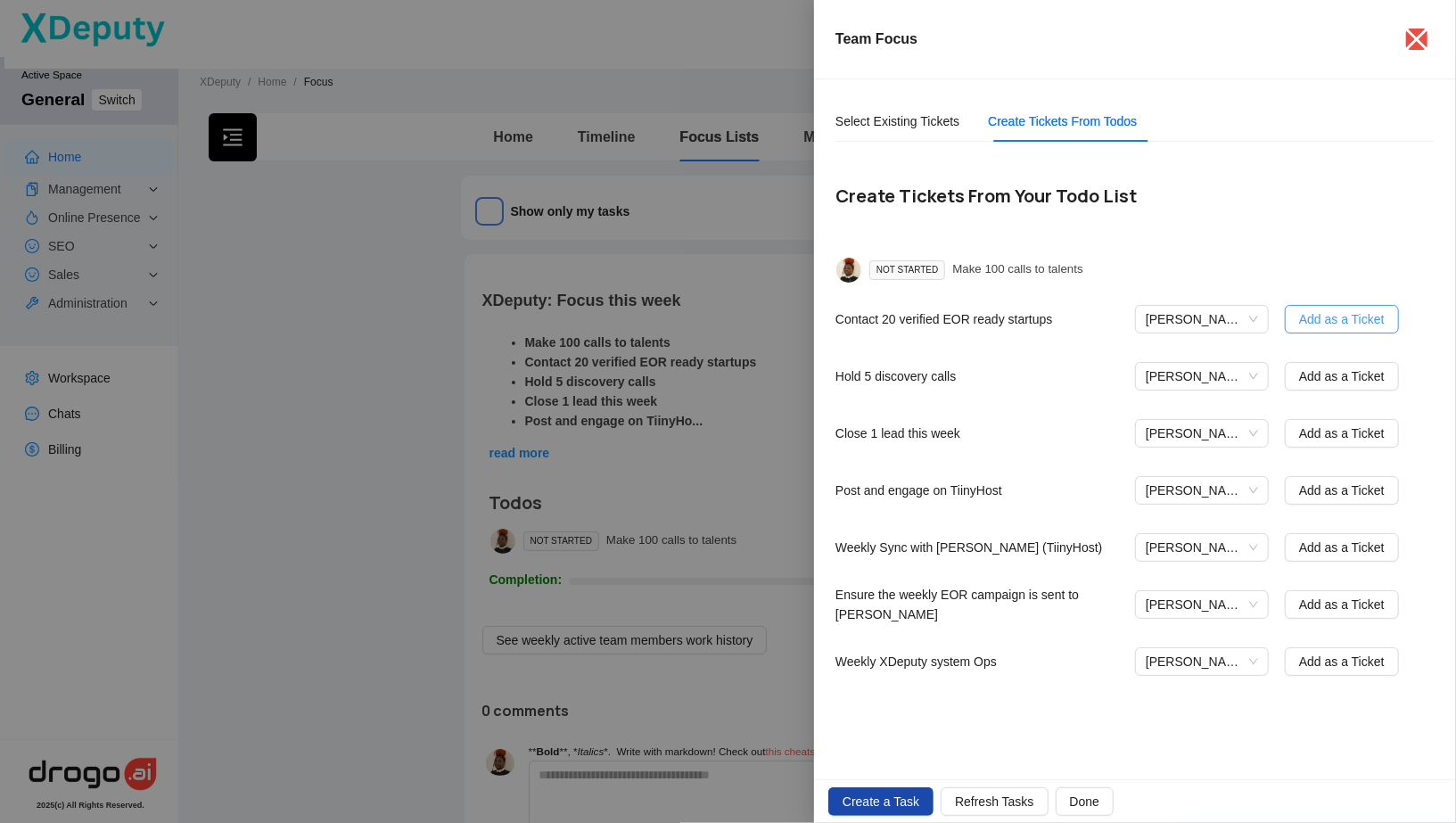 click on "Add as a Ticket" at bounding box center [1342, 319] 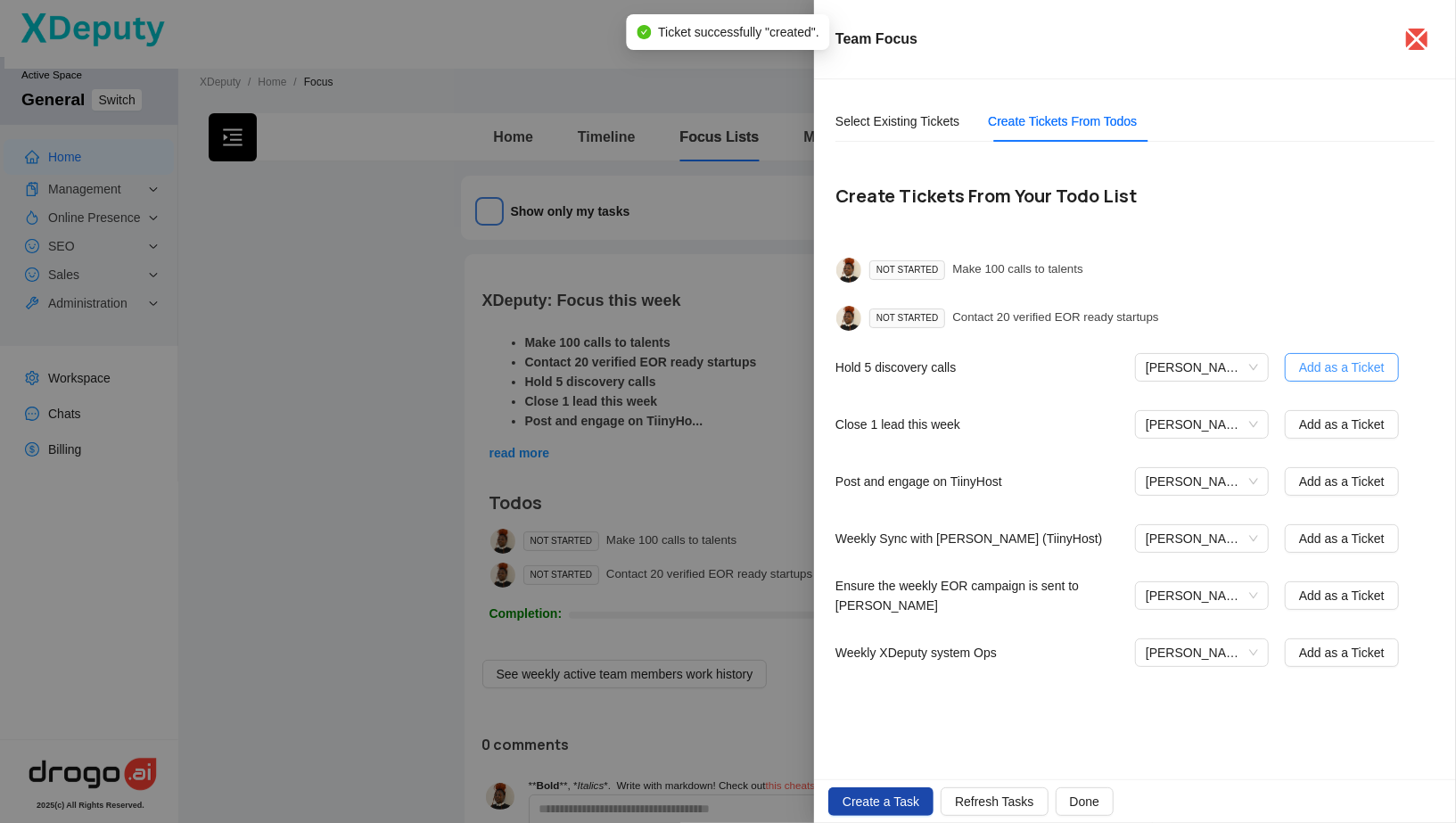 click on "Add as a Ticket" at bounding box center [1342, 367] 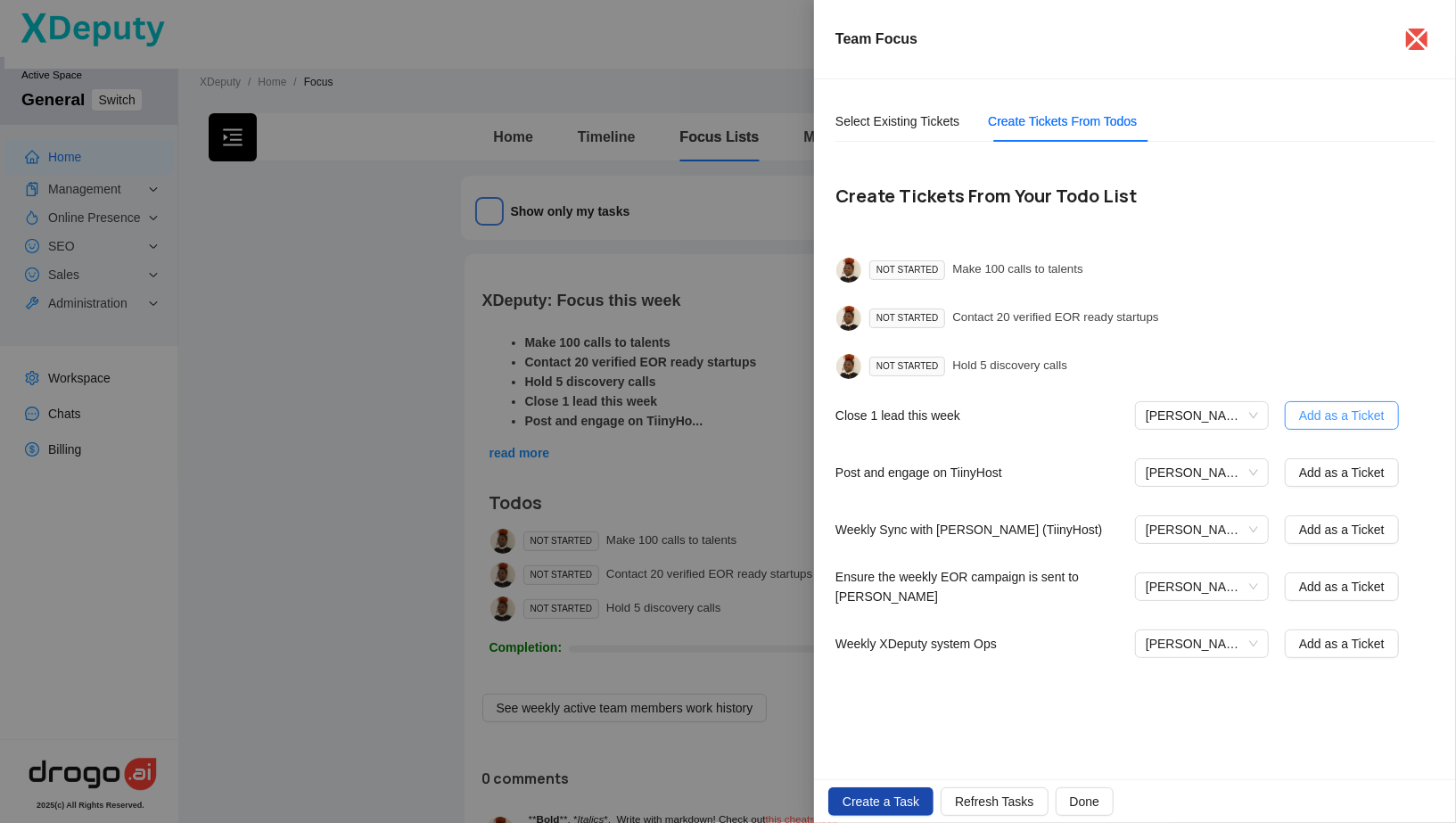 click on "Add as a Ticket" at bounding box center [1342, 416] 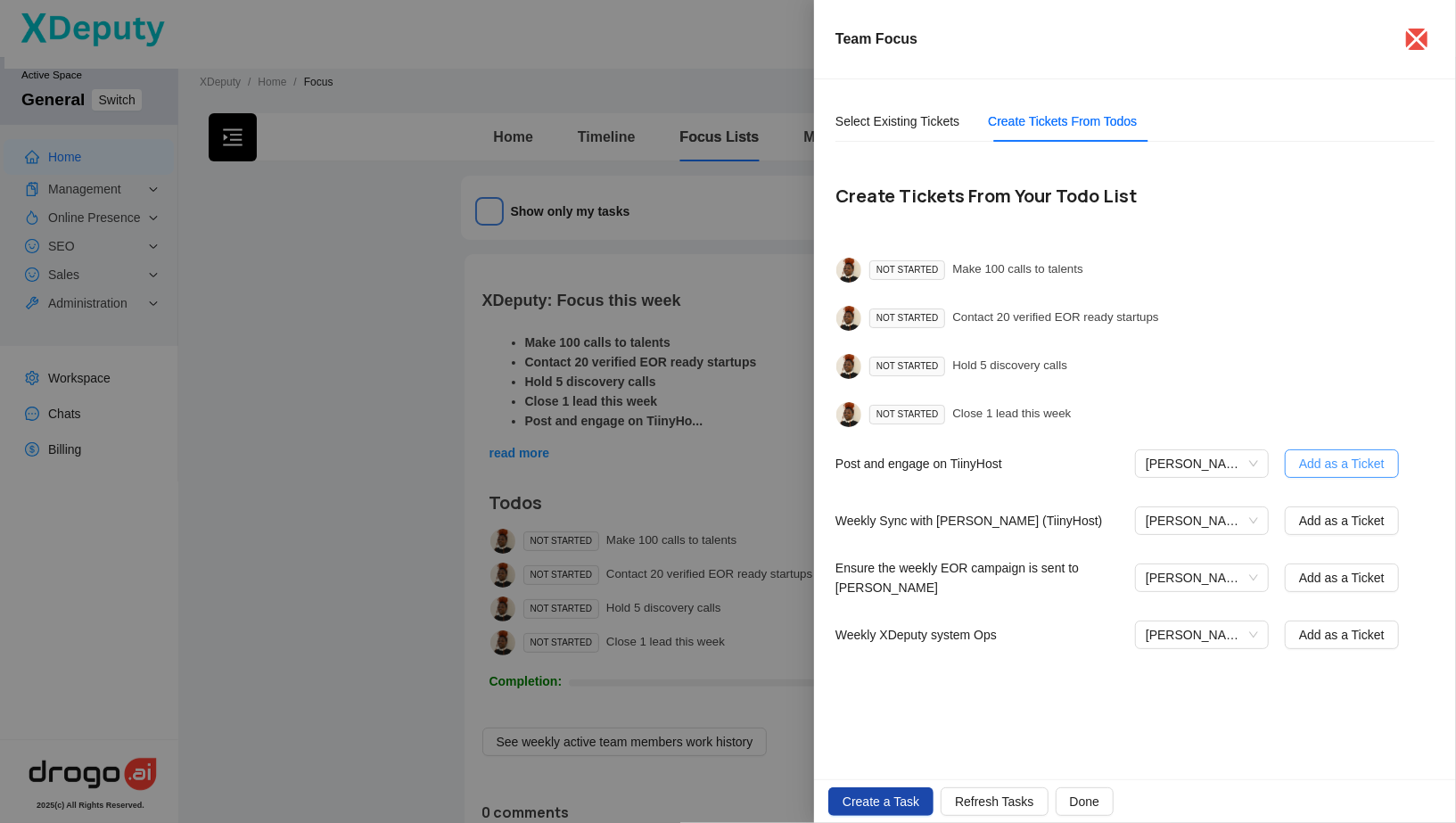 click on "Add as a Ticket" at bounding box center [1342, 464] 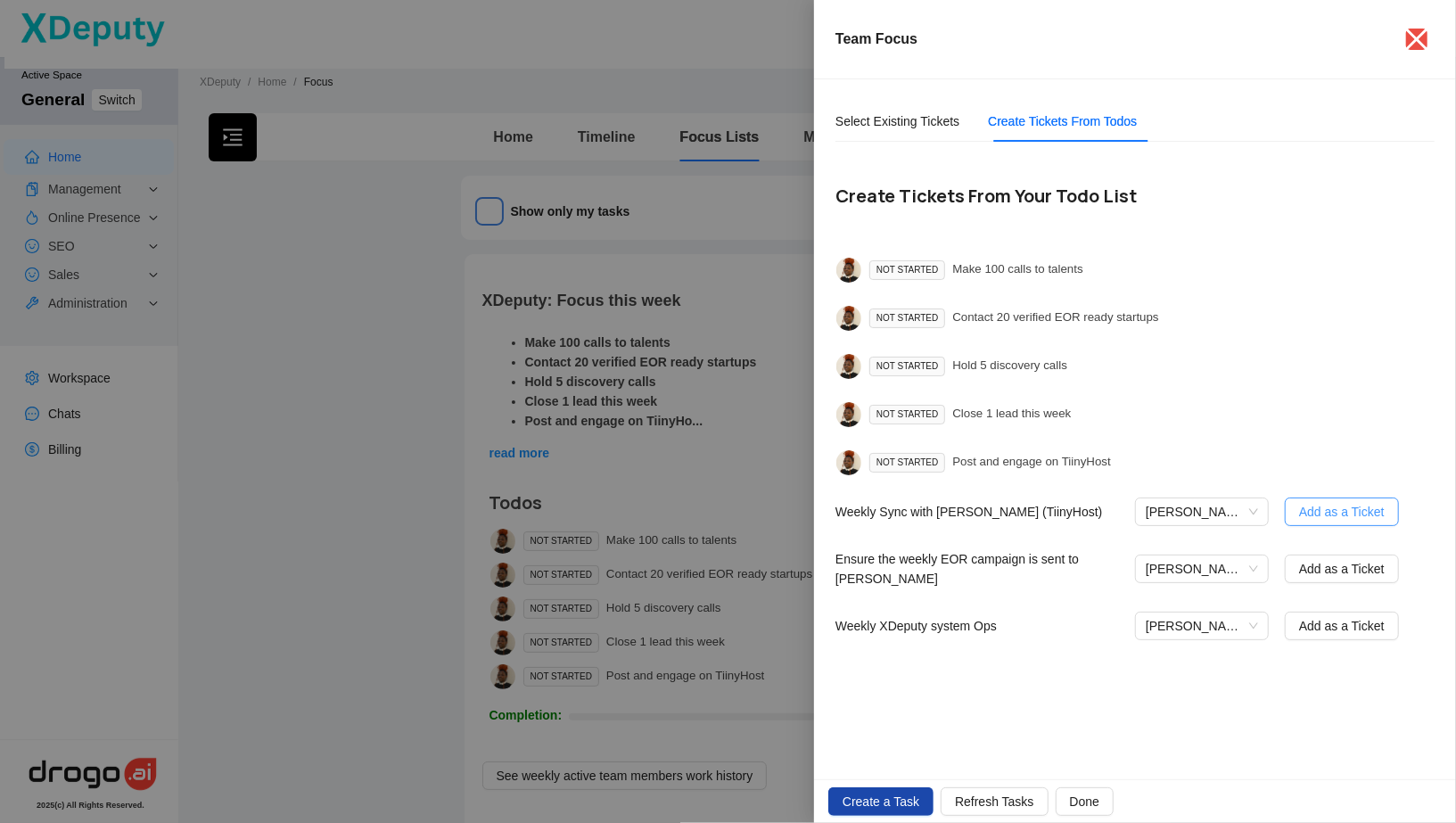 click on "Add as a Ticket" at bounding box center [1342, 512] 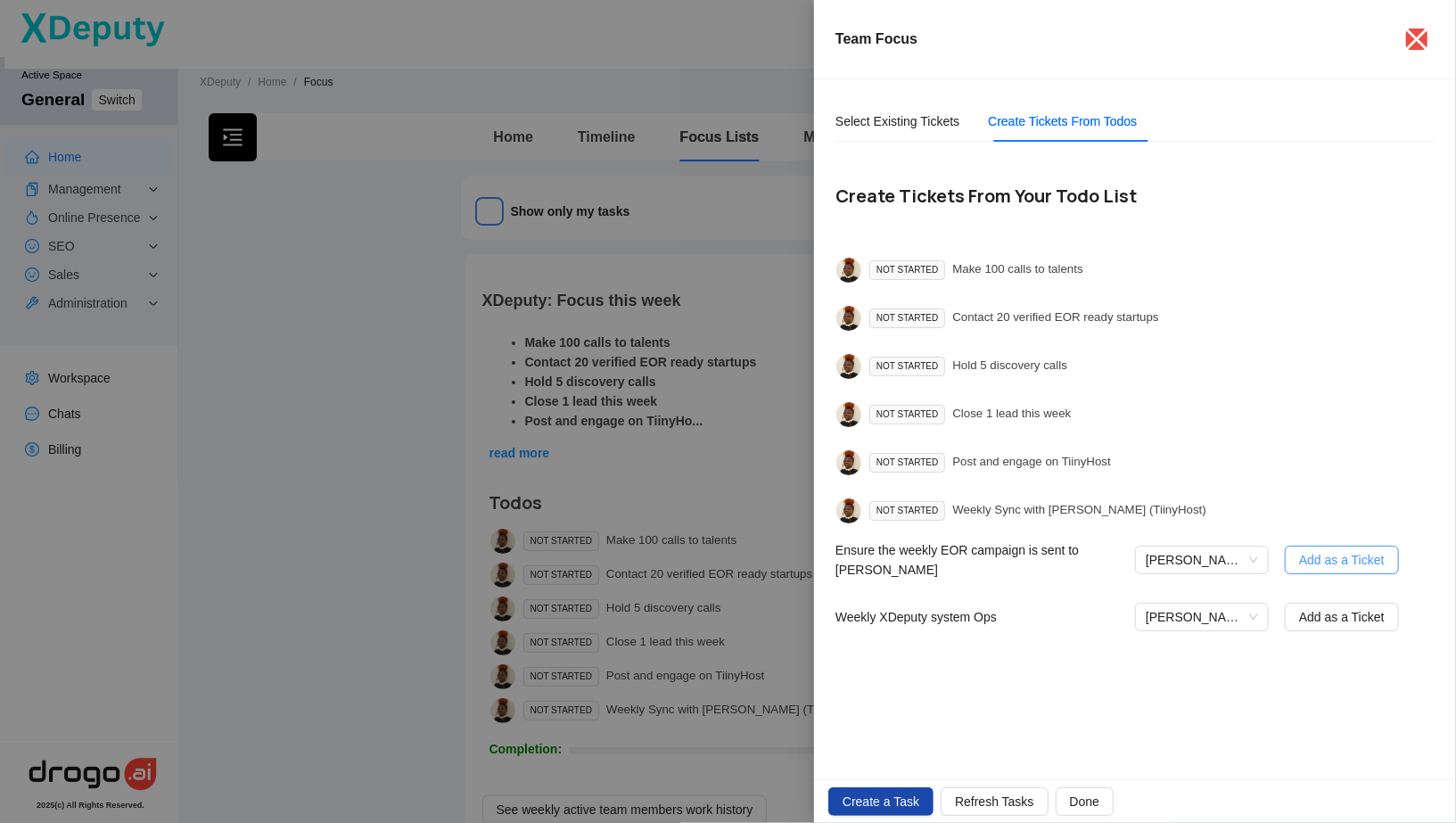 click on "Add as a Ticket" at bounding box center (1342, 560) 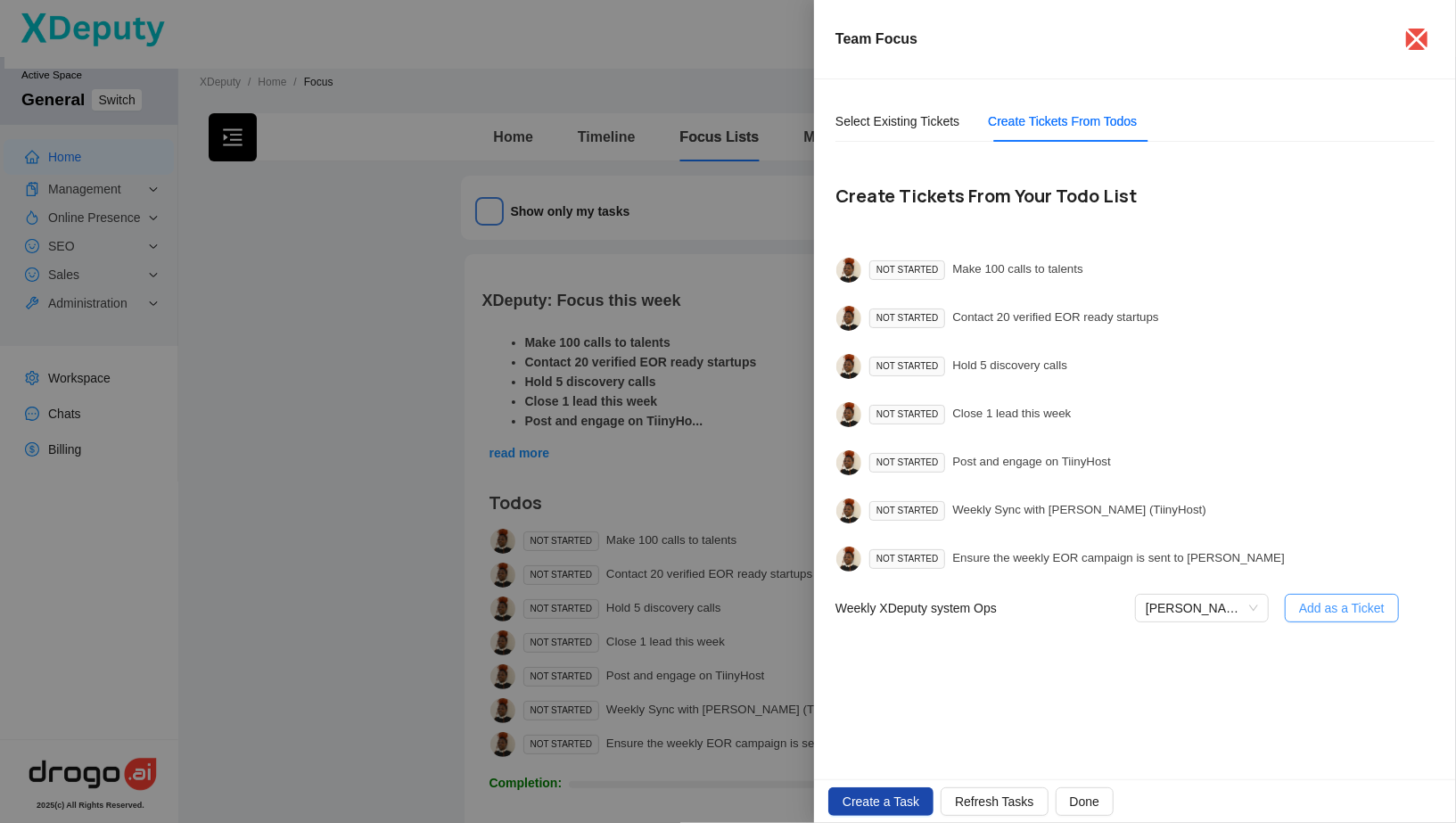 click on "Add as a Ticket" at bounding box center [1342, 608] 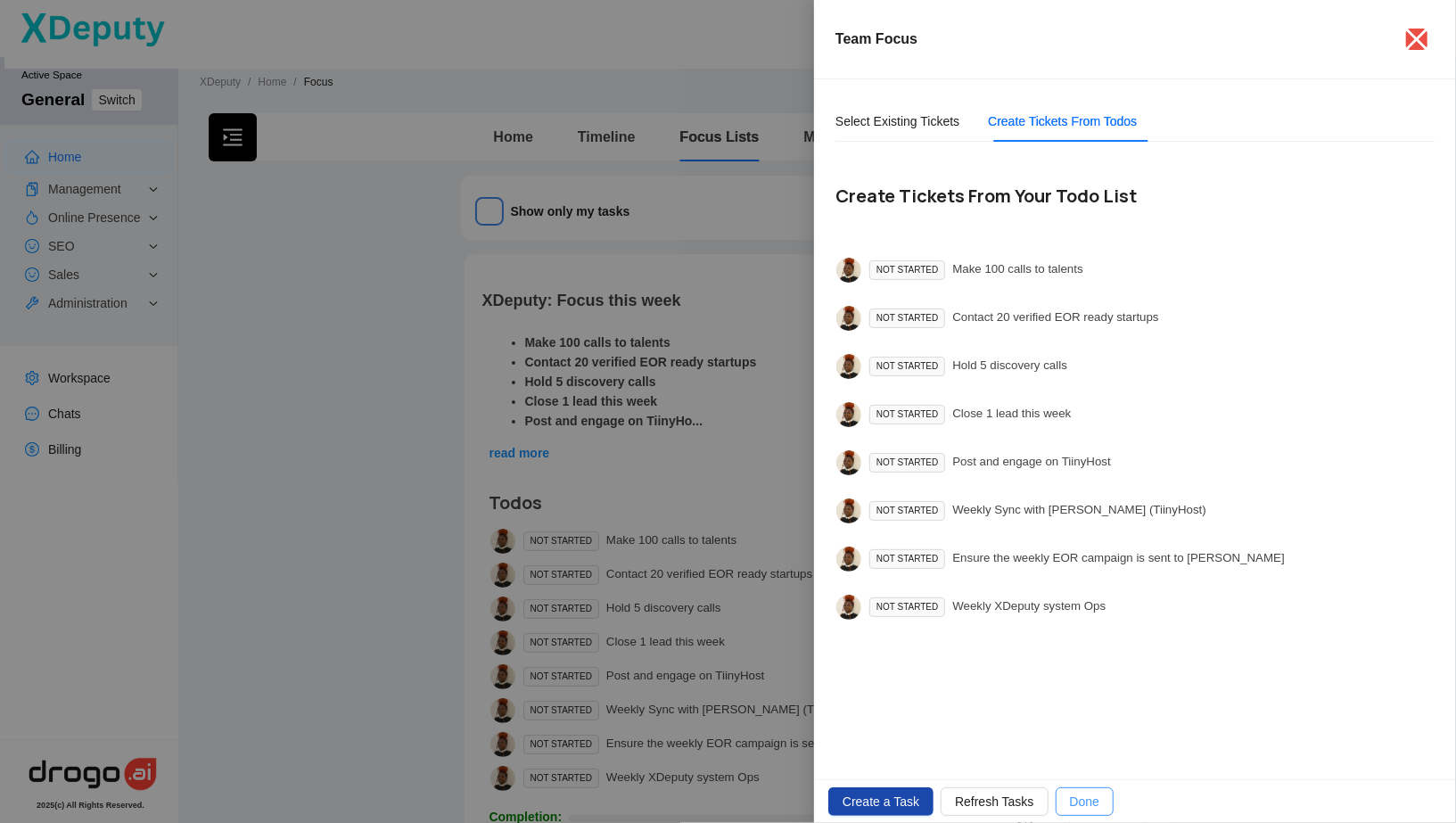 click on "Done" at bounding box center (1084, 802) 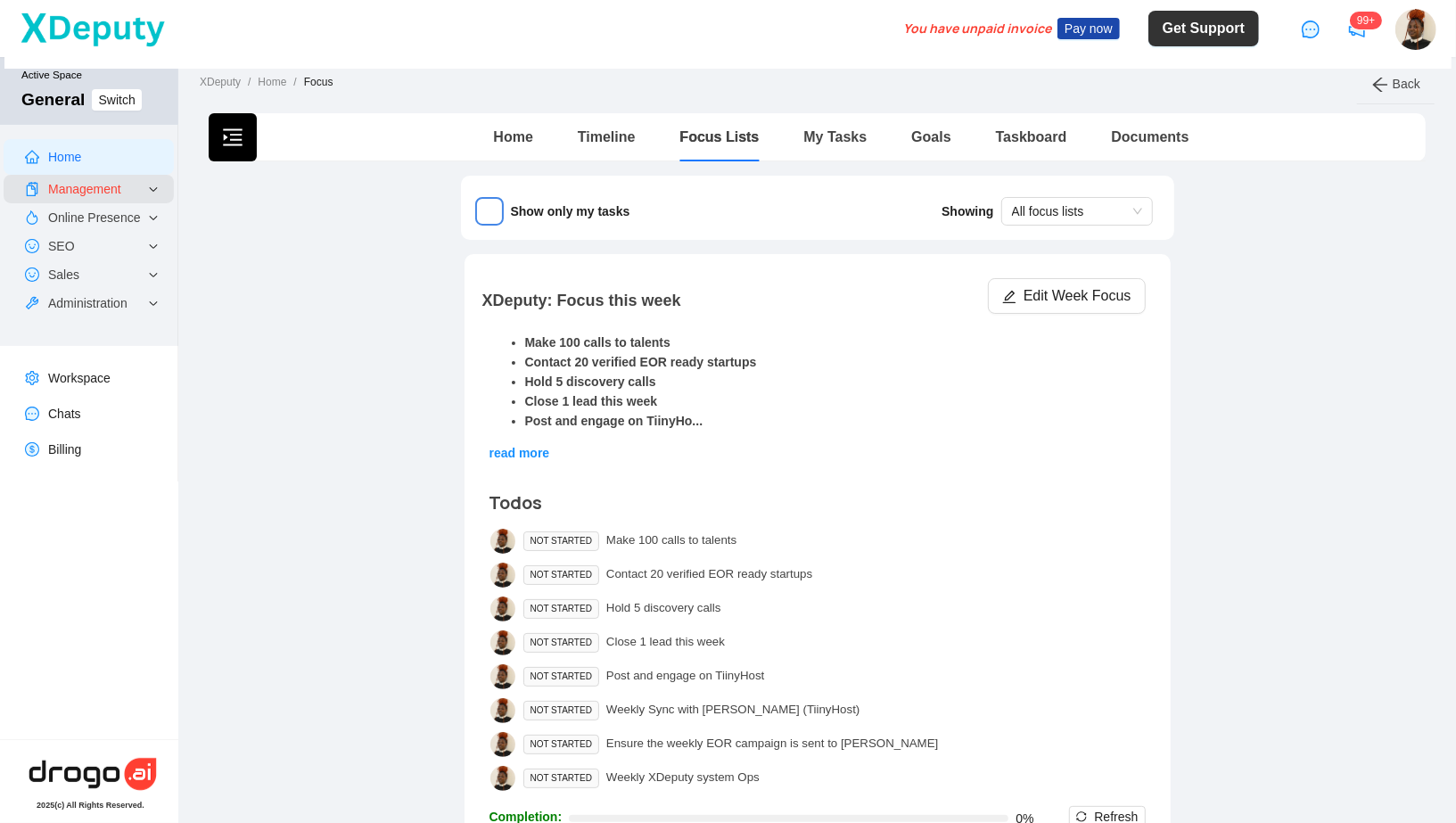 click on "Management" at bounding box center (85, 189) 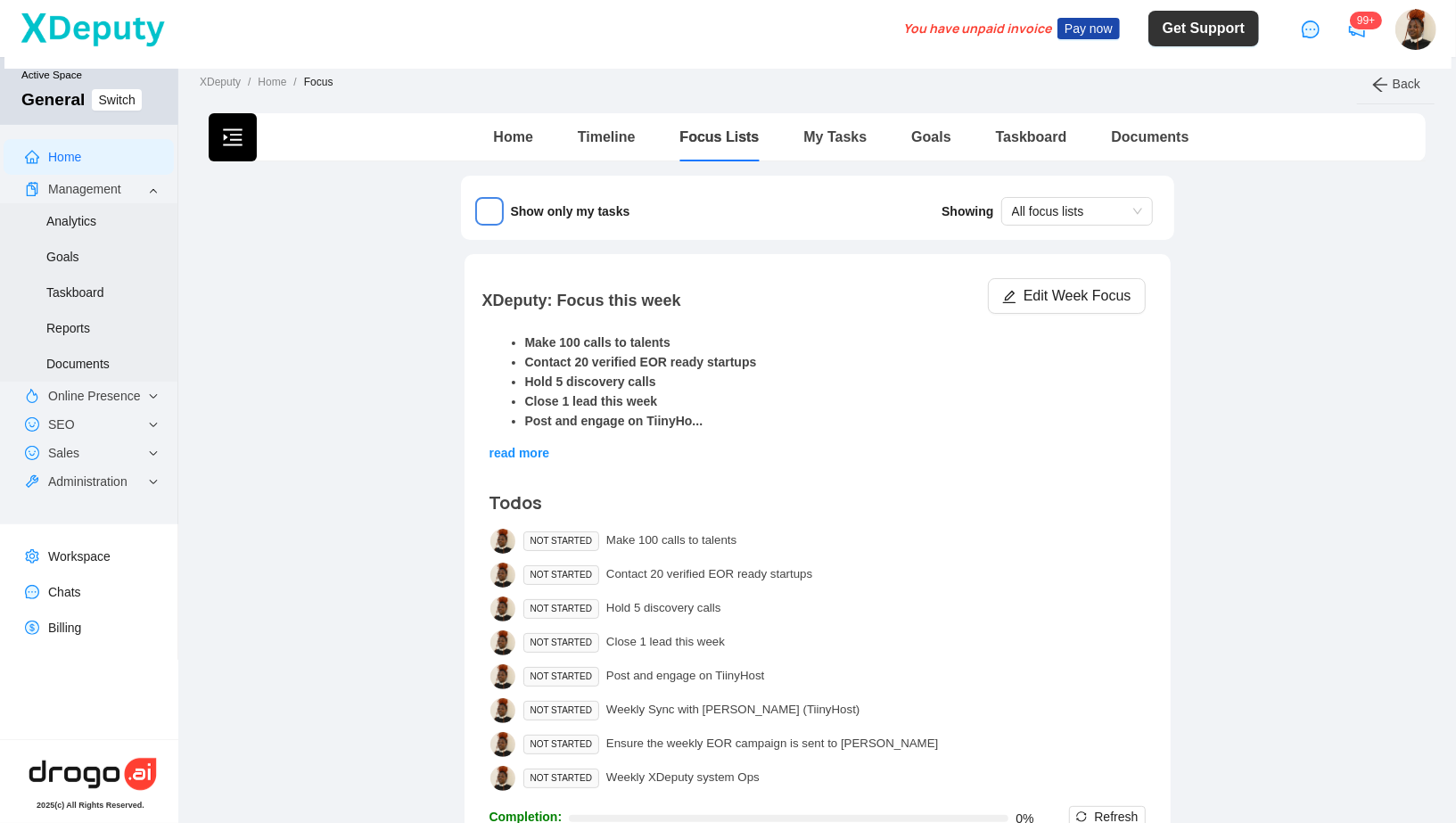 scroll, scrollTop: 224, scrollLeft: 0, axis: vertical 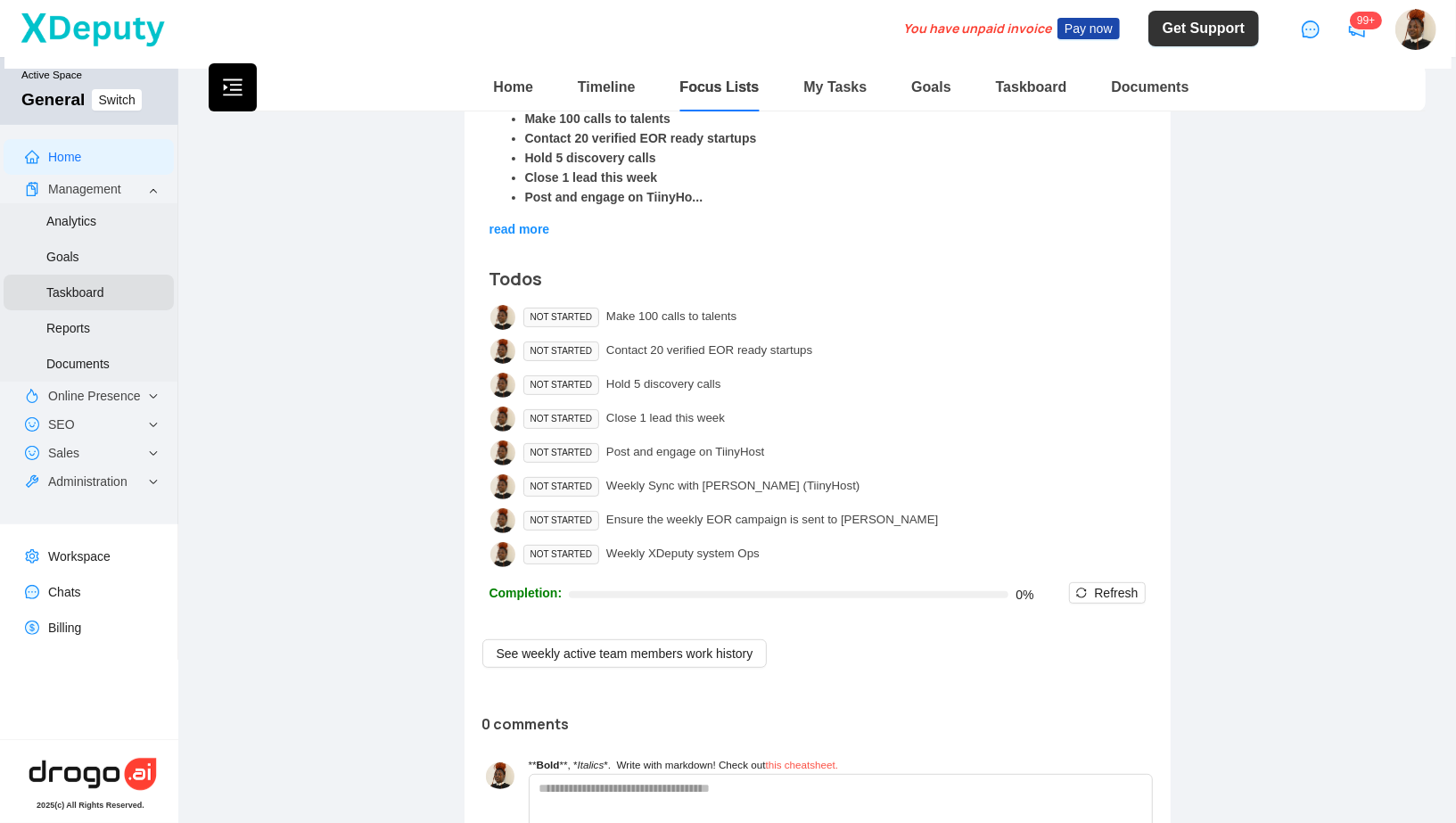 click on "Taskboard" at bounding box center (75, 292) 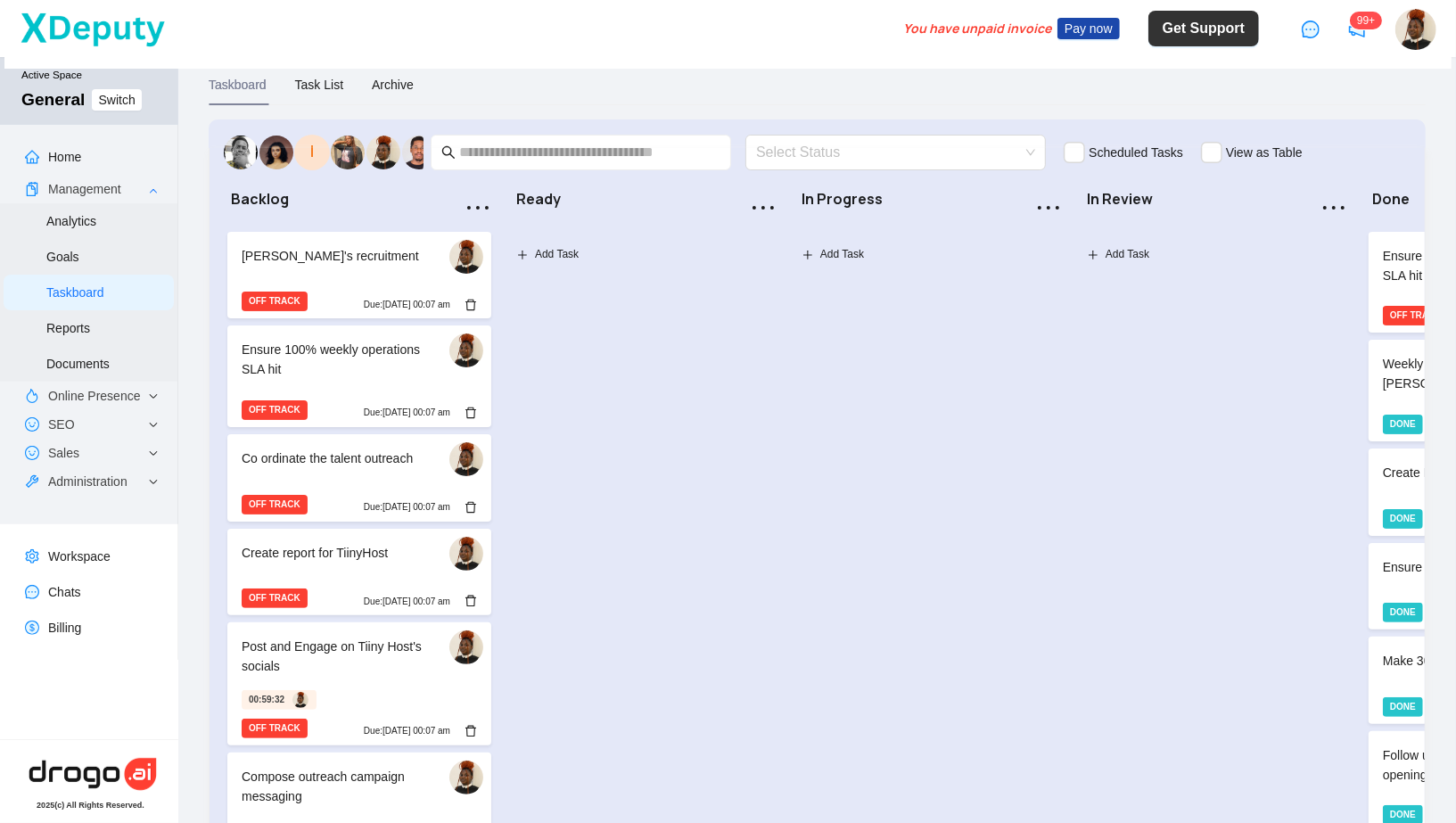 scroll, scrollTop: 159, scrollLeft: 0, axis: vertical 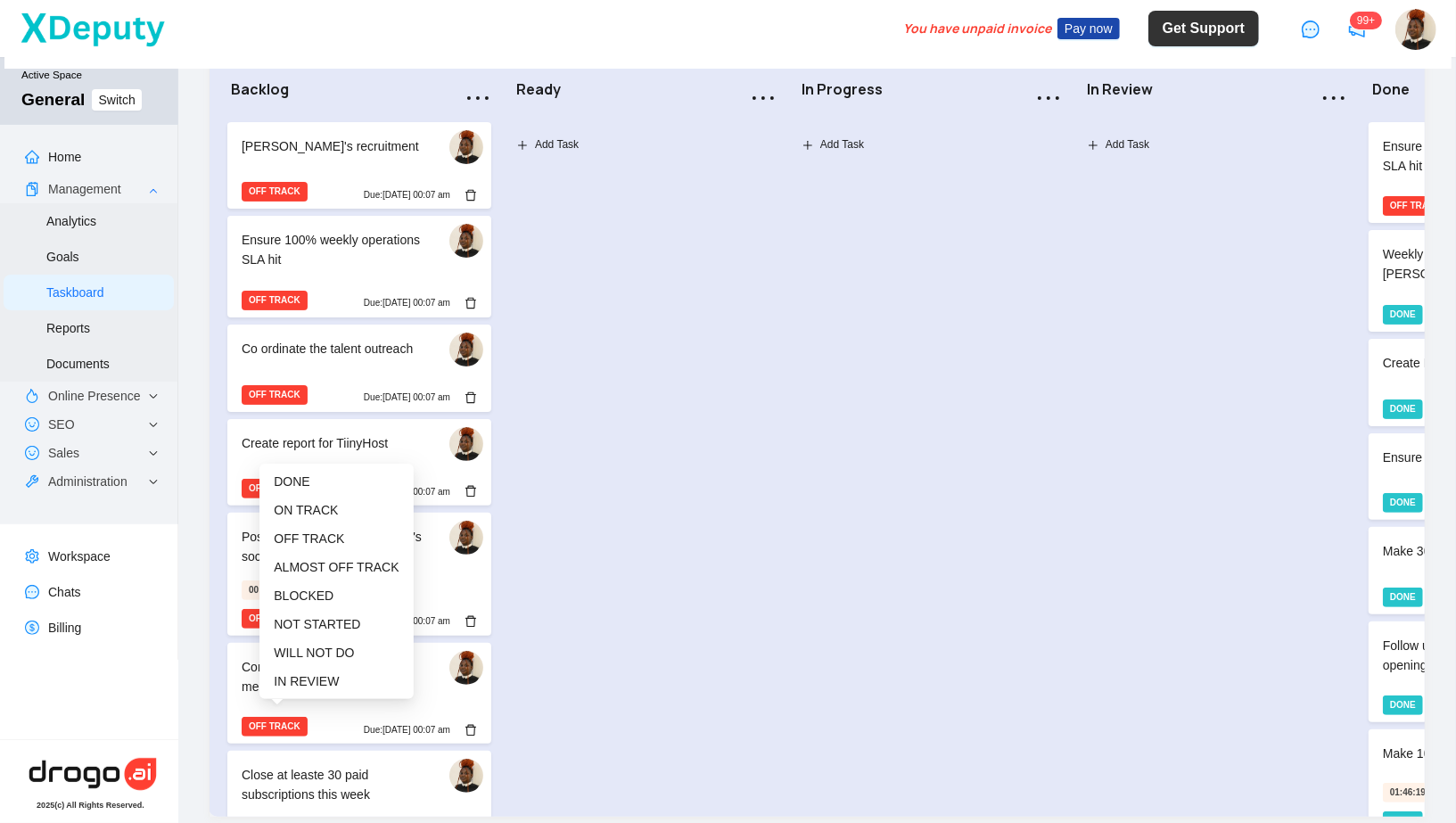 click on "OFF TRACK" at bounding box center [275, 727] 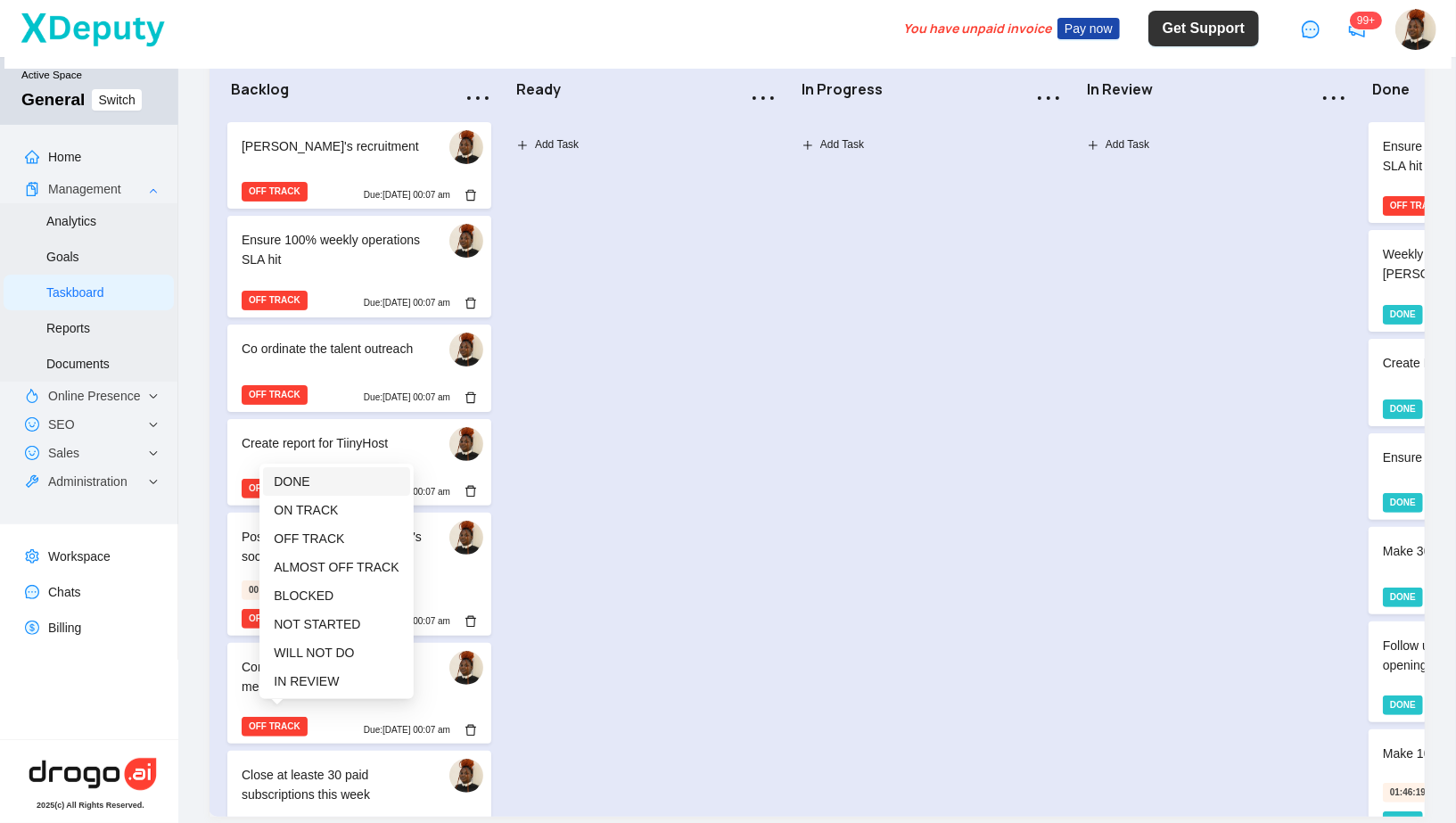click on "DONE" at bounding box center (292, 481) 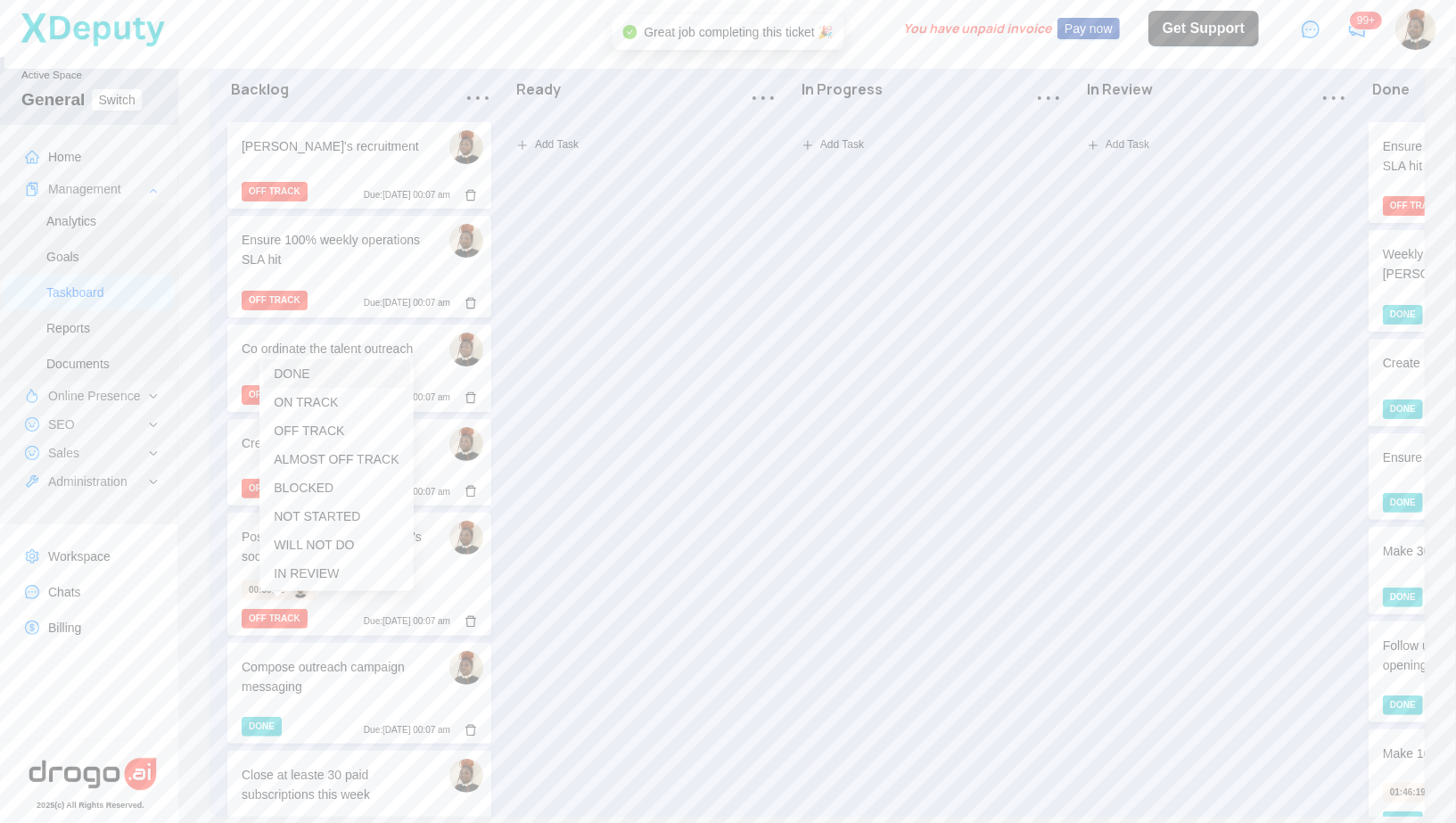 click on "DONE" at bounding box center (292, 374) 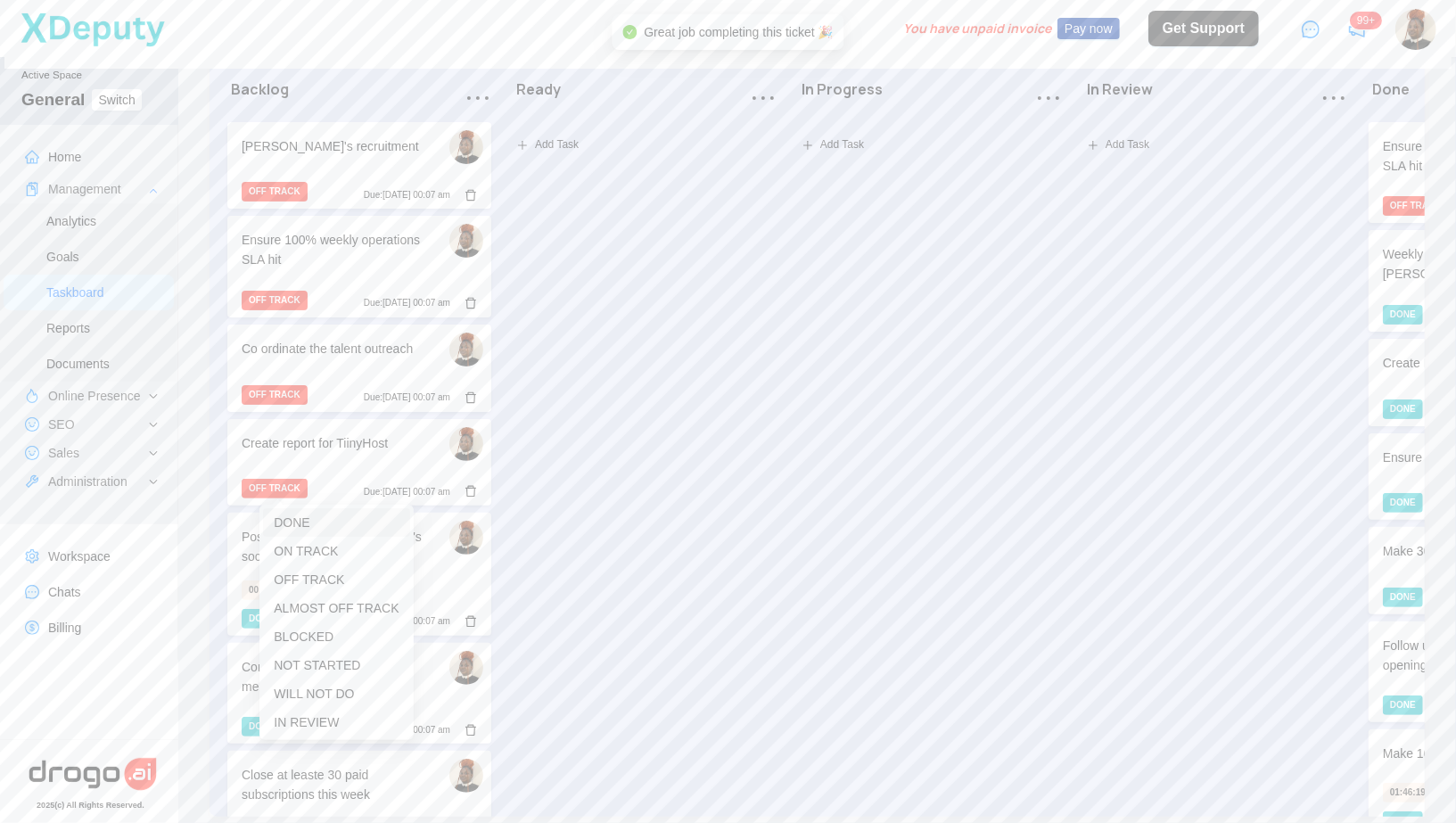 click on "DONE" at bounding box center (336, 523) 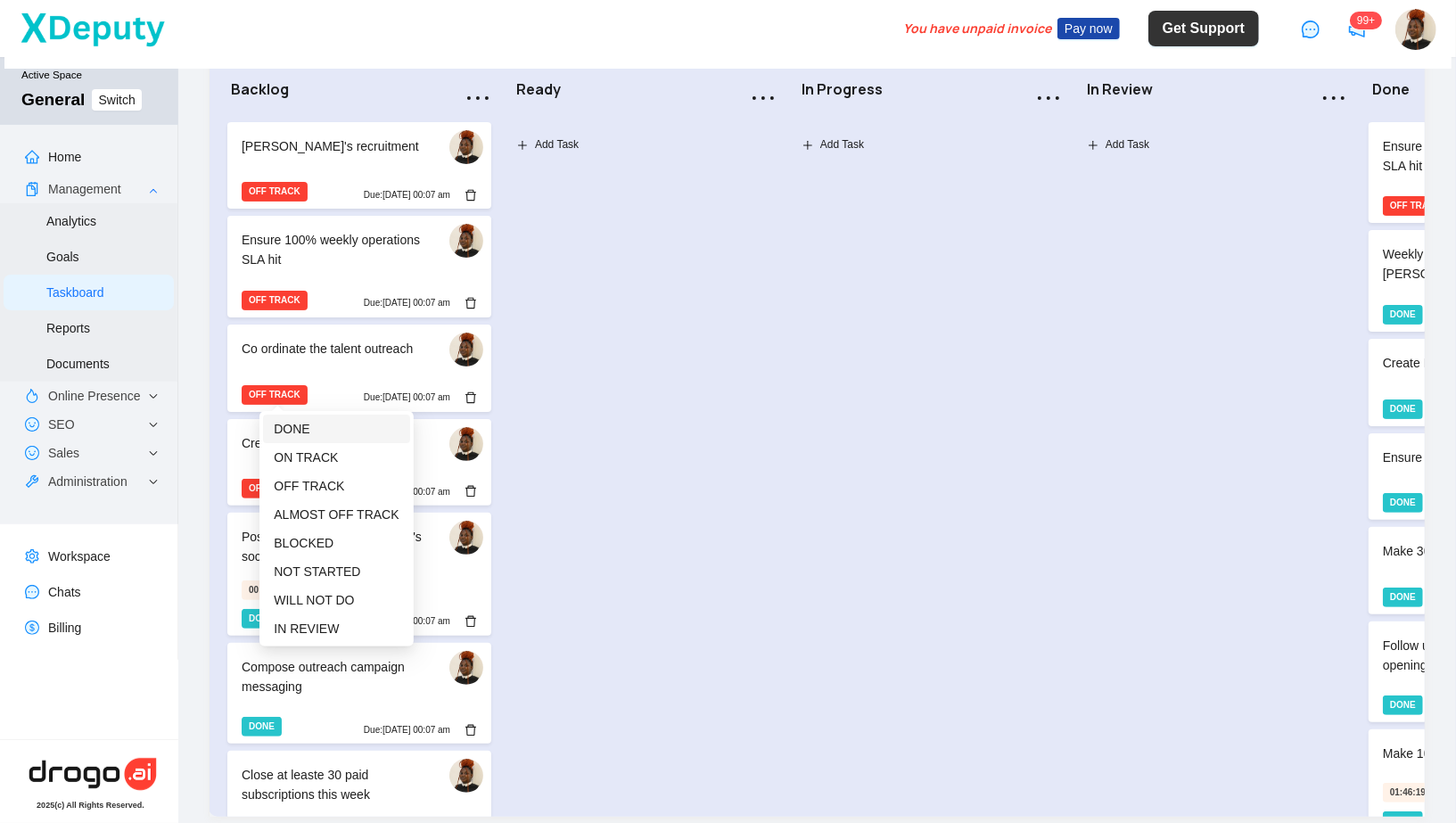 click on "DONE" at bounding box center [292, 429] 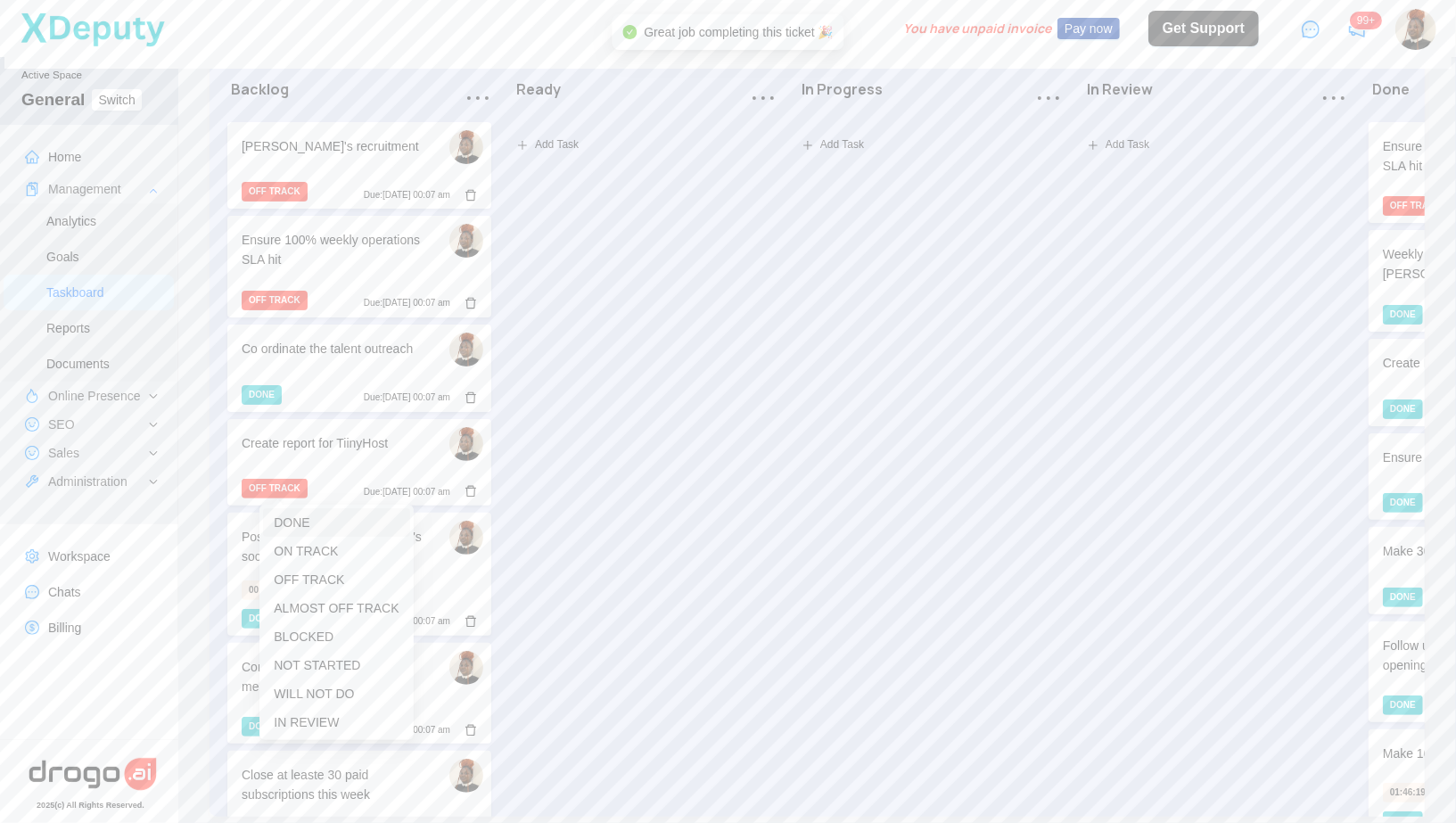 click on "DONE" at bounding box center [292, 523] 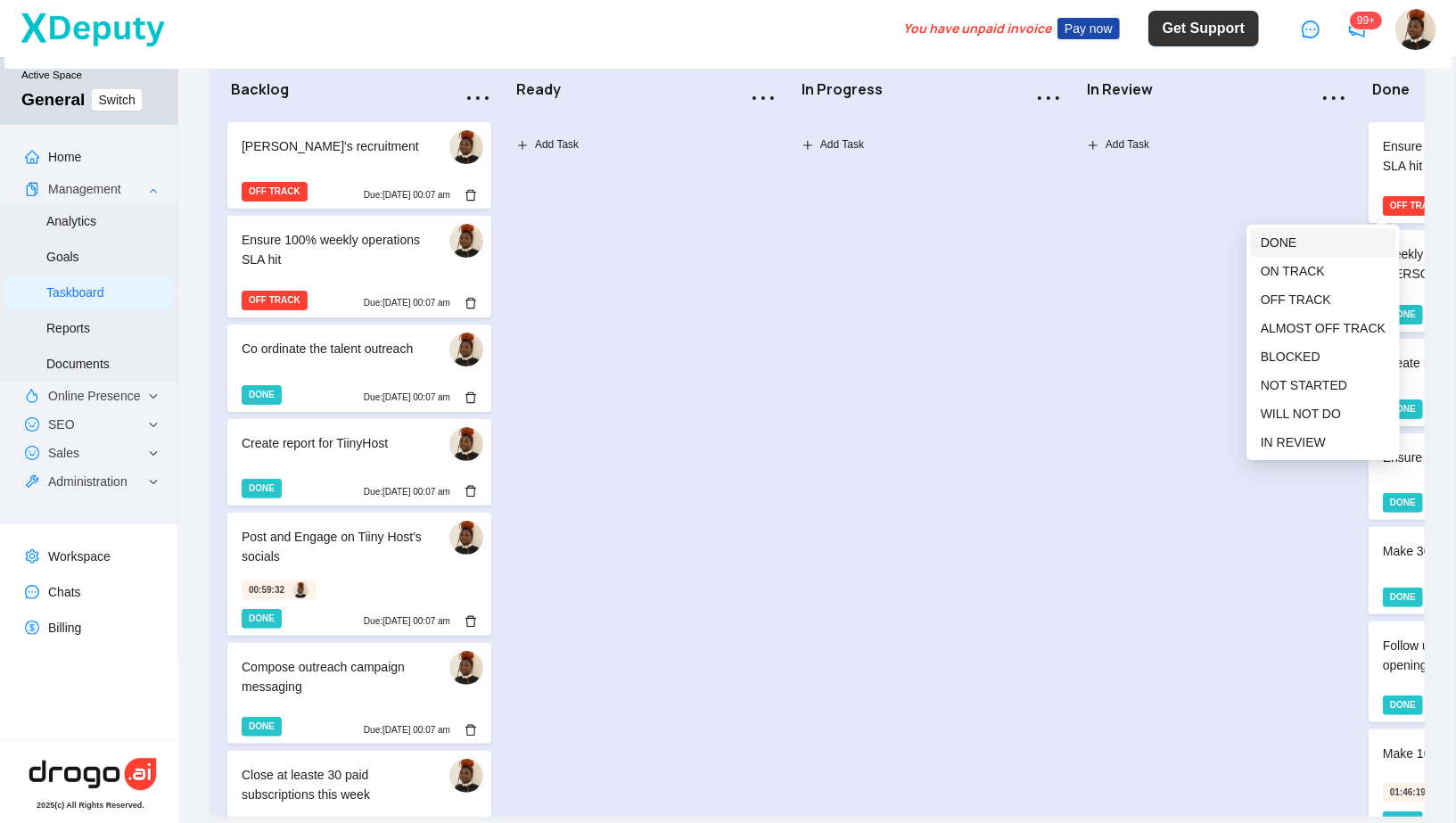 click on "DONE" at bounding box center [1323, 243] 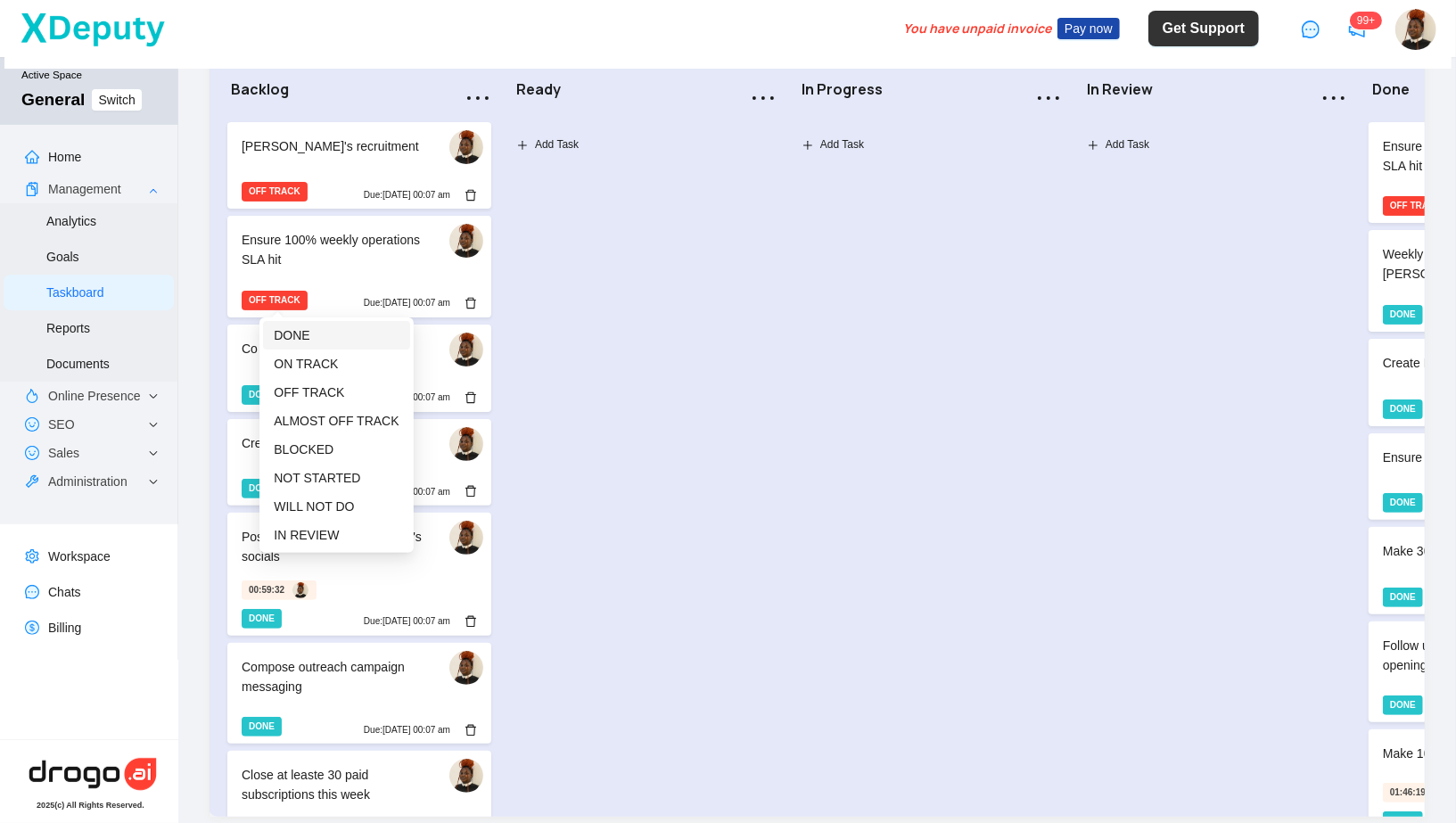 click on "DONE" at bounding box center [292, 335] 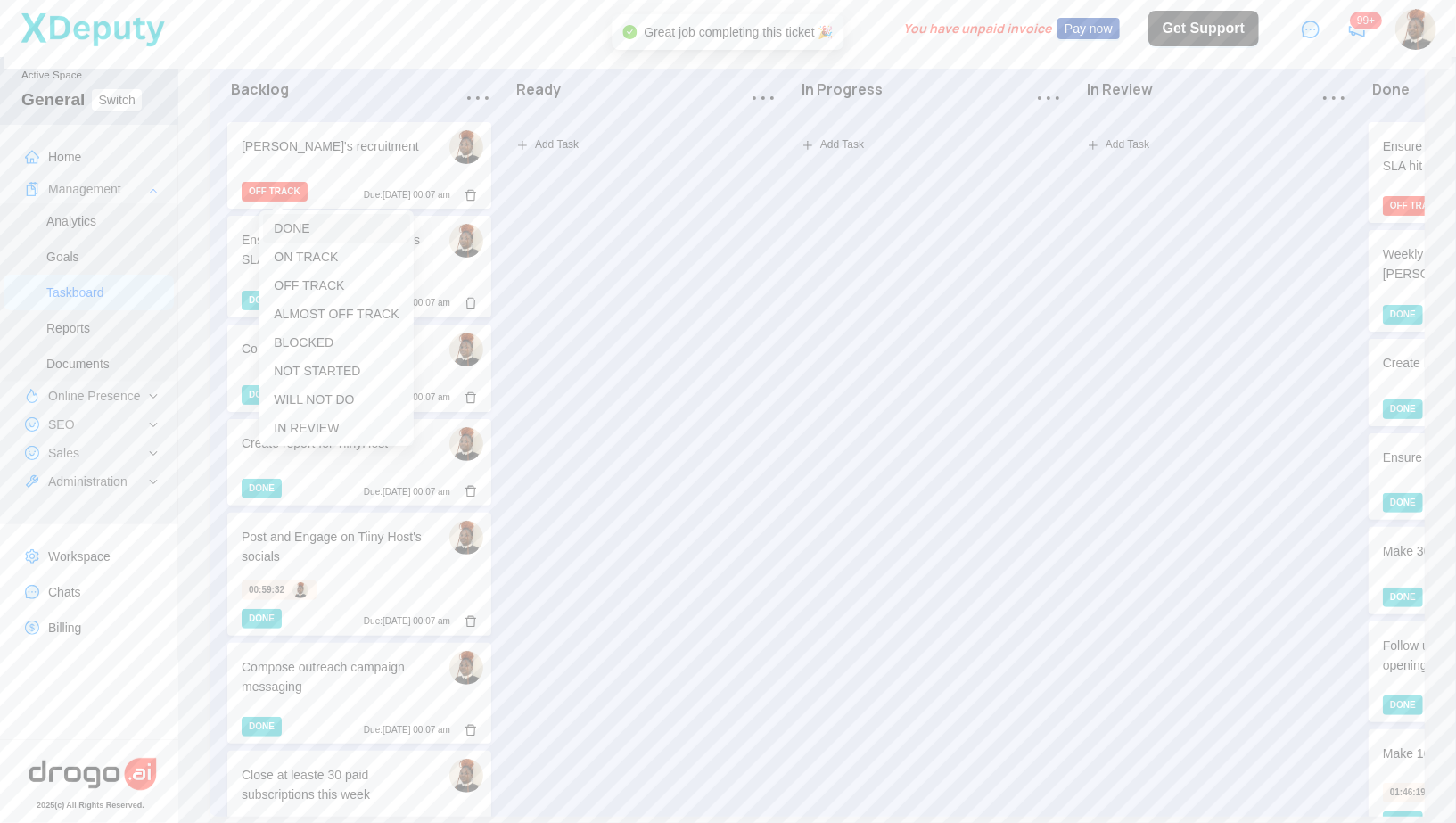 click on "DONE" at bounding box center [292, 228] 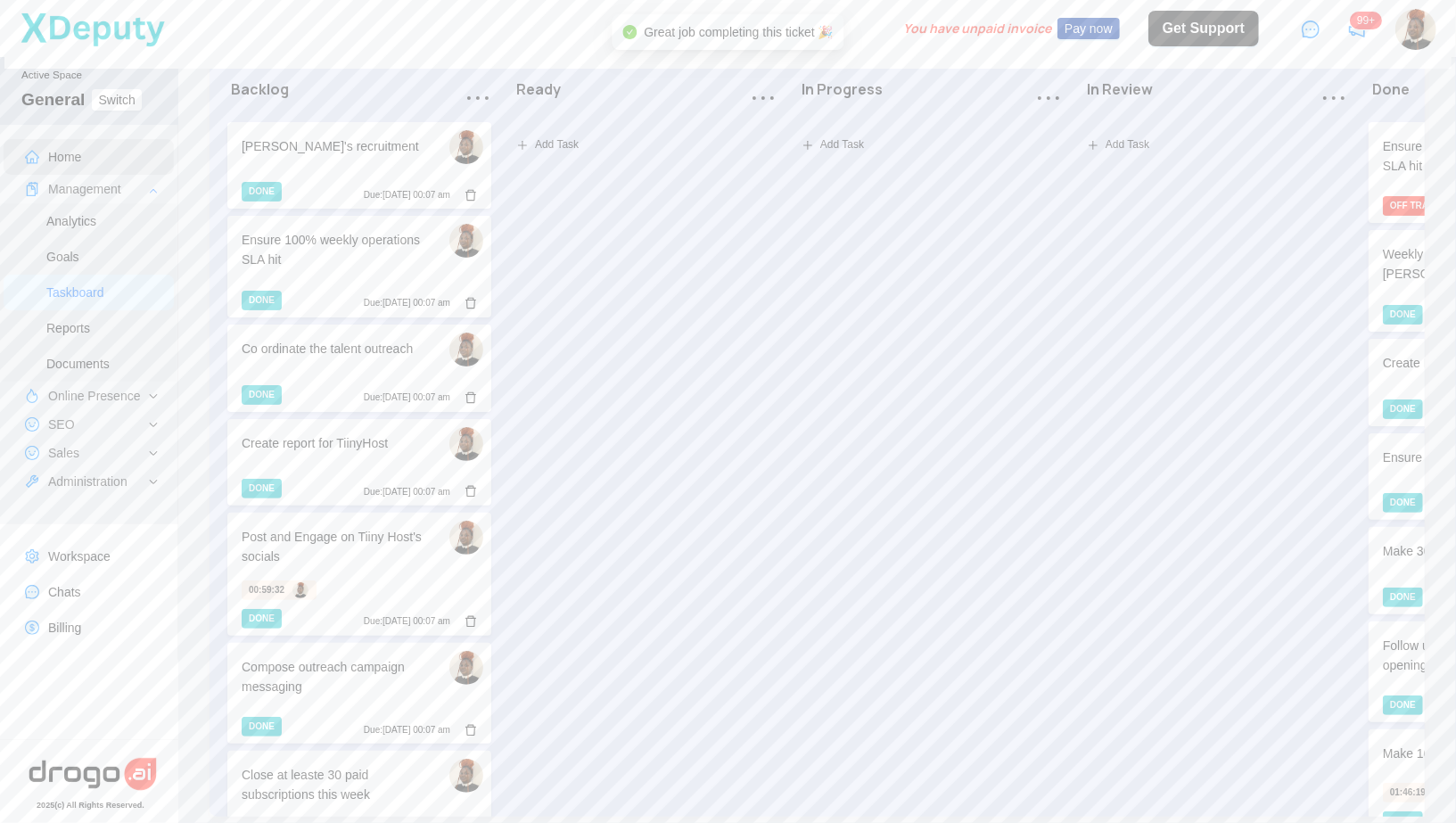 click on "Home" at bounding box center (64, 157) 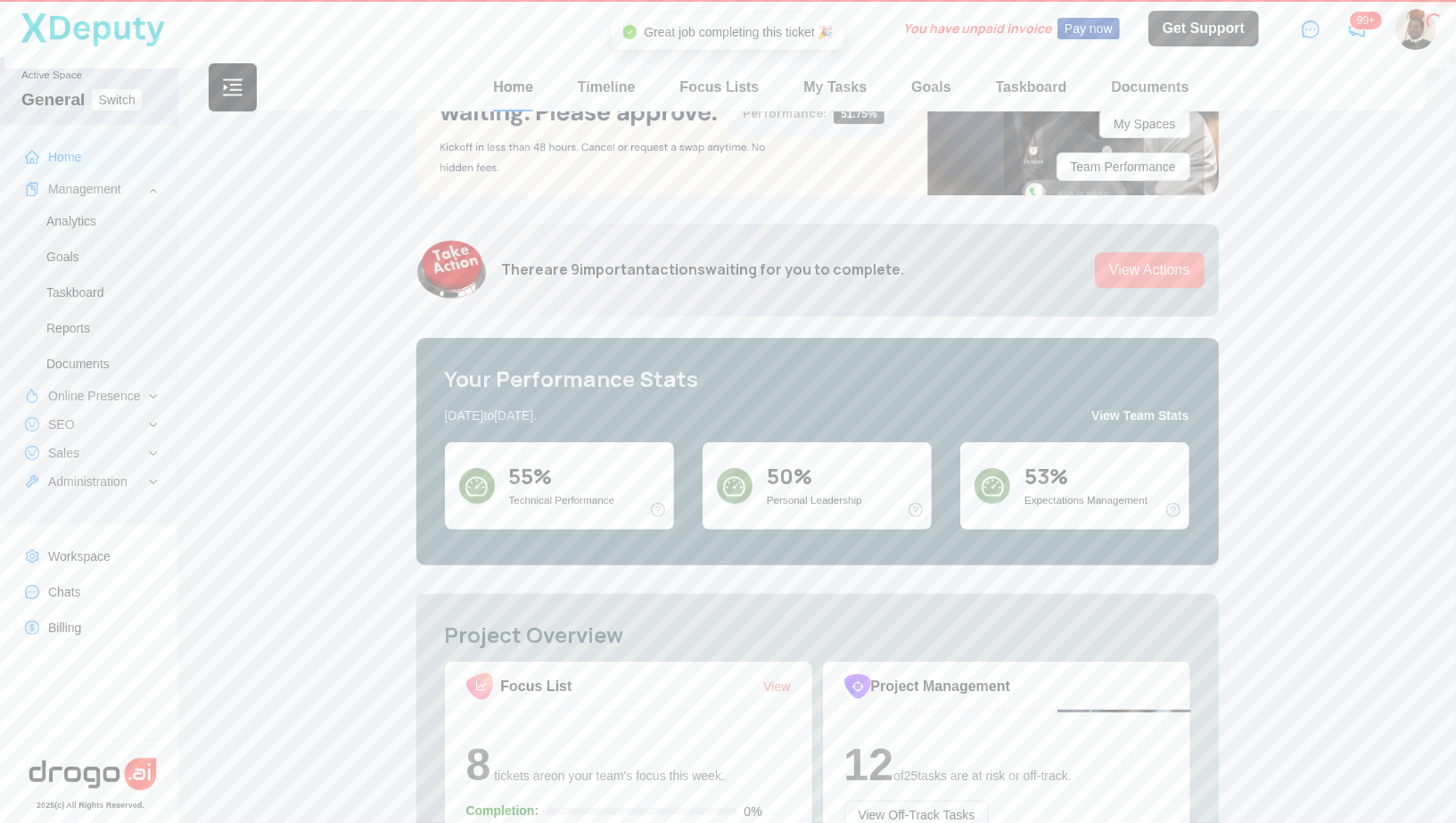 scroll, scrollTop: 0, scrollLeft: 0, axis: both 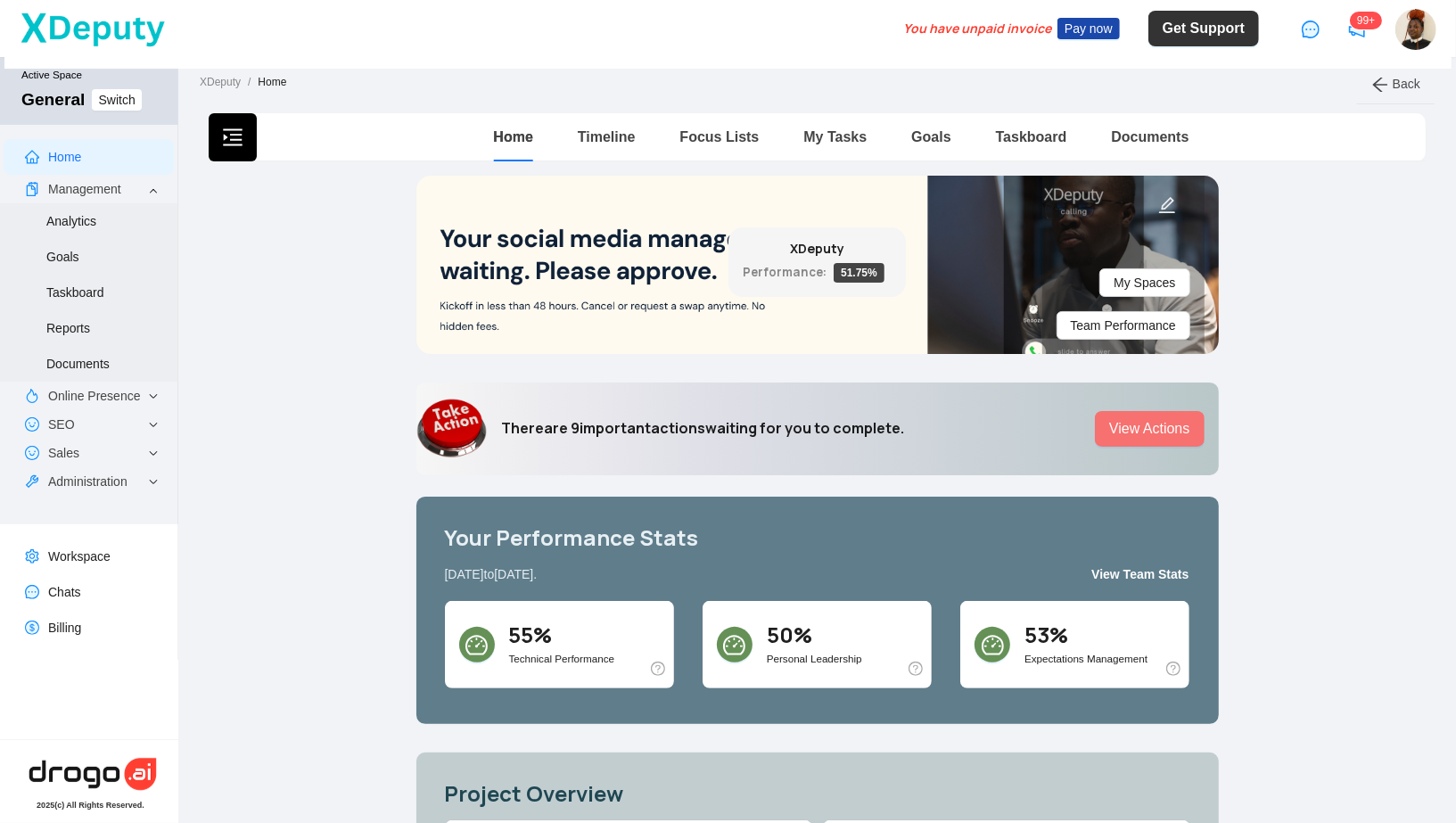 click on "Focus Lists" at bounding box center (719, 136) 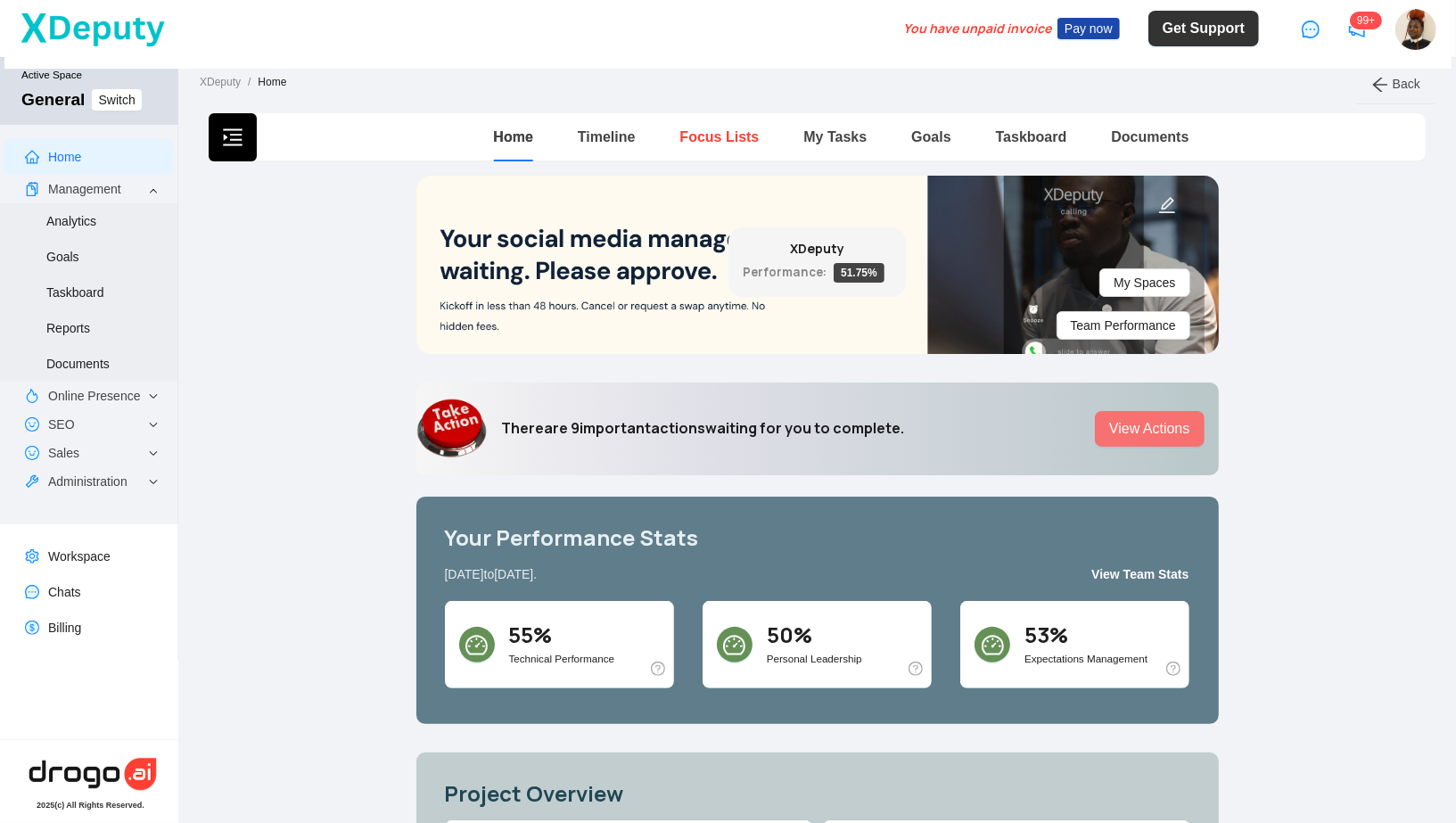click on "Focus Lists" at bounding box center (719, 136) 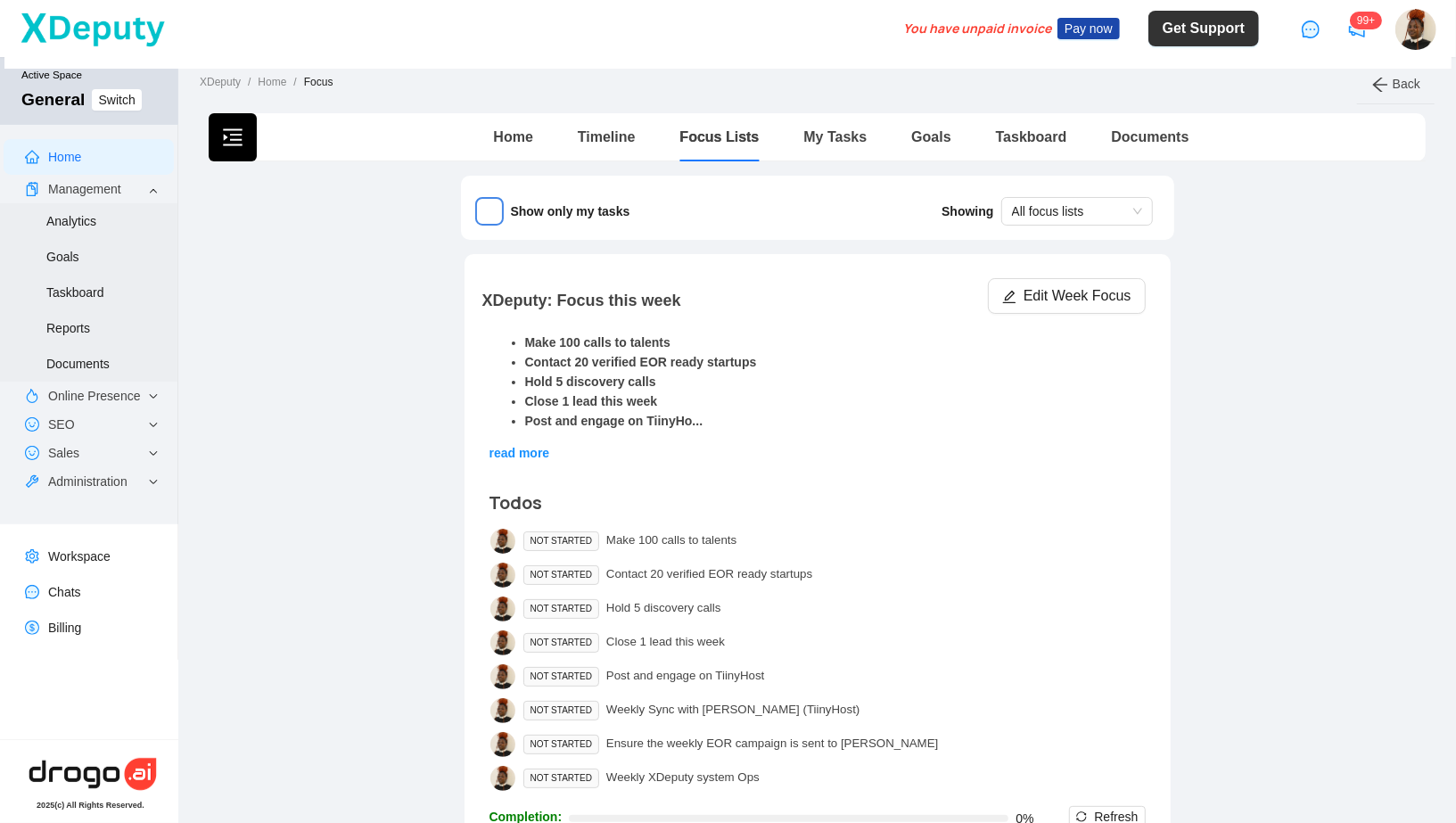 type 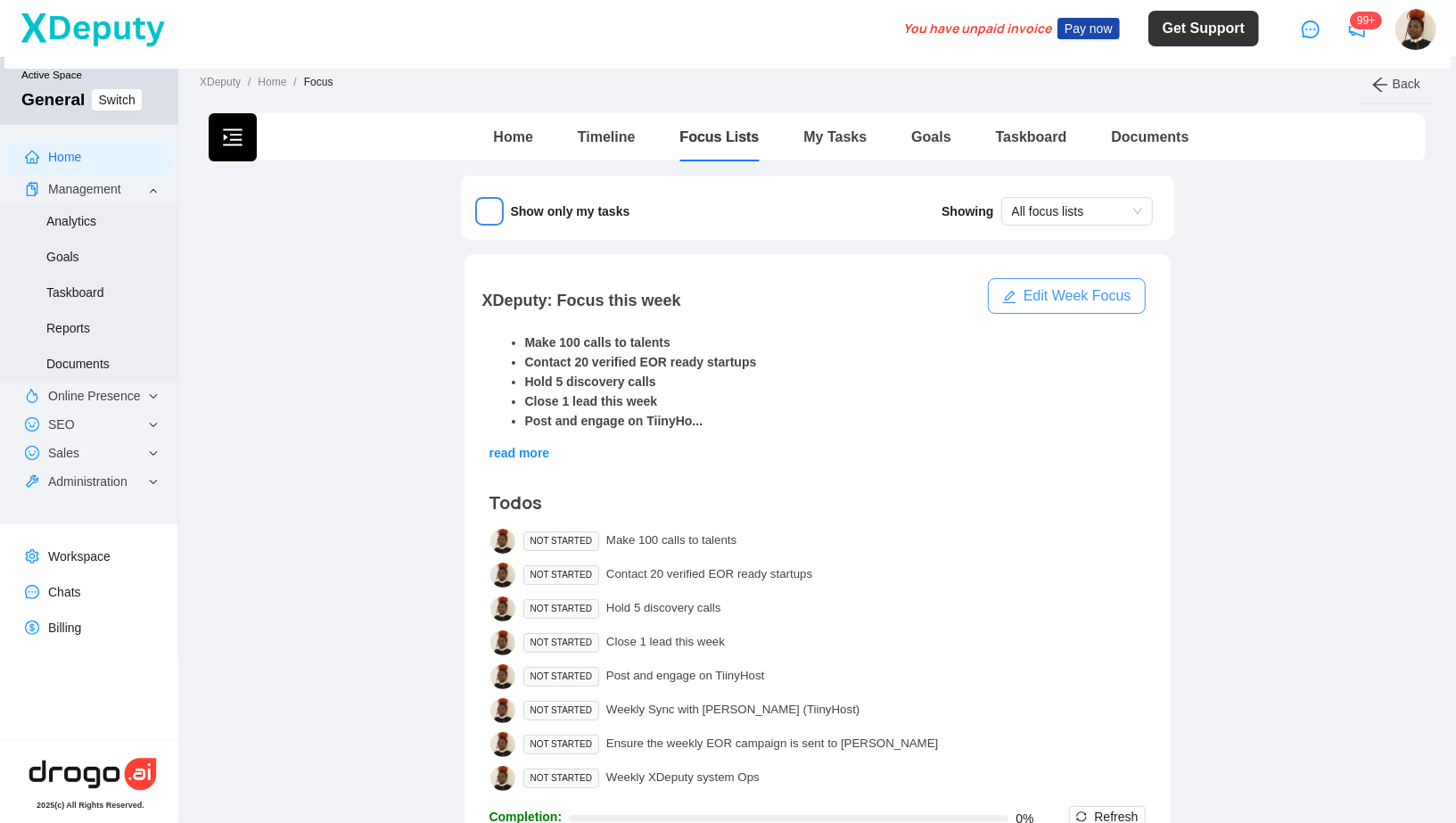 click on "Edit Week Focus" at bounding box center (1077, 296) 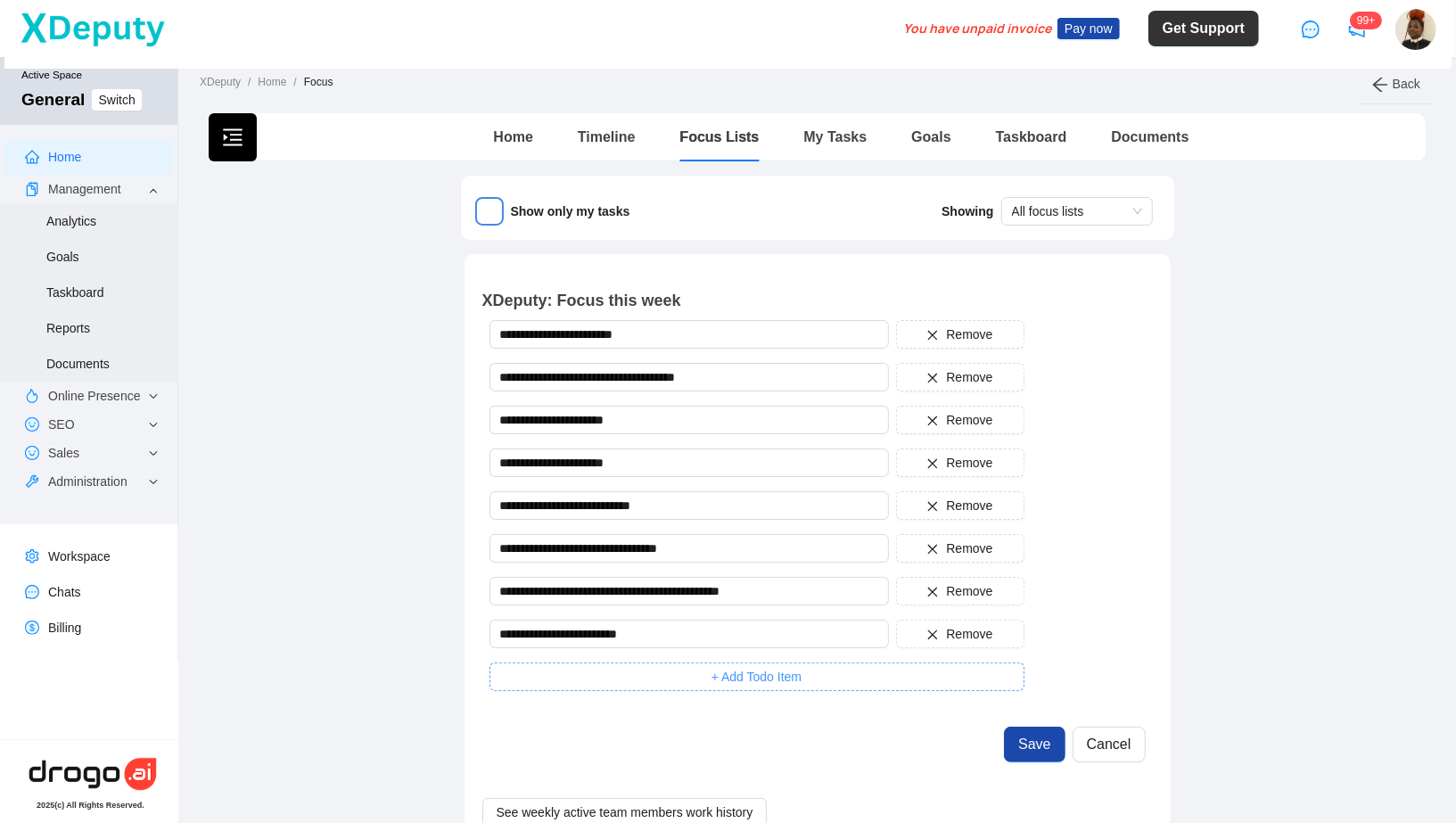 click on "+ Add Todo Item" at bounding box center [757, 677] 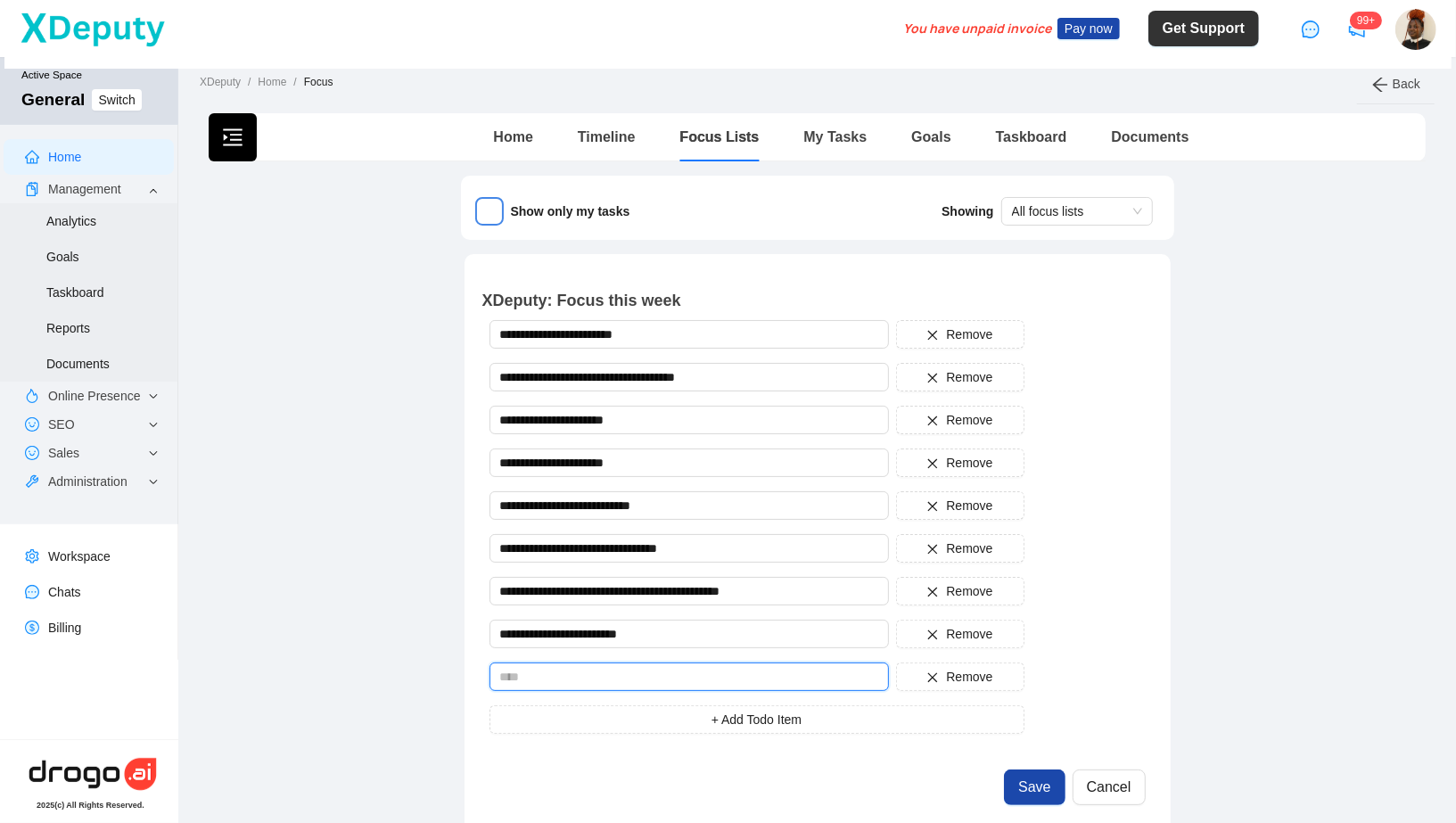 click at bounding box center [689, 677] 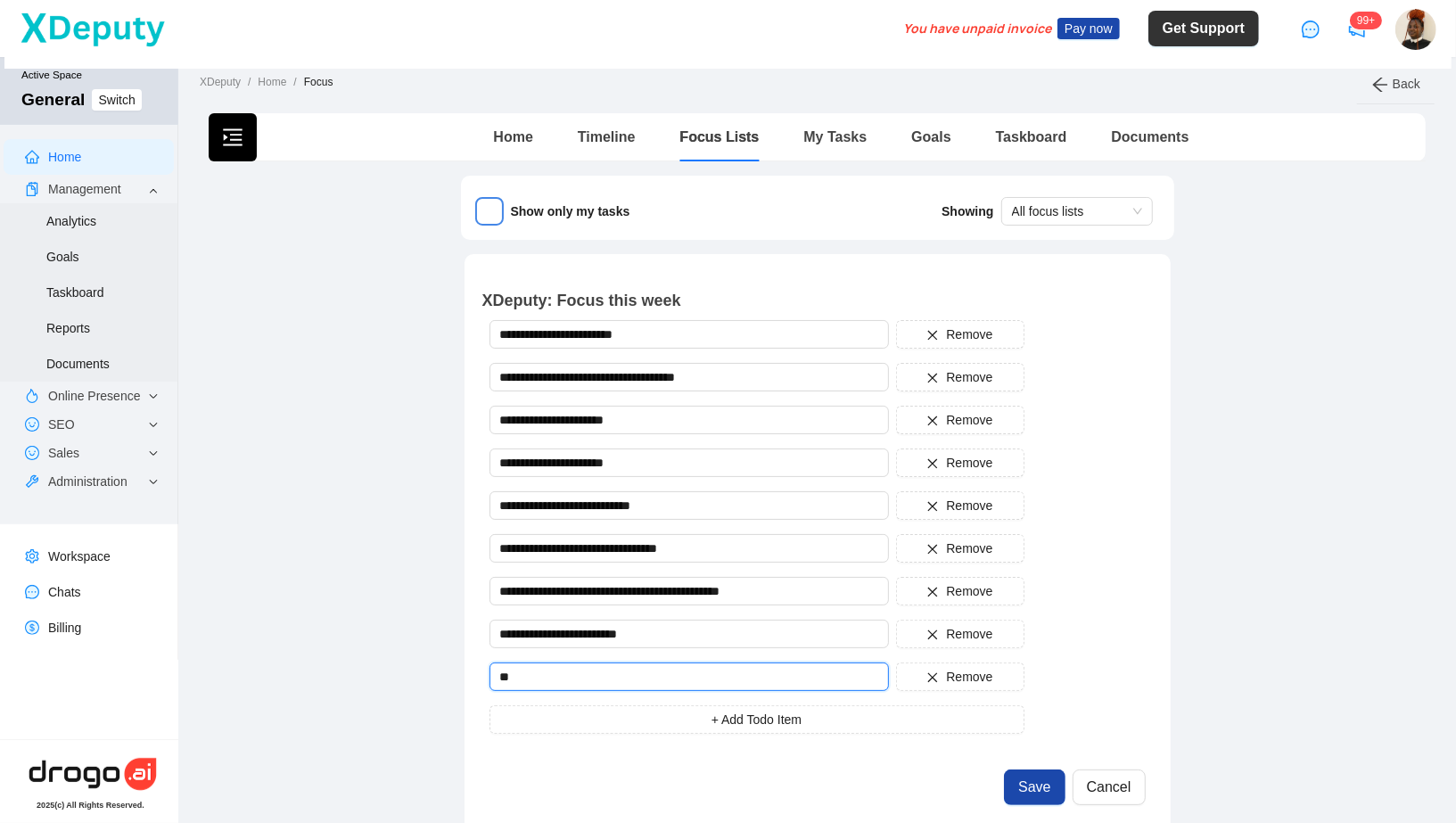 type on "*" 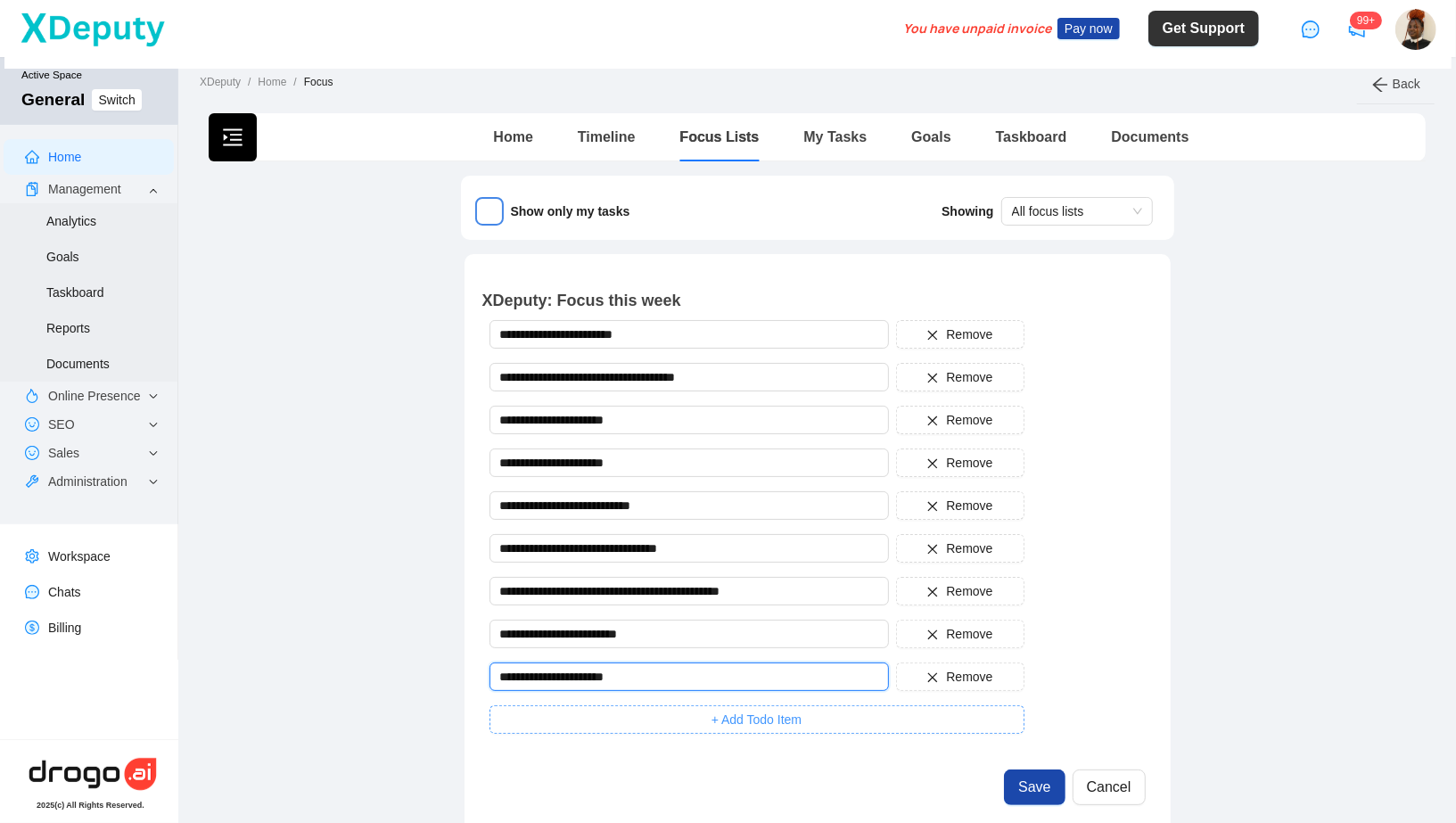 type on "**********" 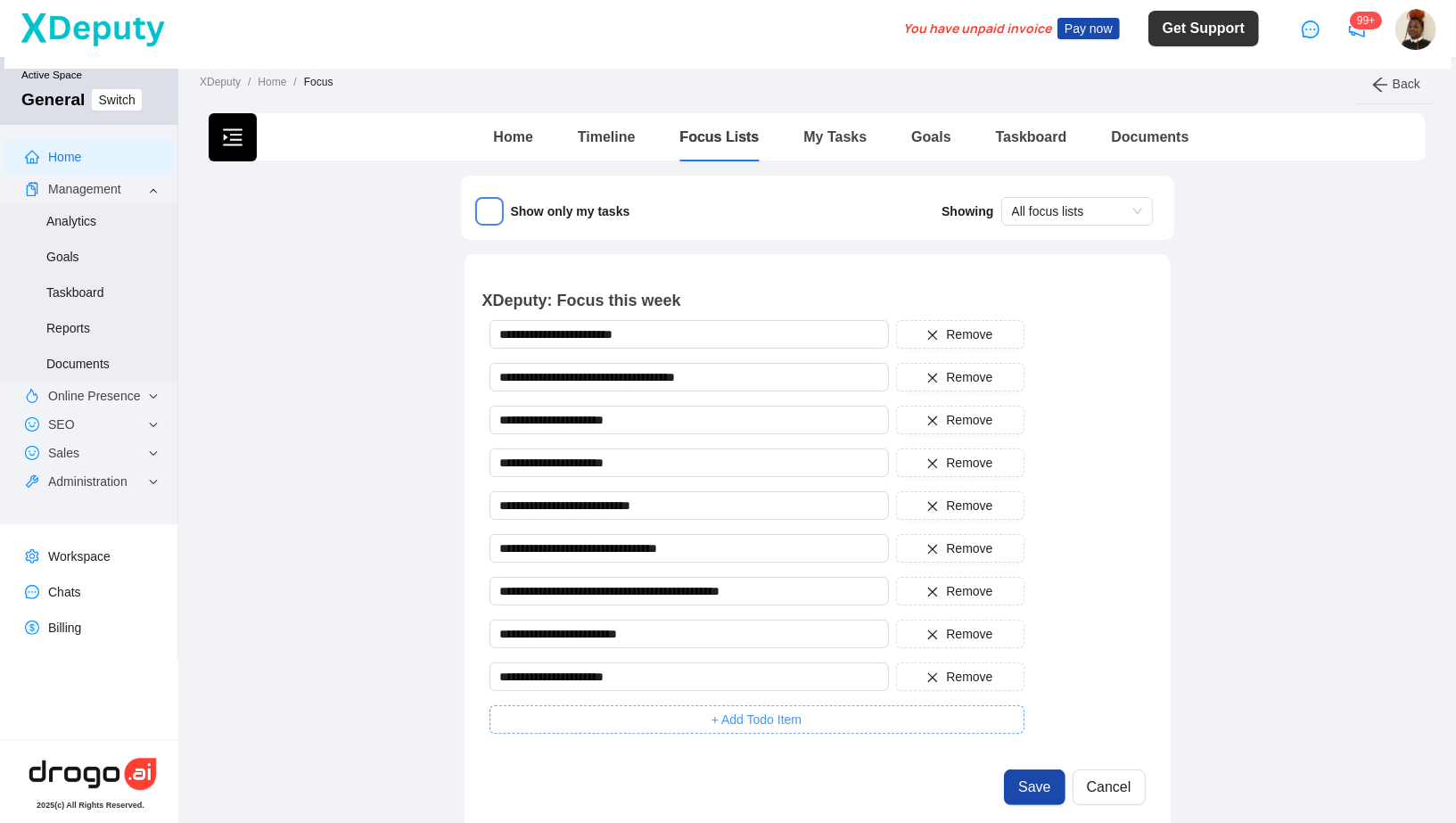 click on "+ Add Todo Item" at bounding box center [757, 720] 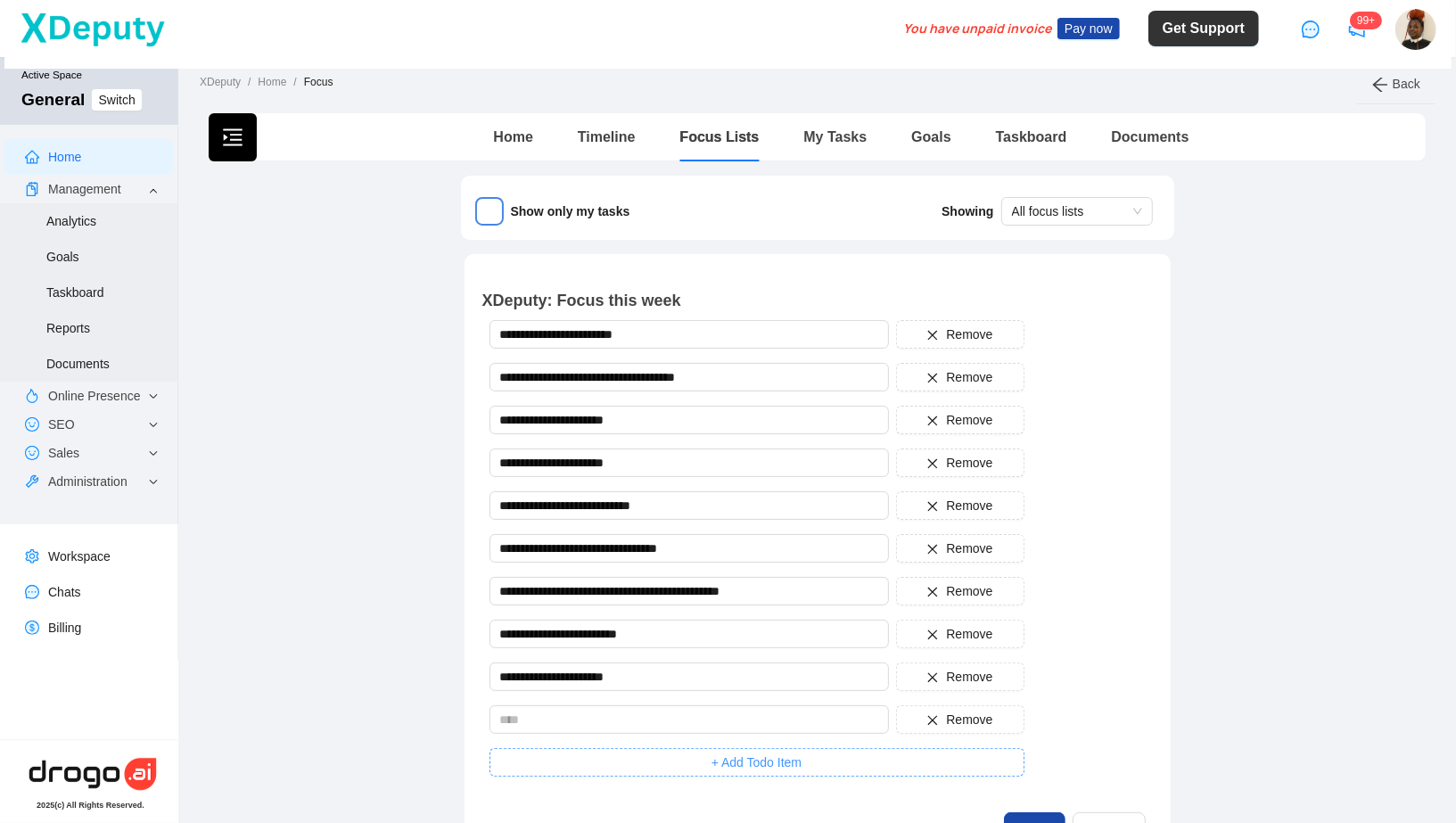 type 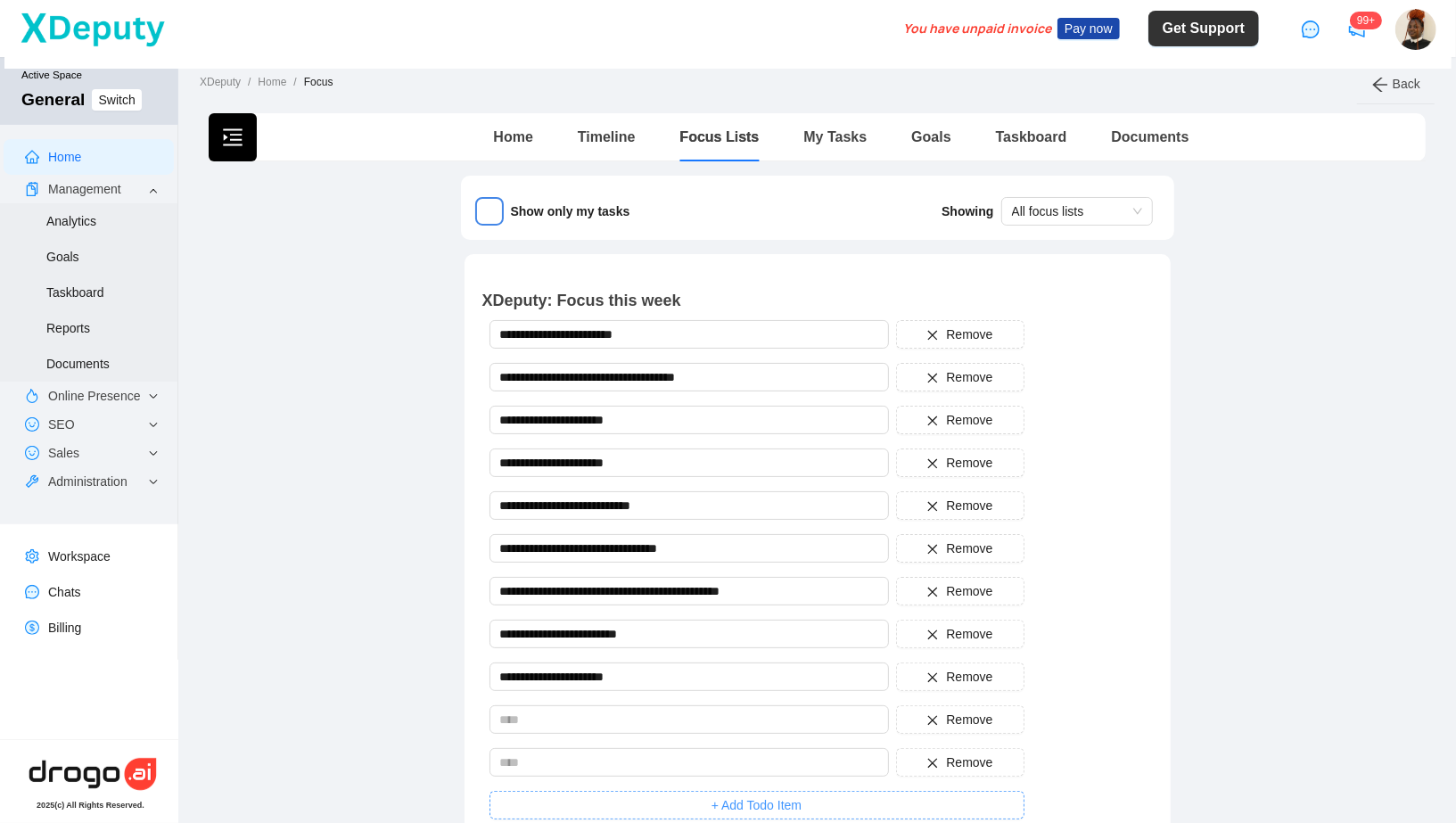 click on "+ Add Todo Item" at bounding box center (757, 805) 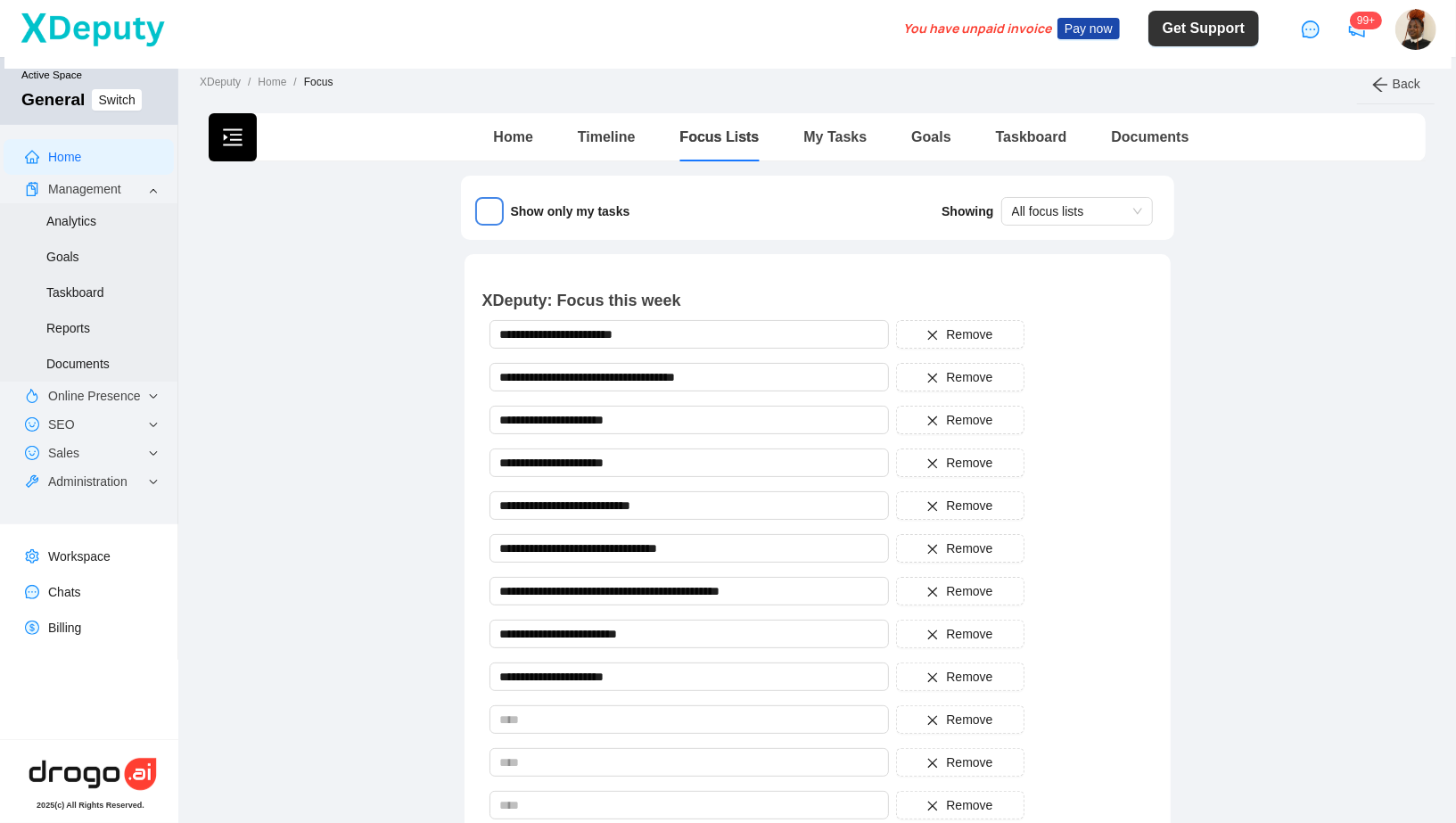 click on "+ Add Todo Item" at bounding box center (757, 848) 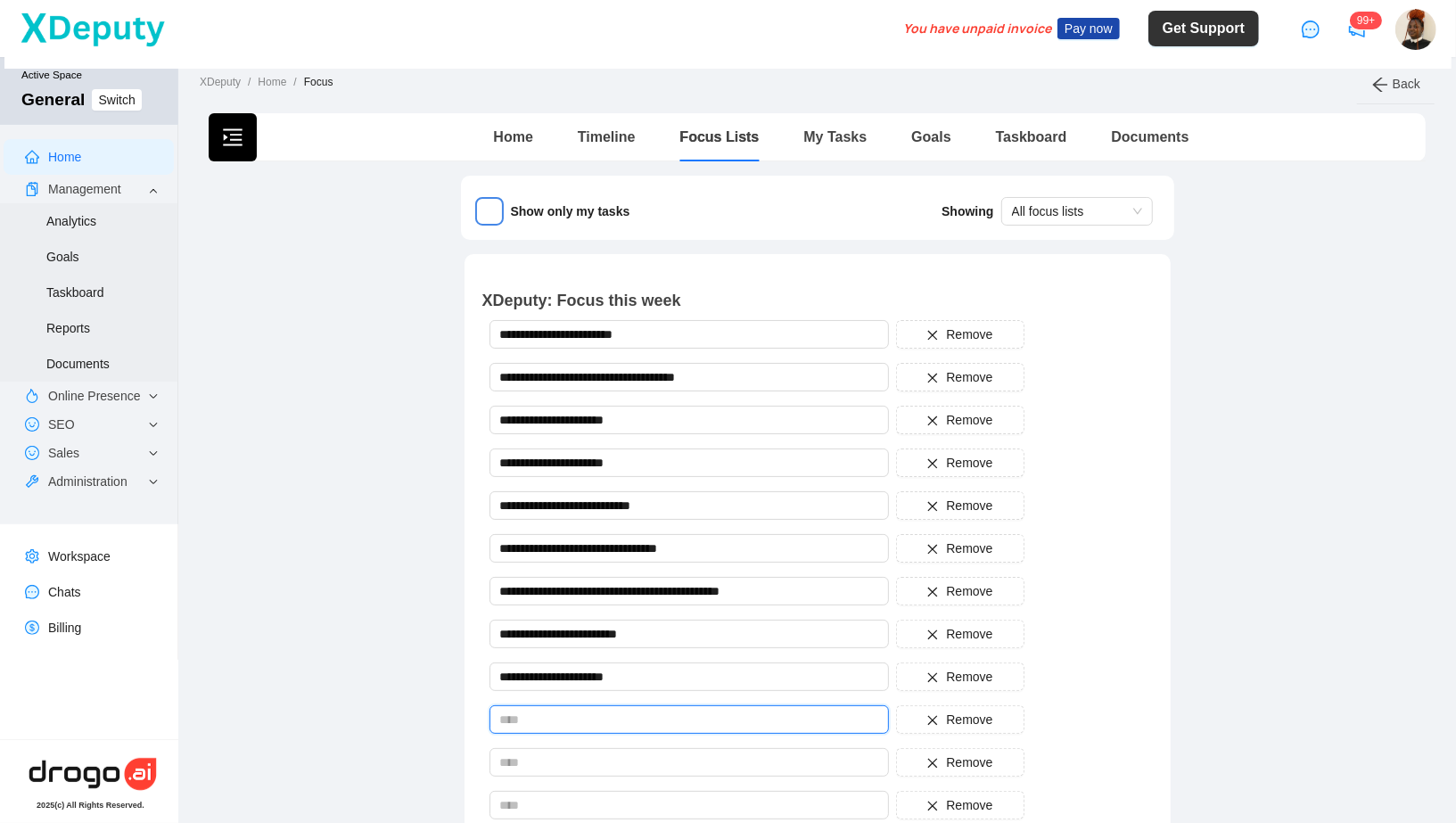 click at bounding box center [689, 720] 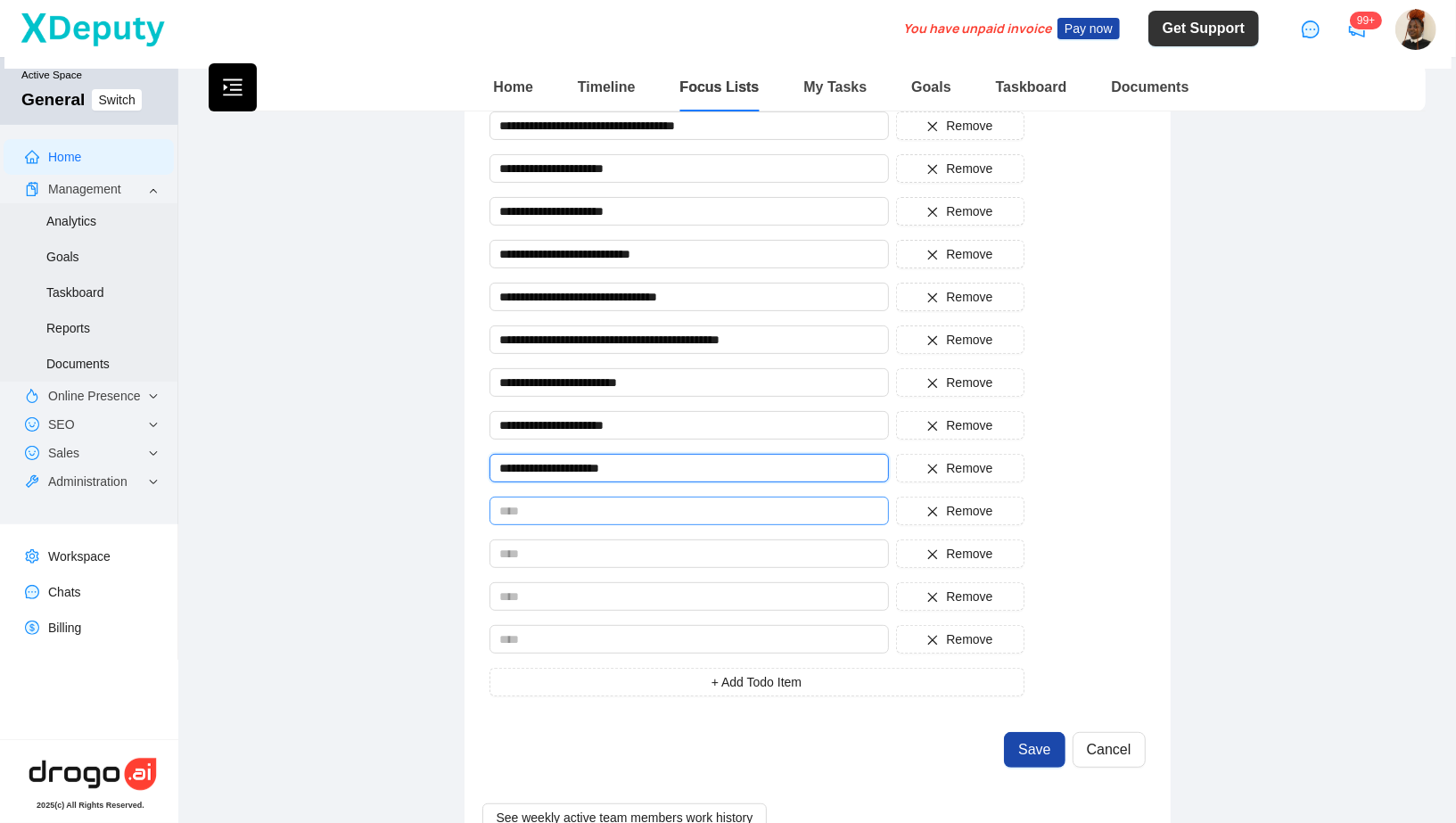 scroll, scrollTop: 291, scrollLeft: 0, axis: vertical 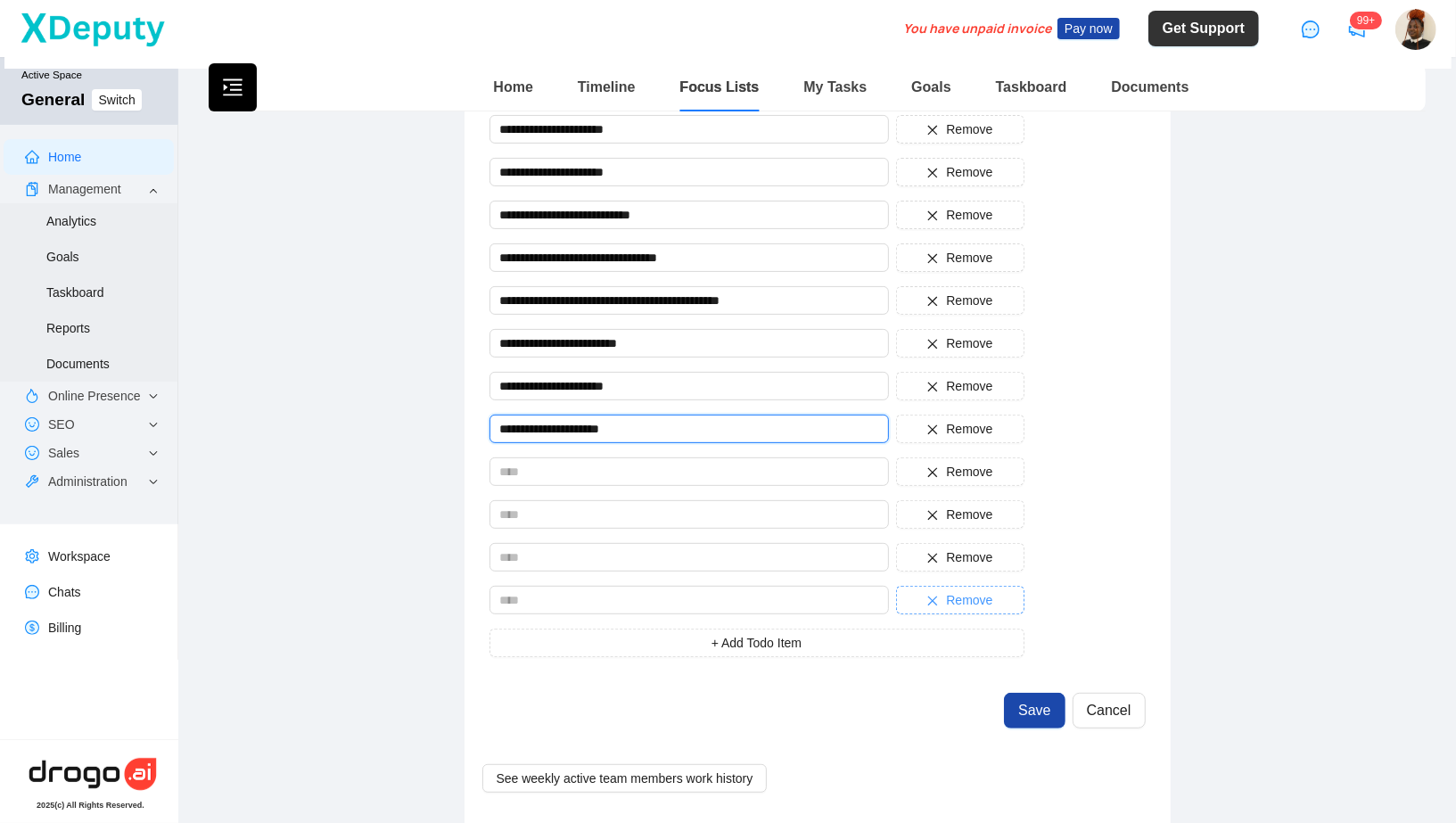 type on "**********" 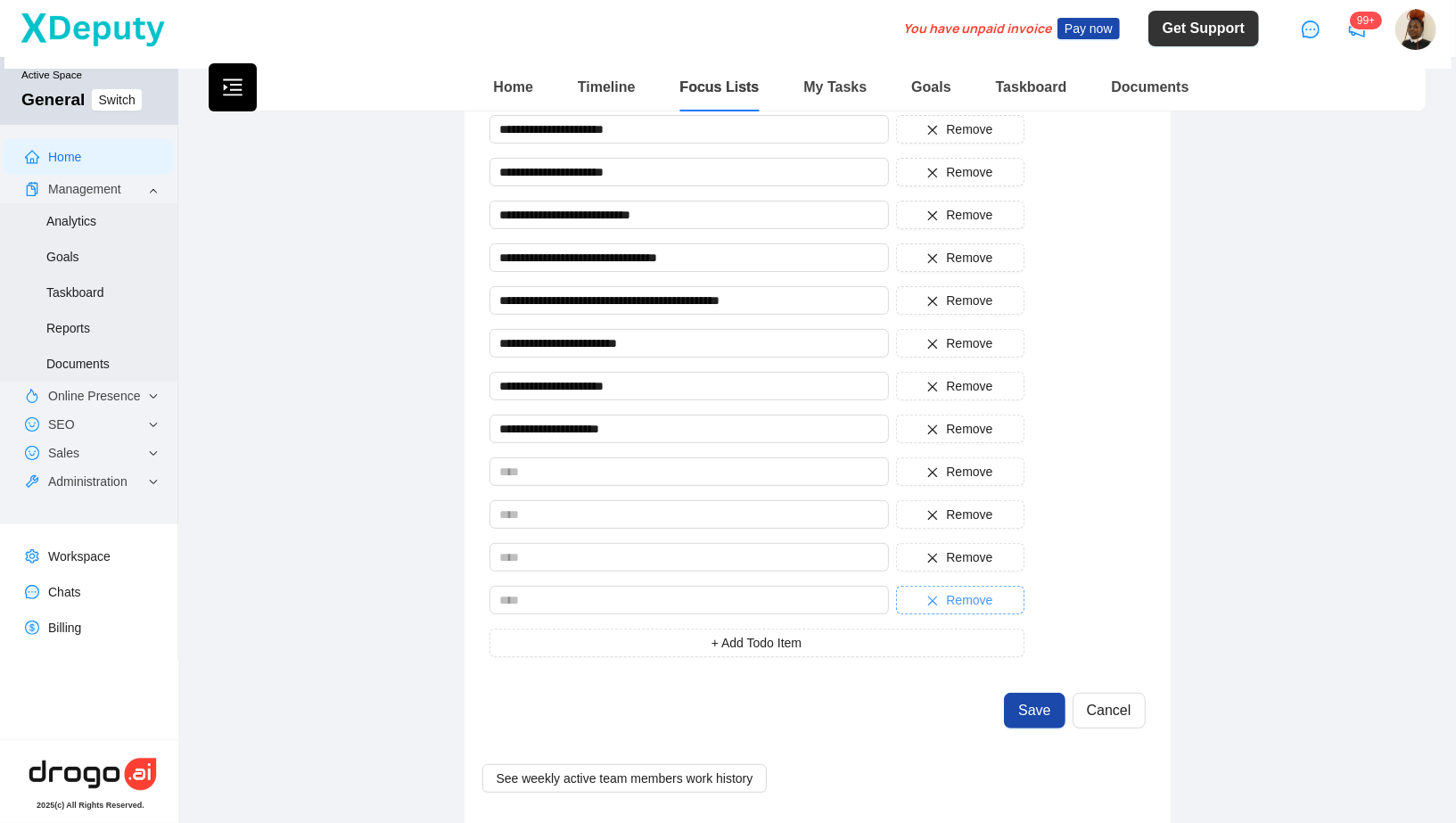 click 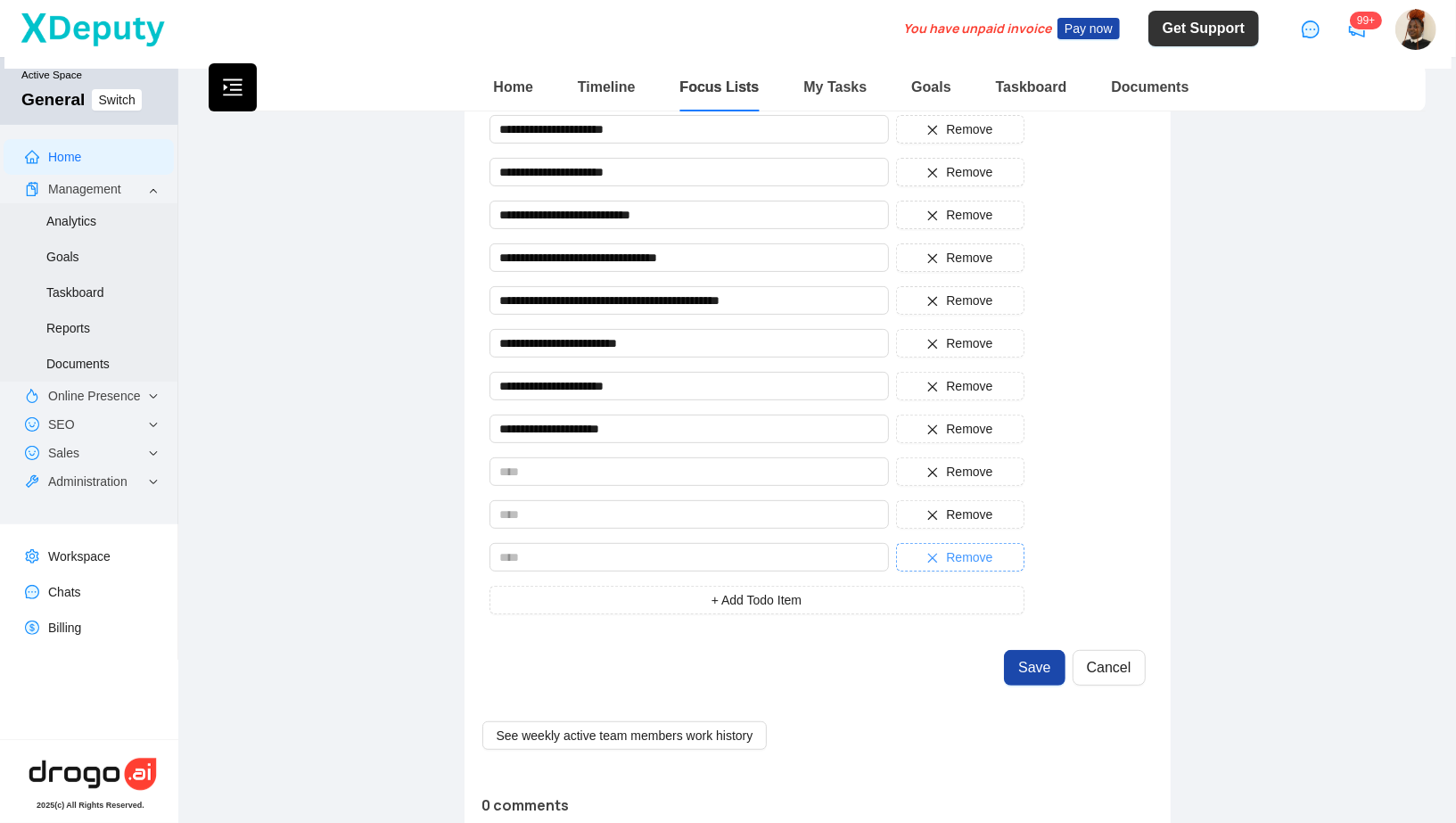 click 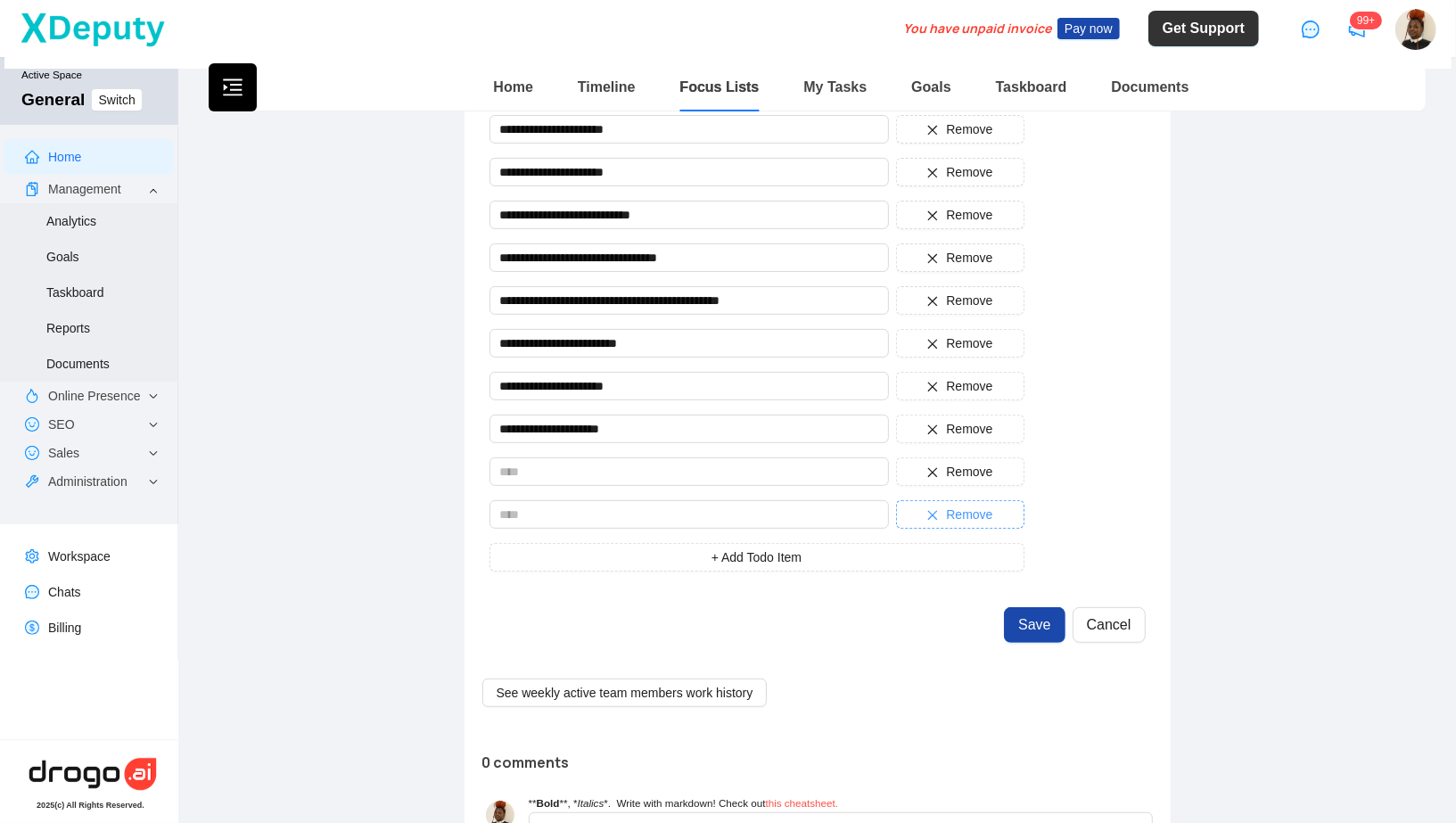 click 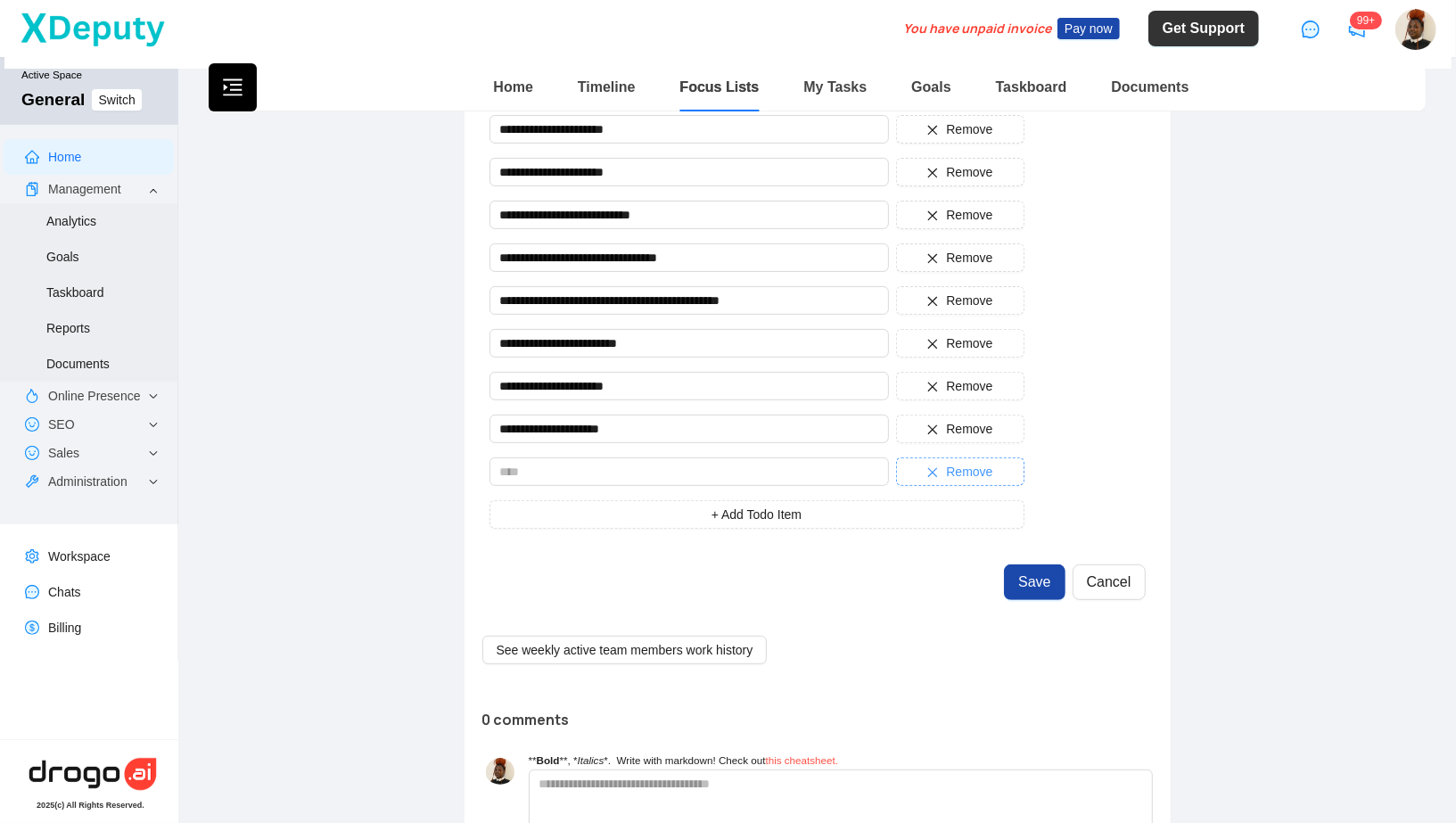 click on "Remove" at bounding box center [960, 472] 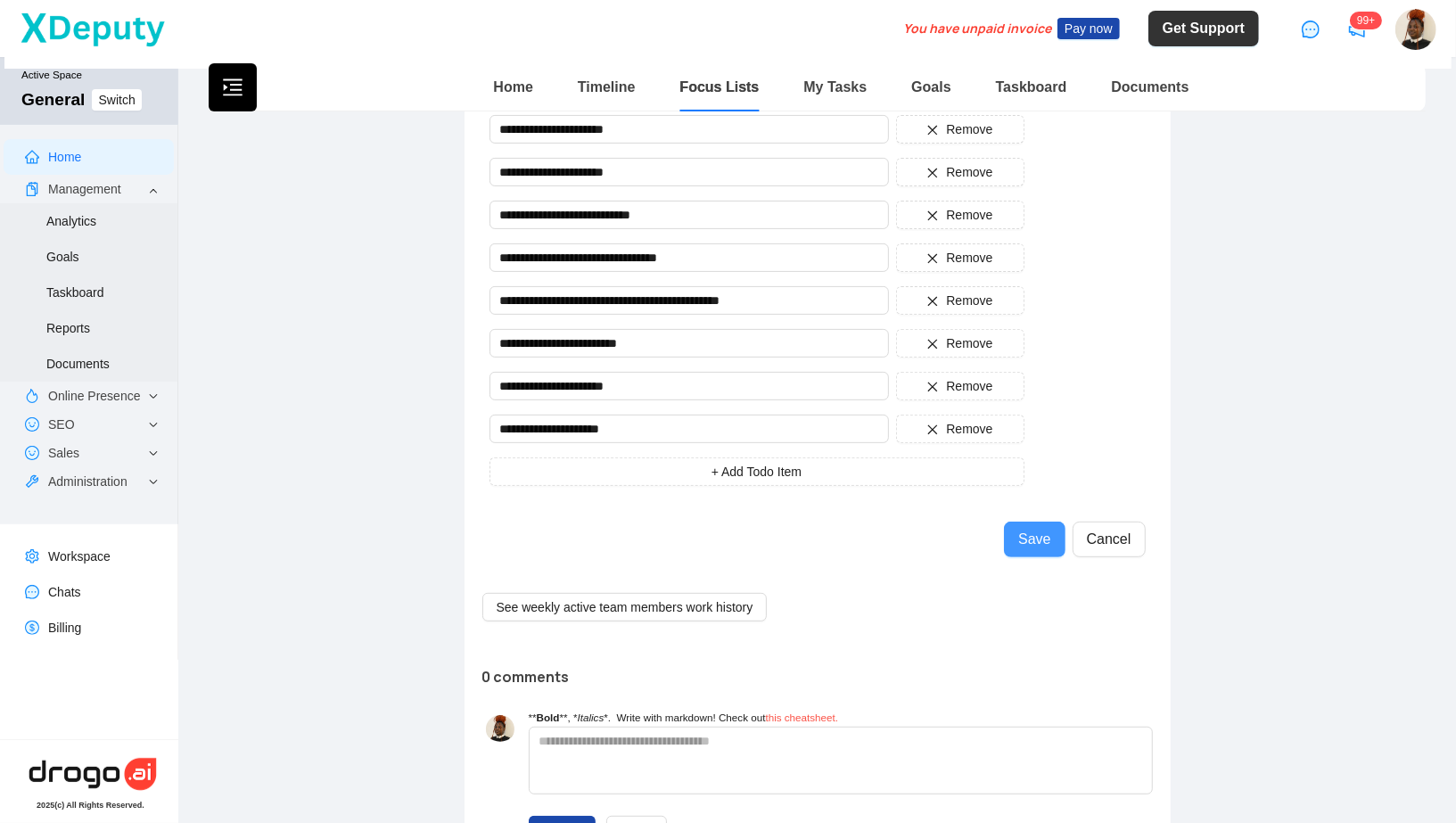 click on "Save" at bounding box center (1034, 539) 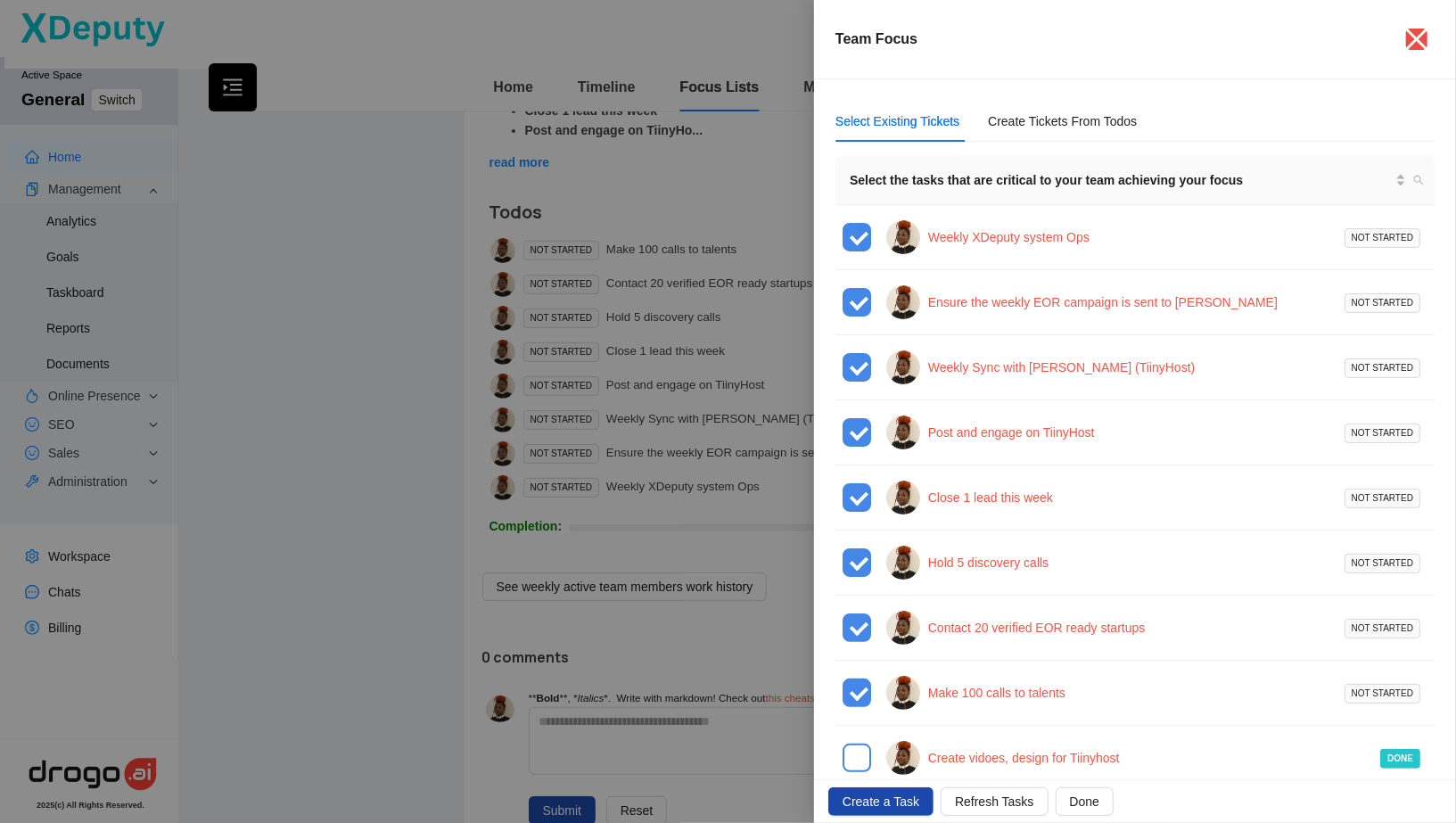 click at bounding box center [728, 411] 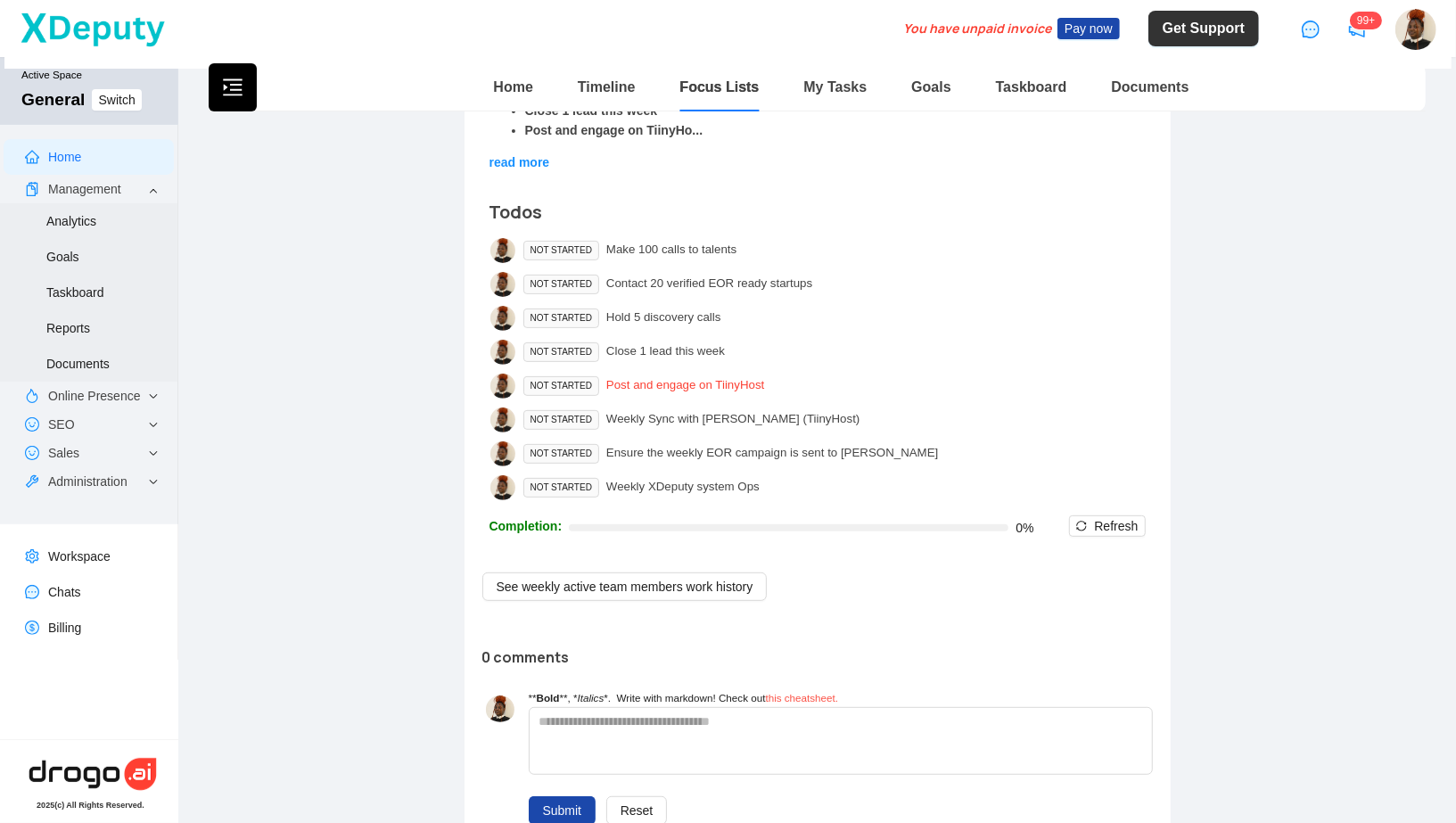 click on "Post and engage on TiinyHost" at bounding box center (685, 386) 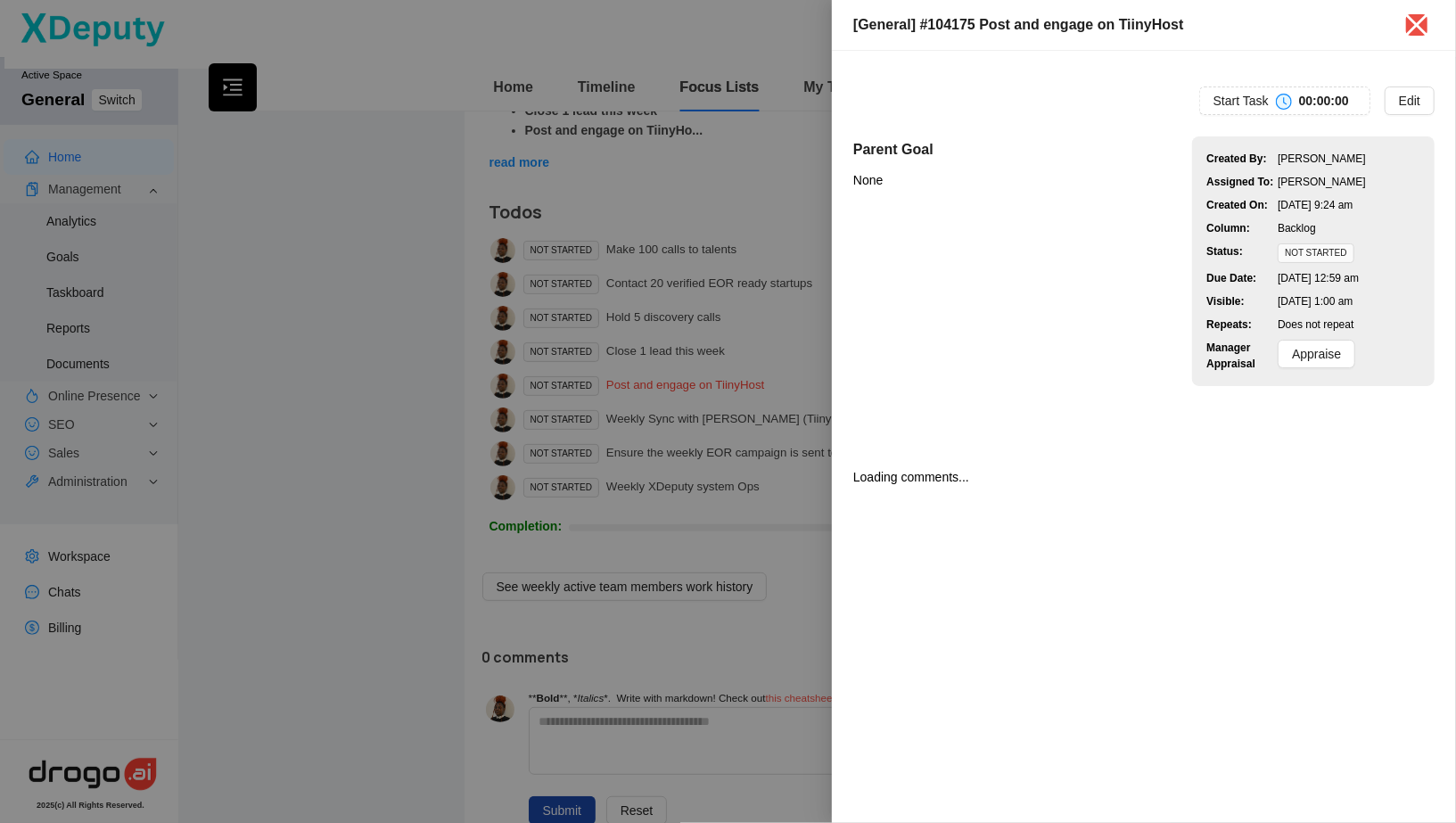 type 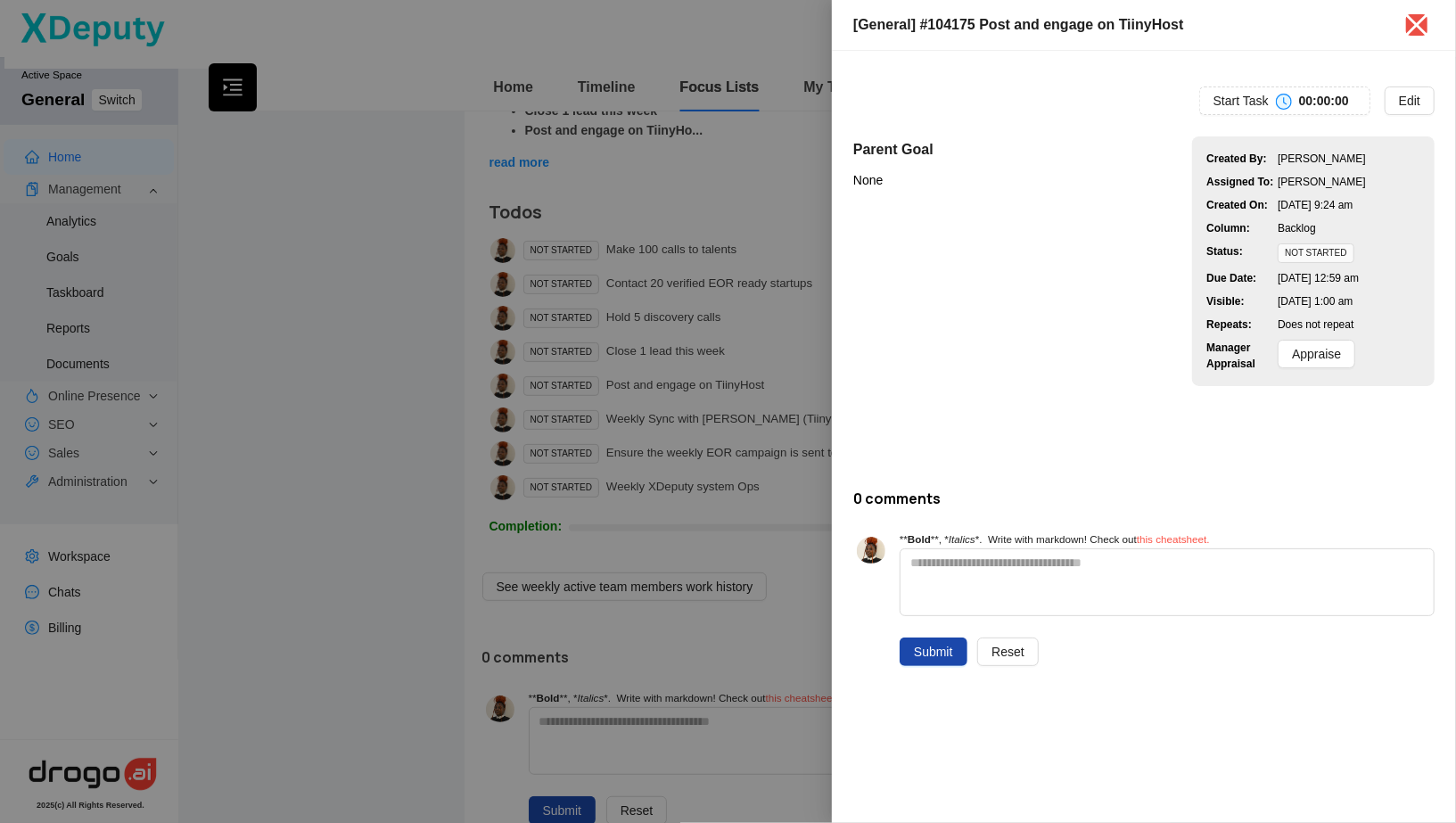 click on "Created By: [PERSON_NAME] Assigned To: [PERSON_NAME] Created On: [DATE] 9:24 am Column: Backlog Status: NOT STARTED Due Date: [DATE] 12:59 am Visible: [DATE] 1:00 am Repeats: Does not repeat Manager Appraisal Appraise" at bounding box center [1313, 261] 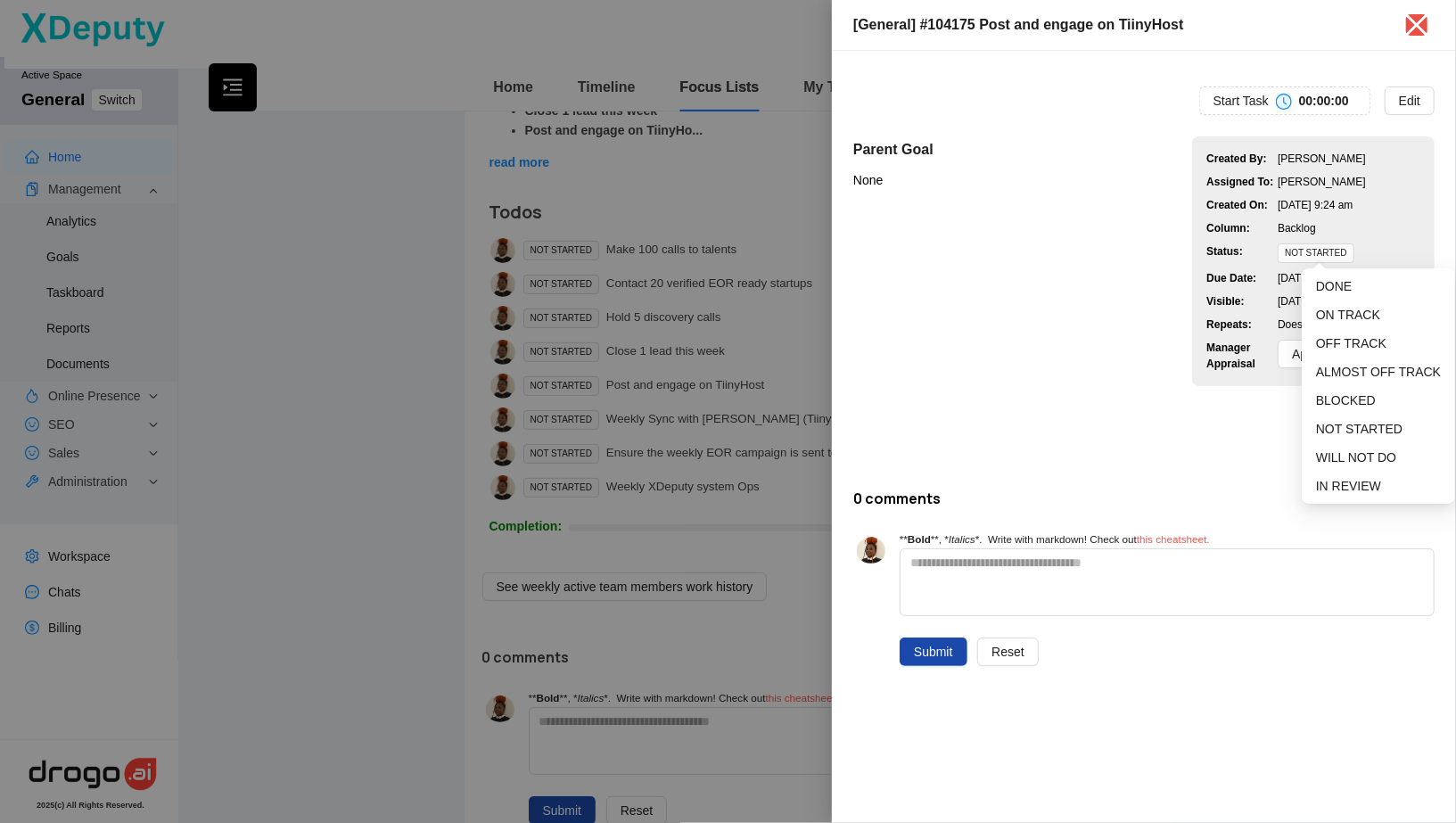 click on "NOT STARTED" at bounding box center (1315, 253) 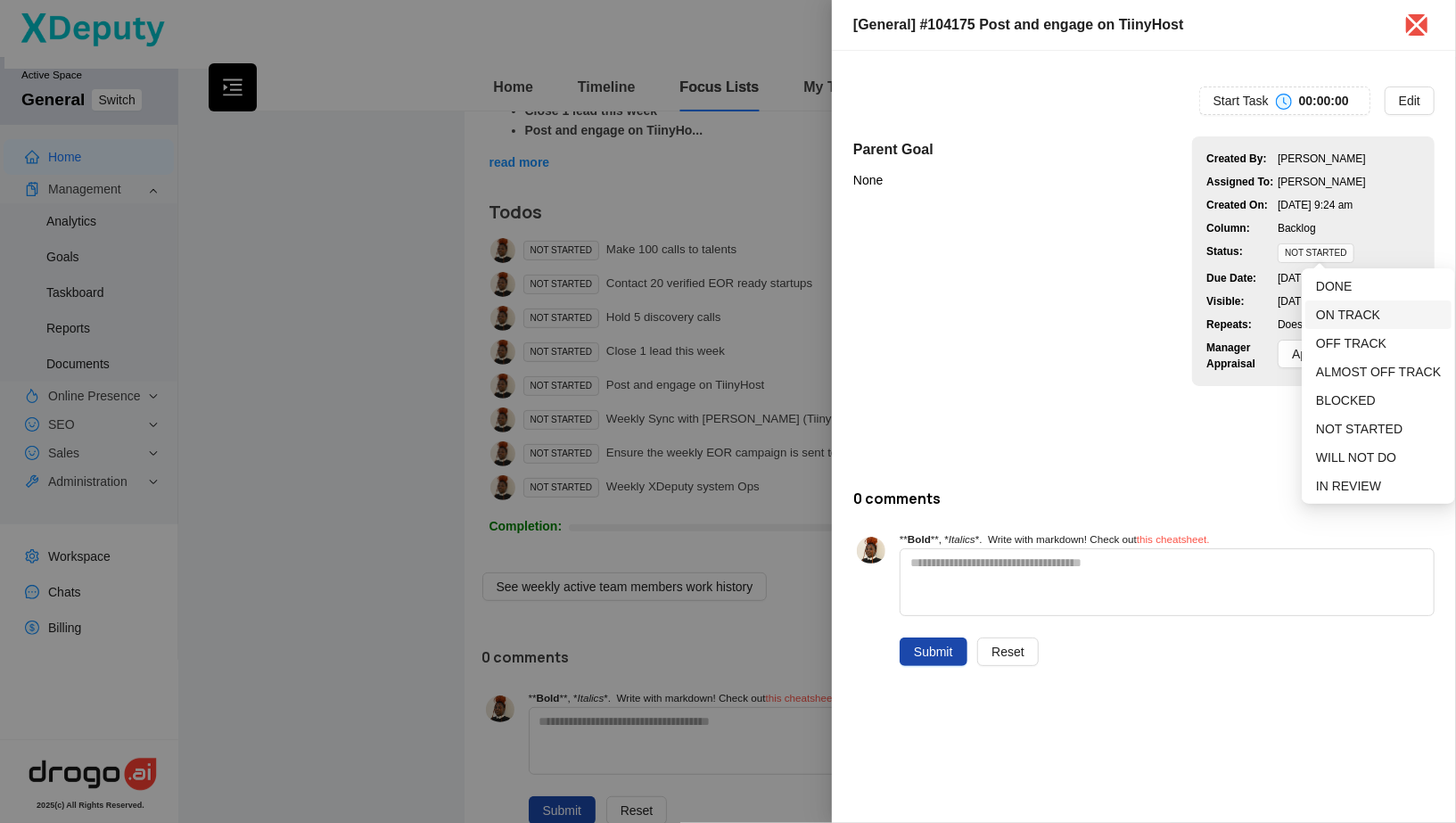 click on "ON TRACK" at bounding box center (1378, 315) 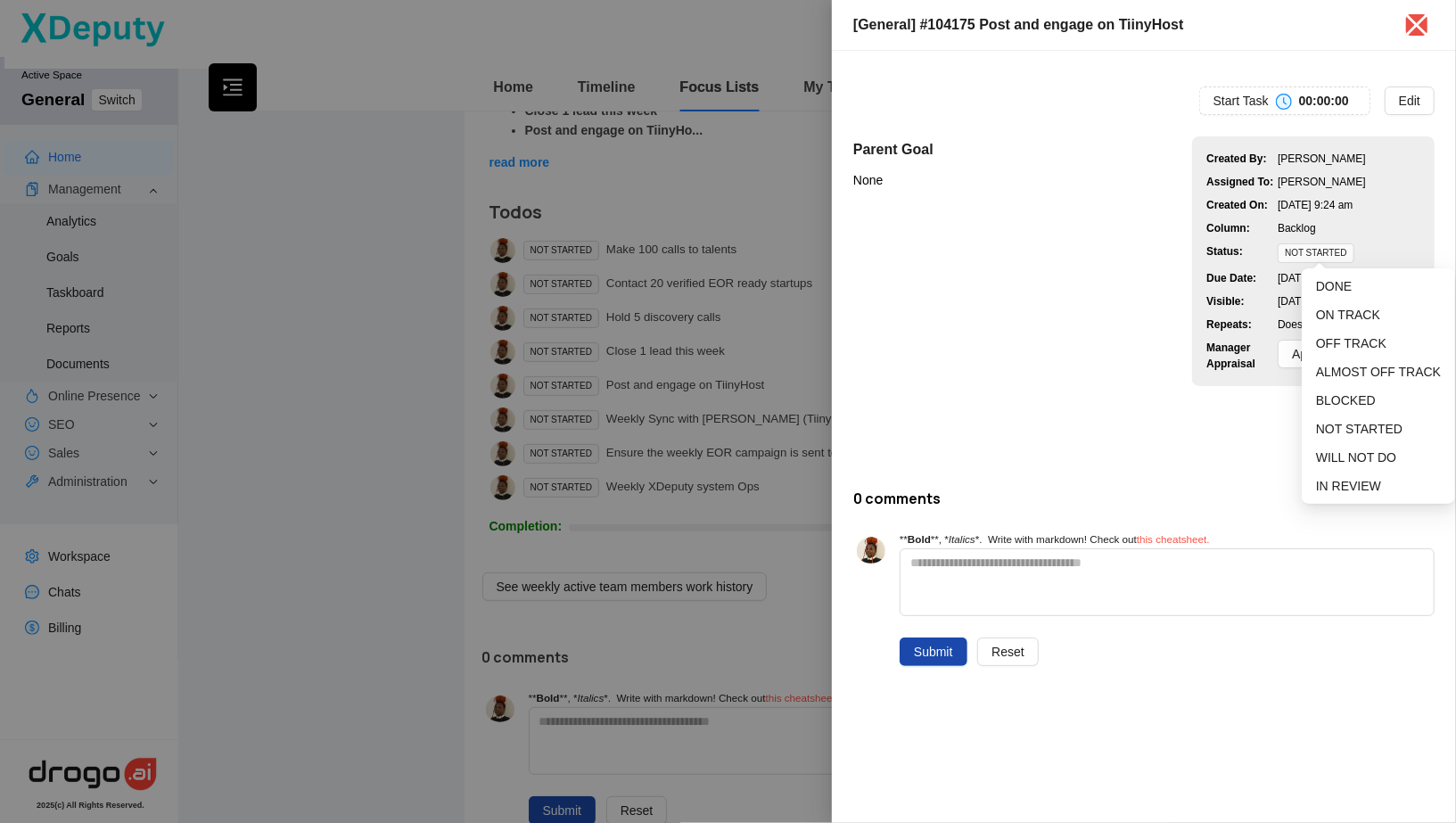 click on "NOT STARTED" at bounding box center (1315, 253) 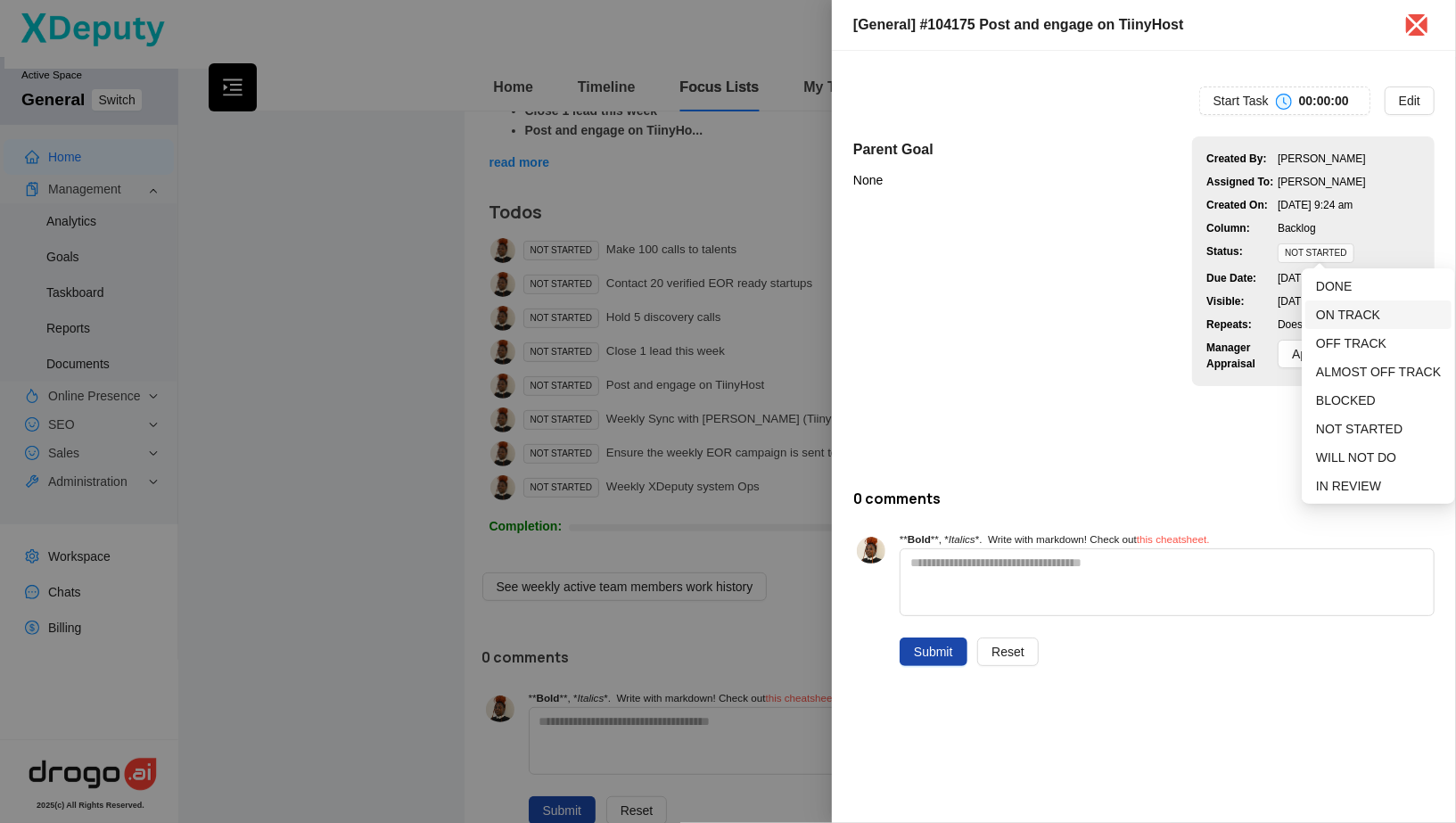 click on "ON TRACK" at bounding box center (1378, 315) 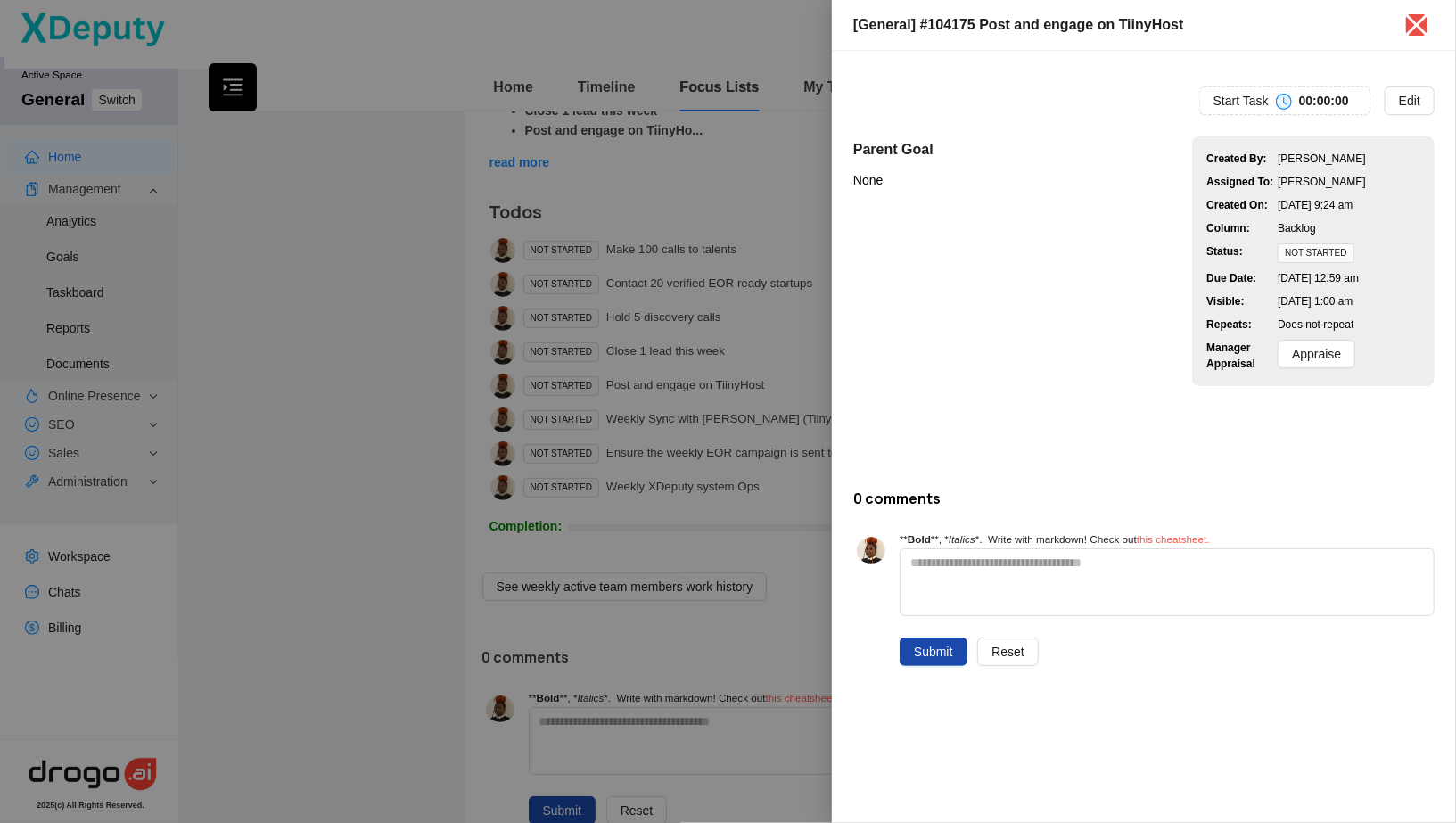 click at bounding box center (728, 411) 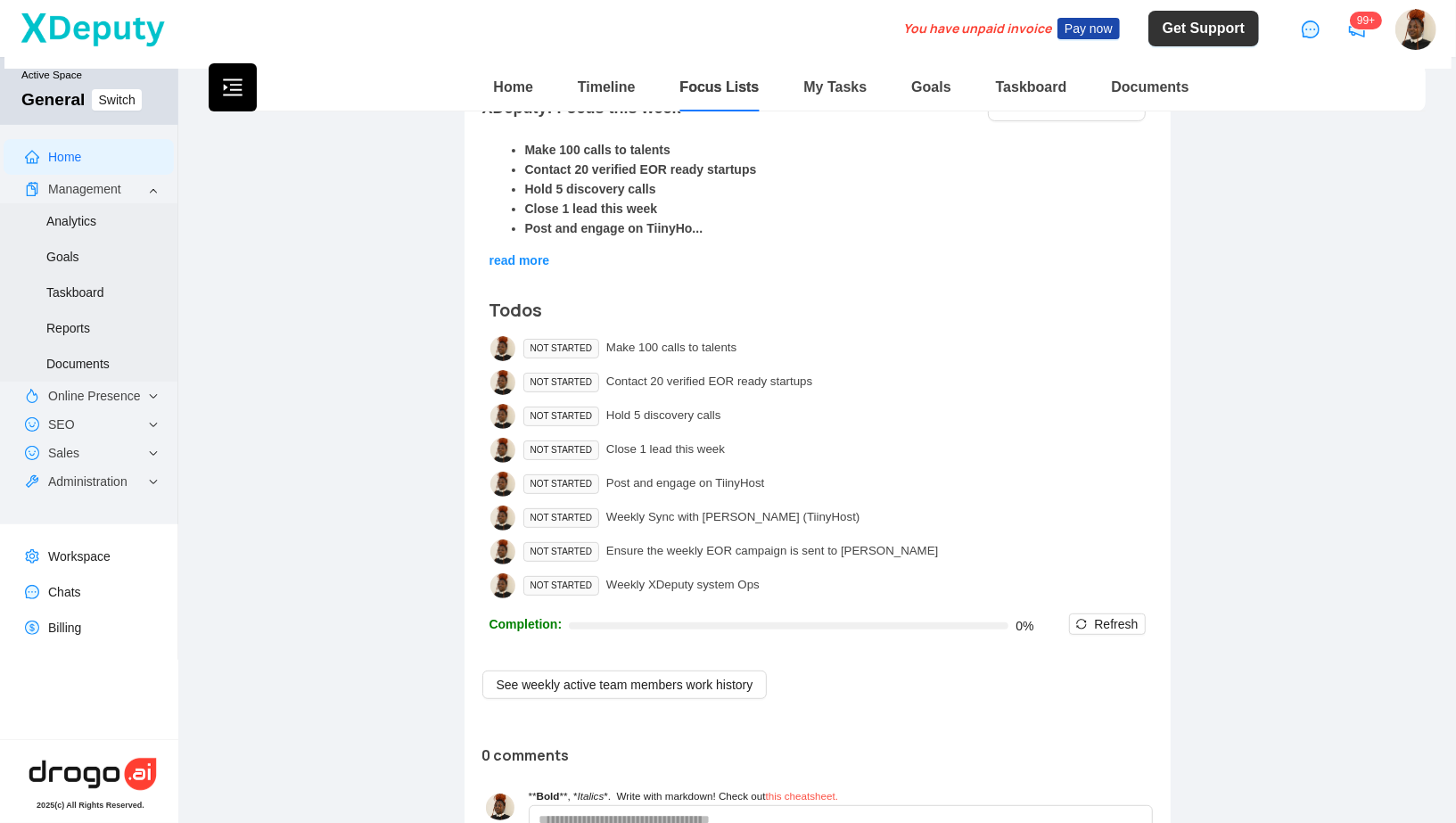 scroll, scrollTop: 180, scrollLeft: 0, axis: vertical 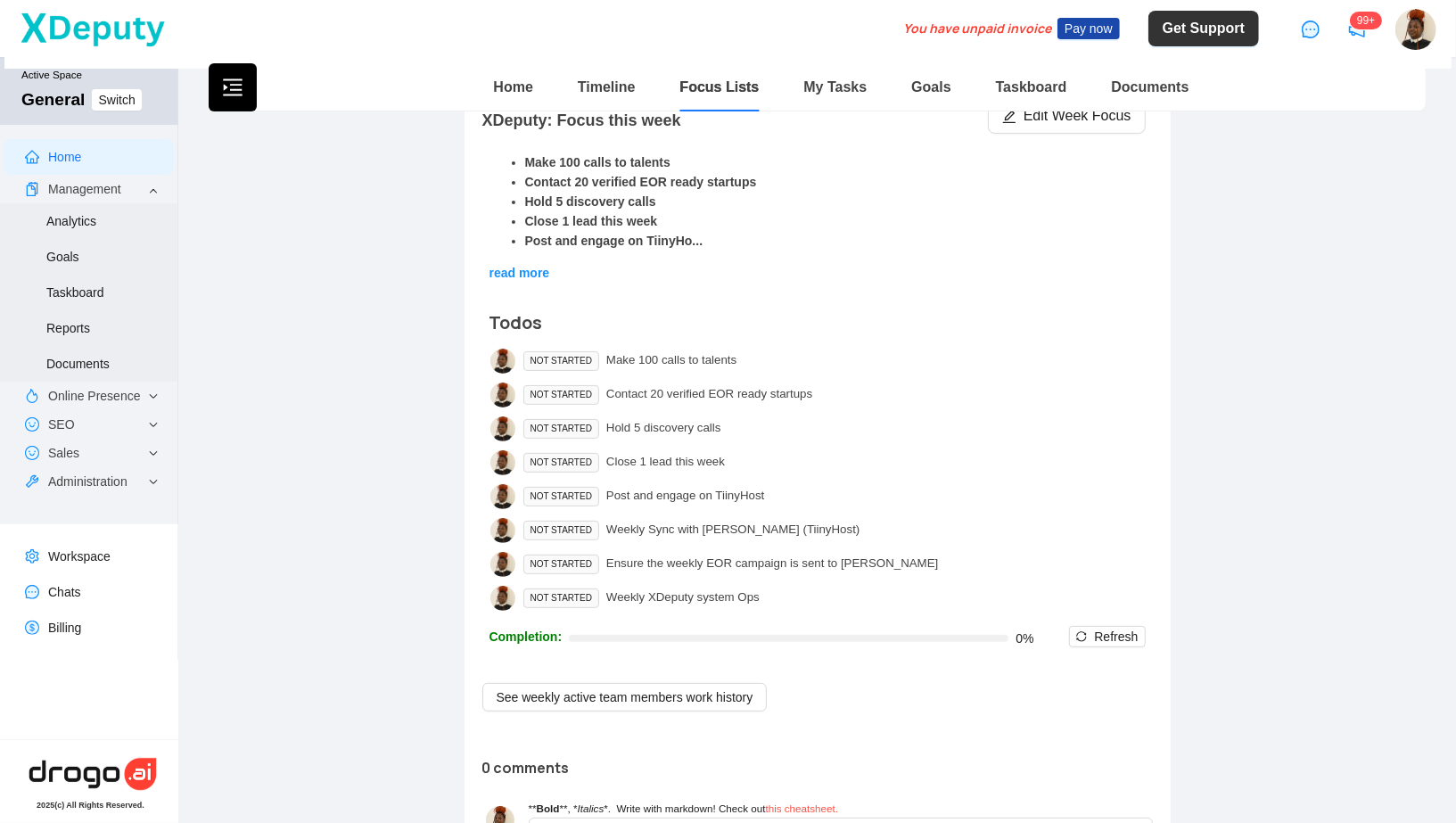 click on "Home Timeline Focus Lists My Tasks Goals Taskboard Documents" at bounding box center (817, 95) 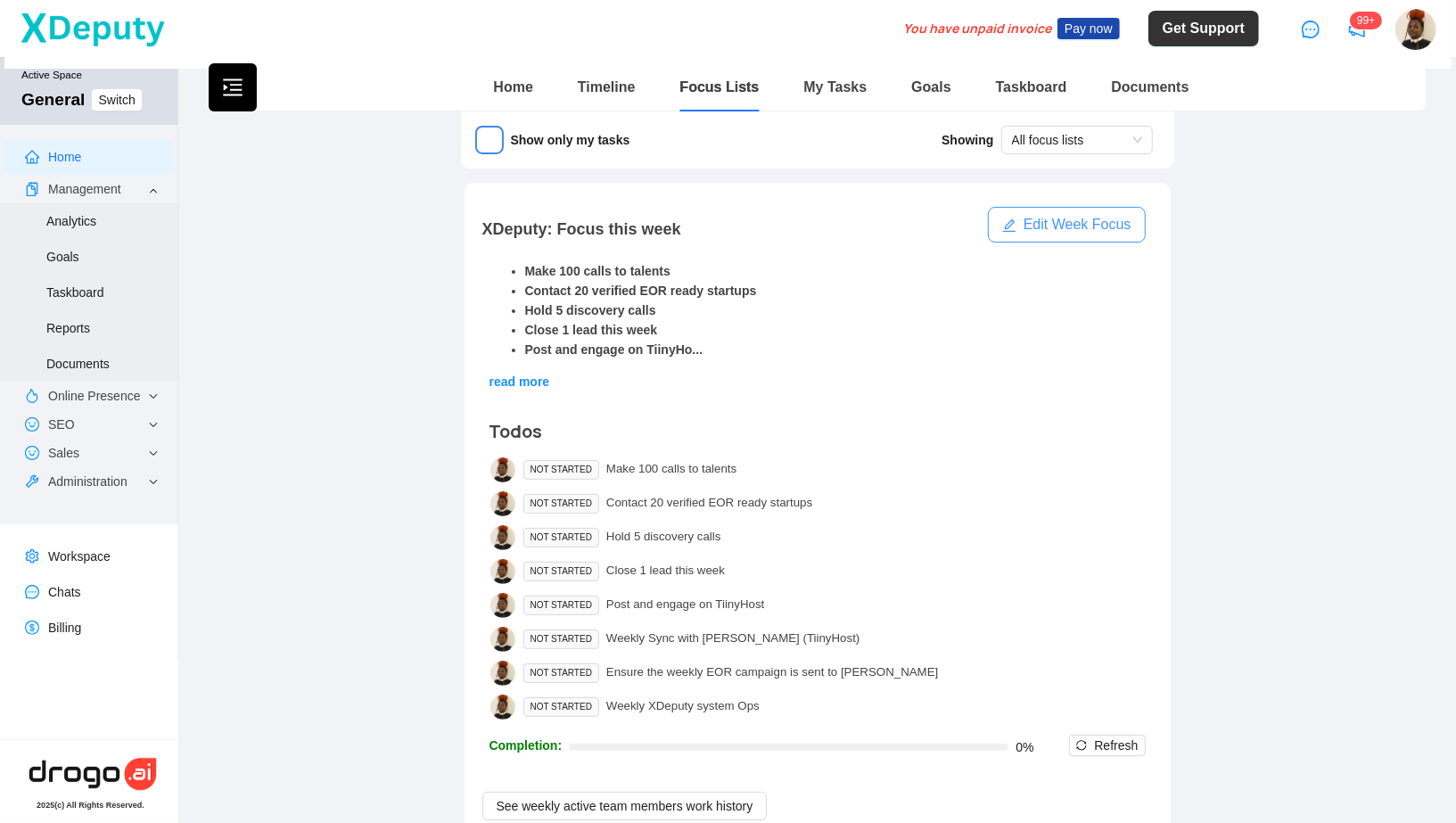 scroll, scrollTop: 72, scrollLeft: 0, axis: vertical 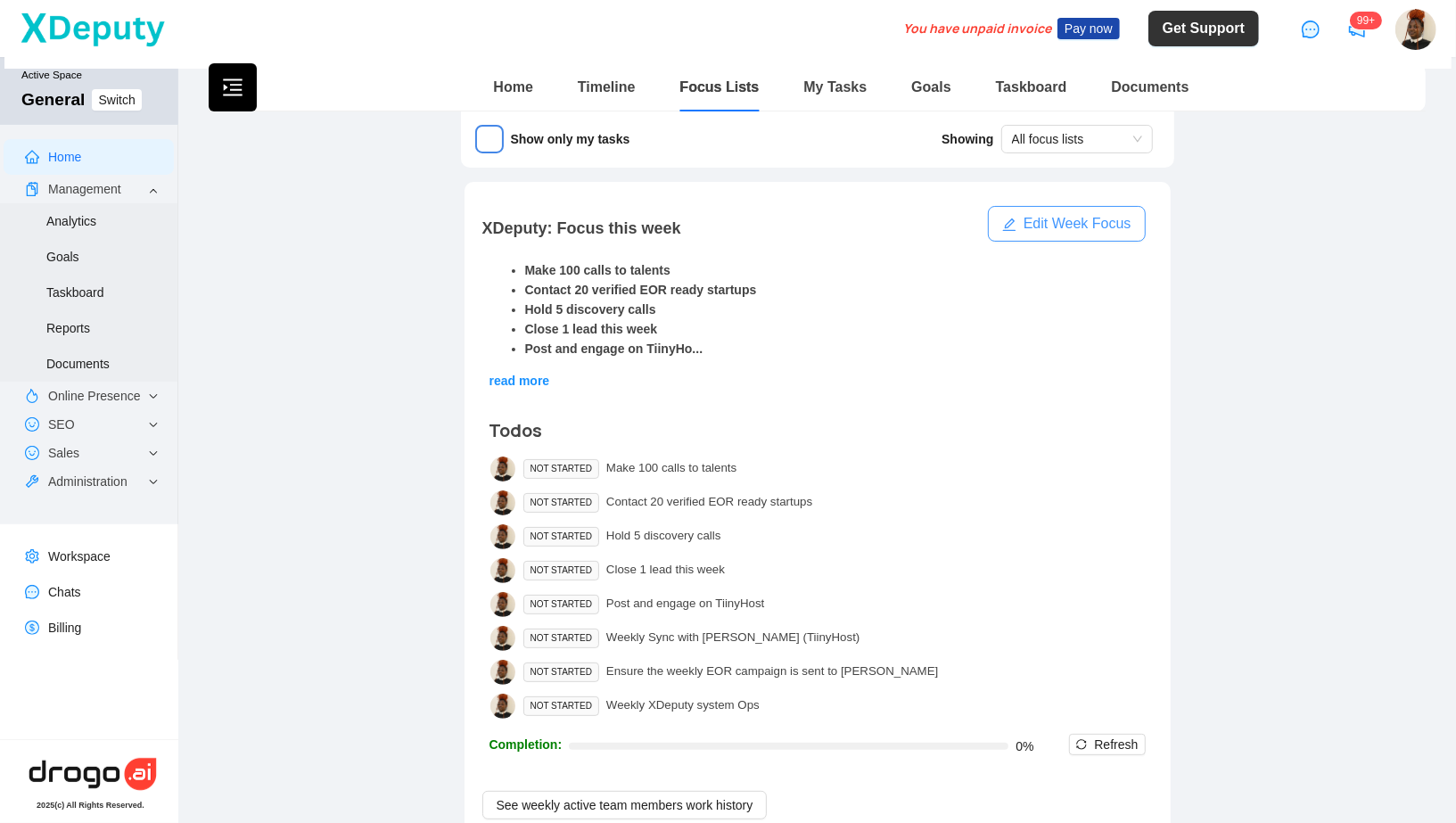 click 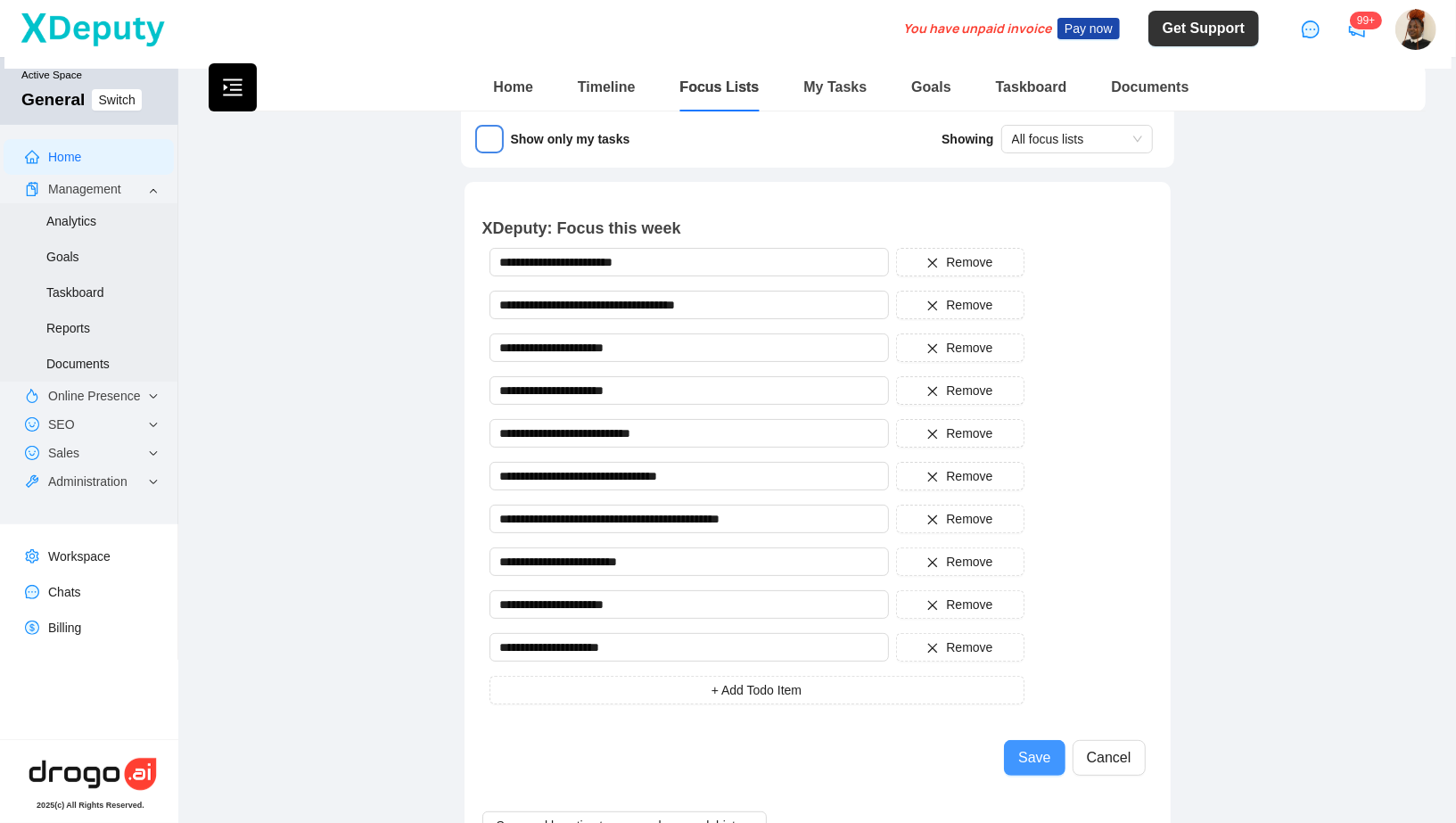 click on "Save" at bounding box center (1034, 758) 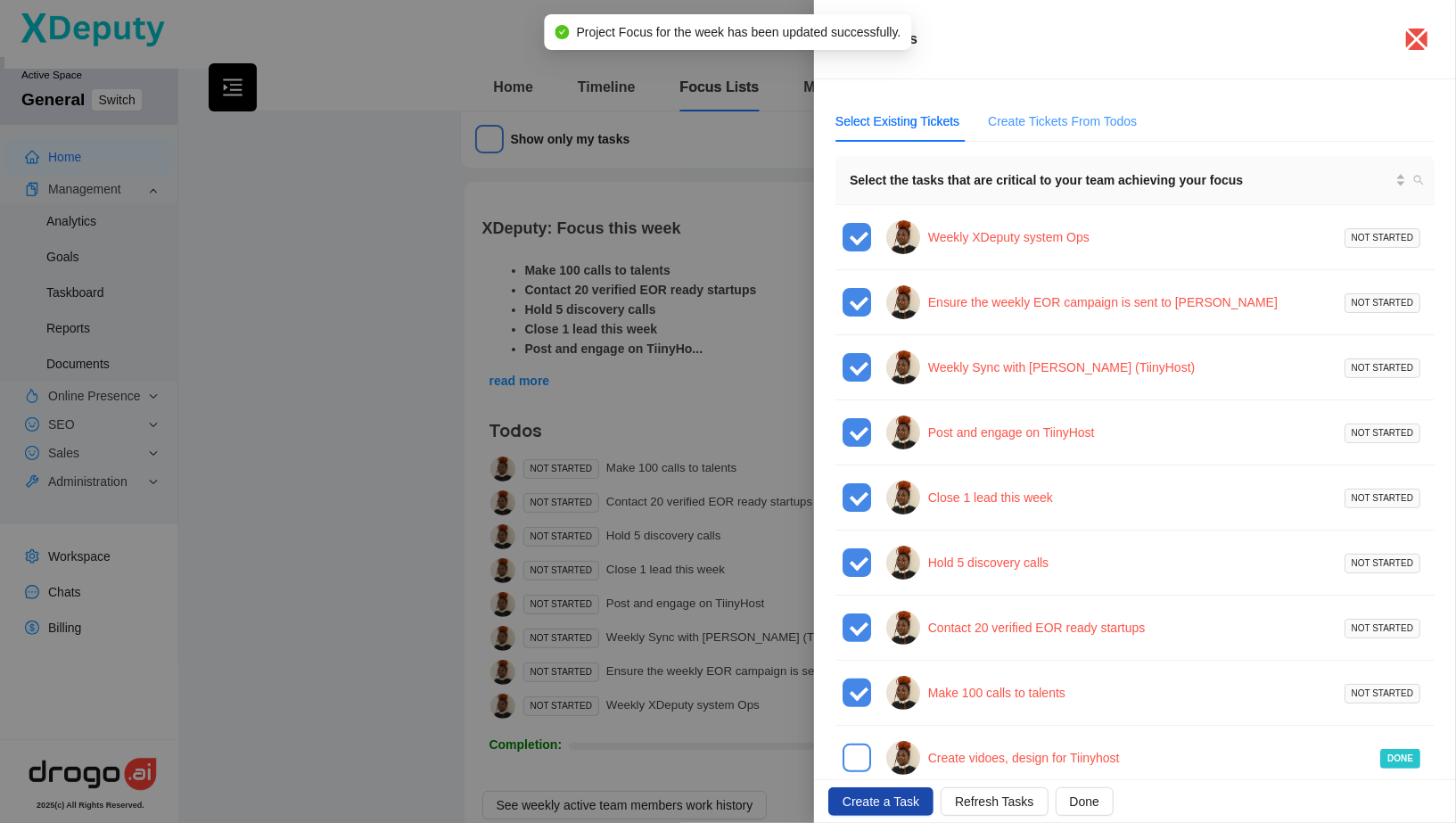 click on "Create Tickets From Todos" at bounding box center (1062, 121) 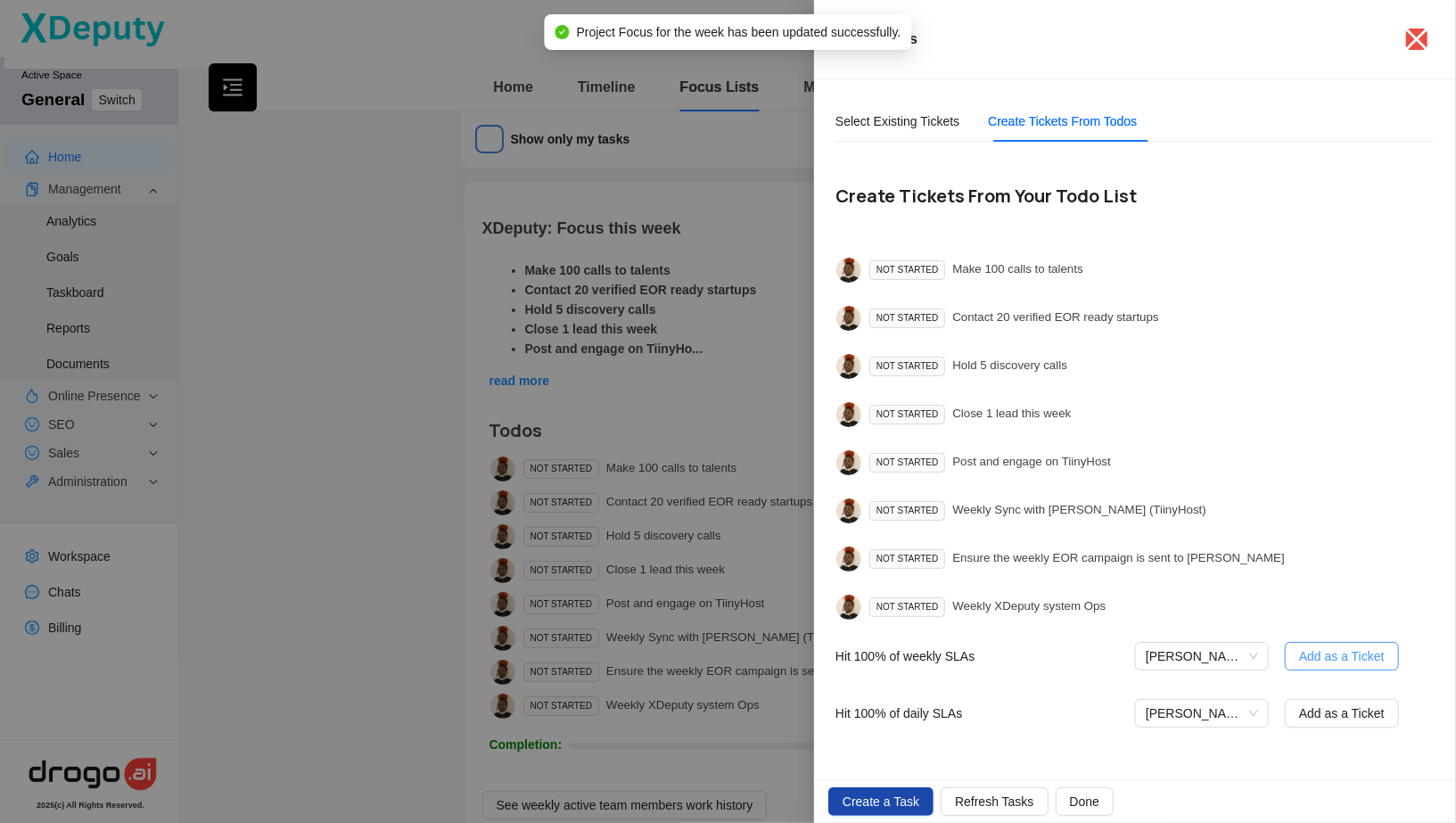 click on "Add as a Ticket" at bounding box center (1342, 656) 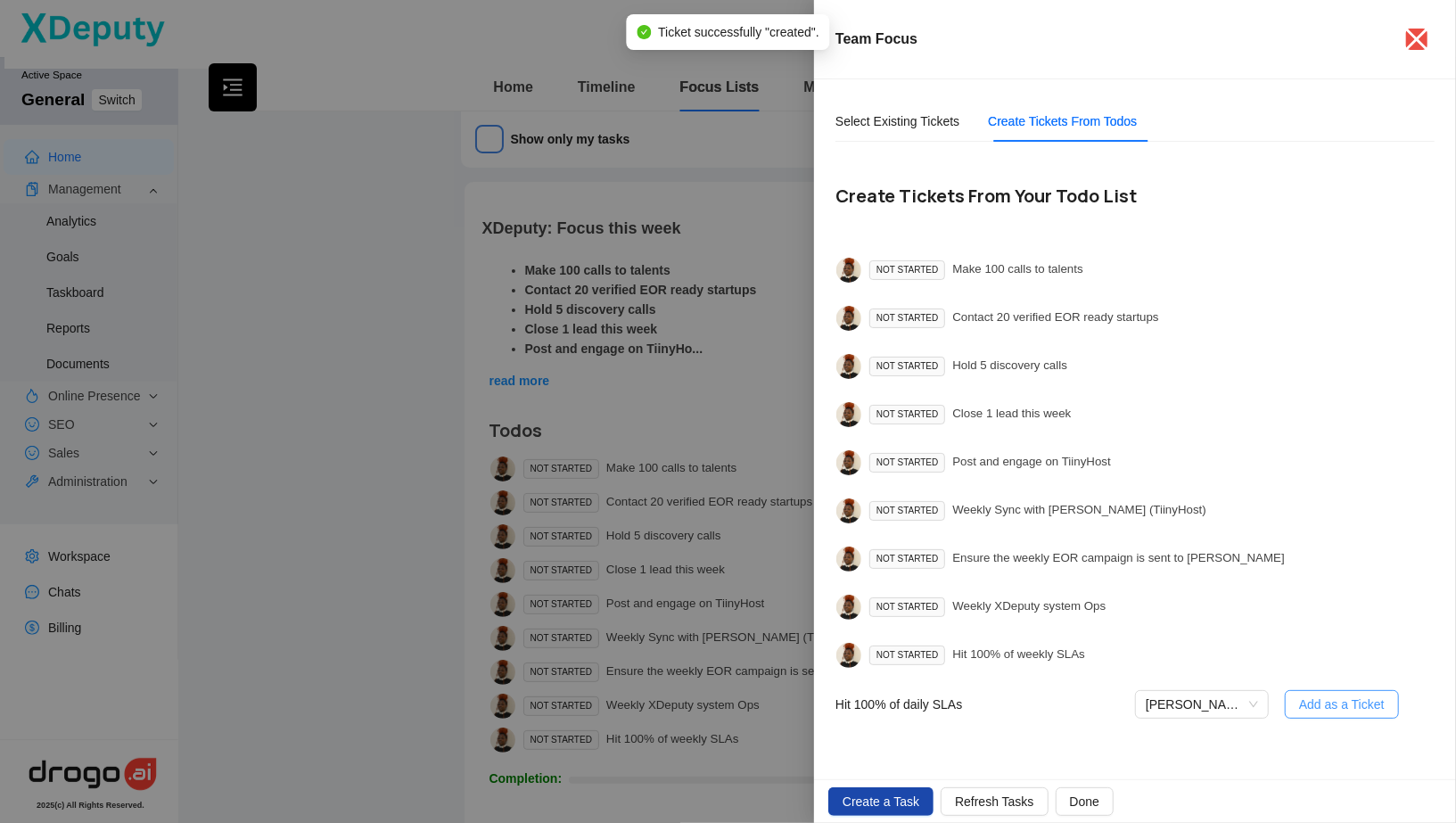 click on "Add as a Ticket" at bounding box center [1342, 704] 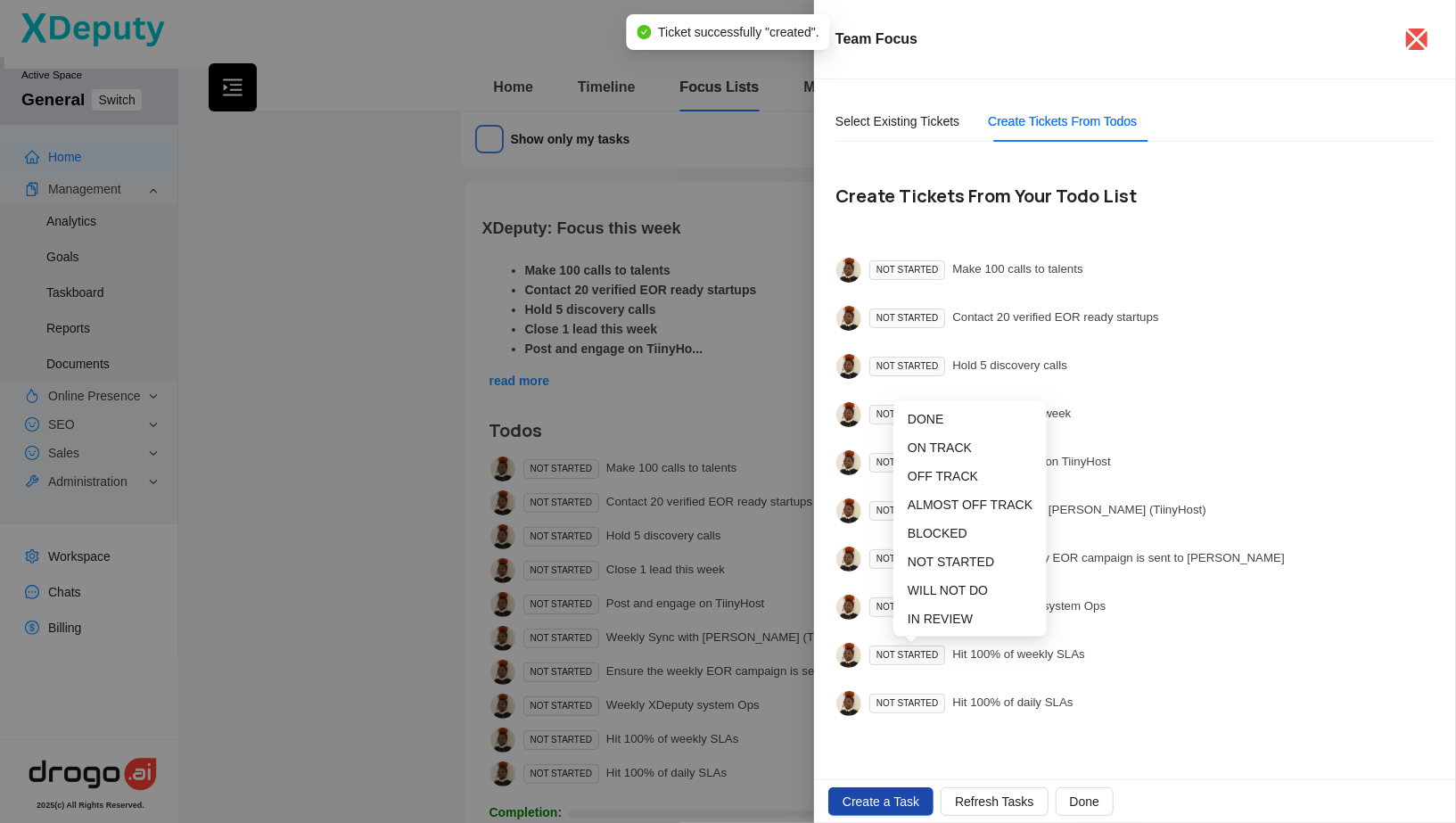click on "NOT STARTED" at bounding box center [907, 655] 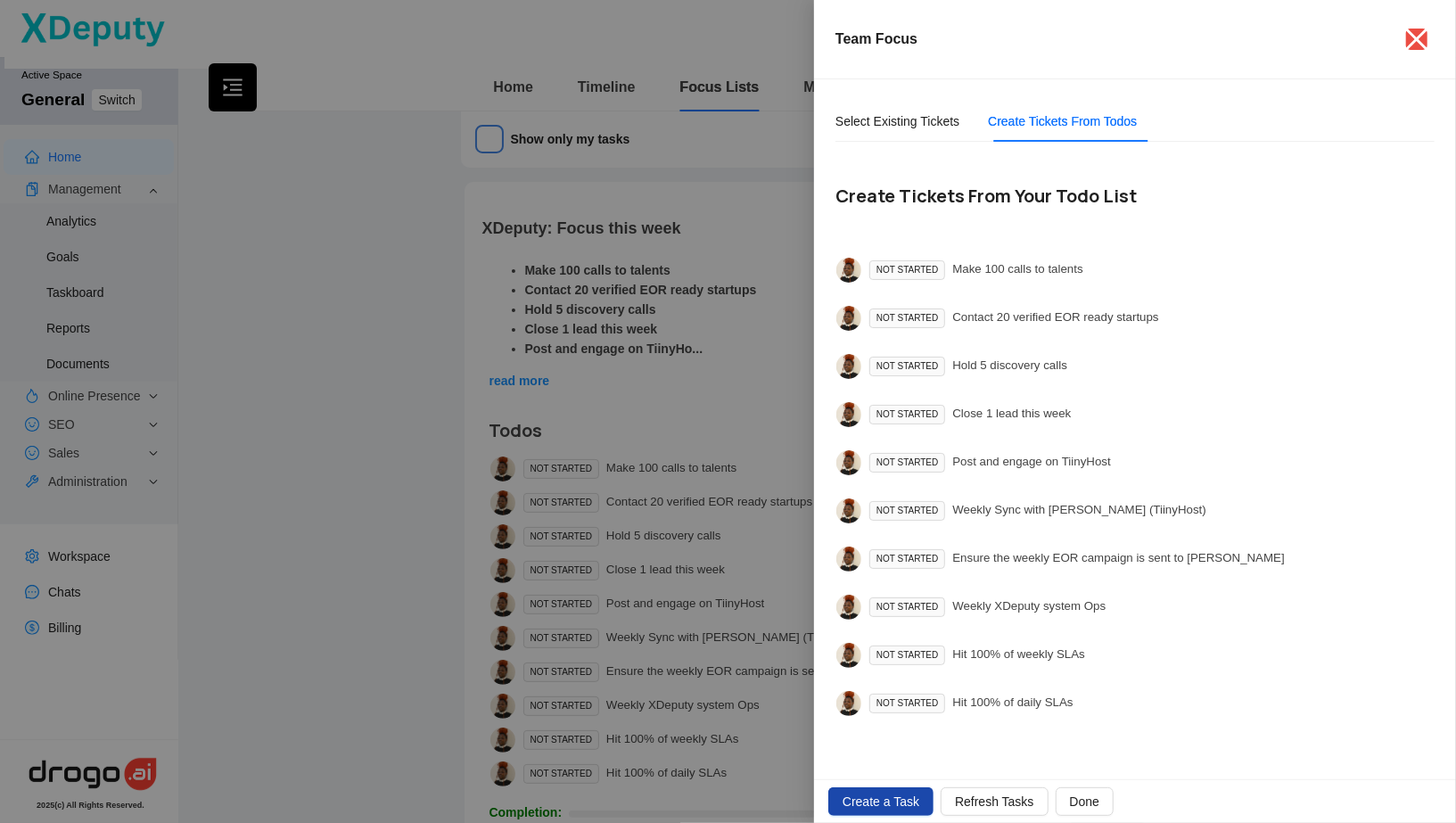 click at bounding box center (728, 411) 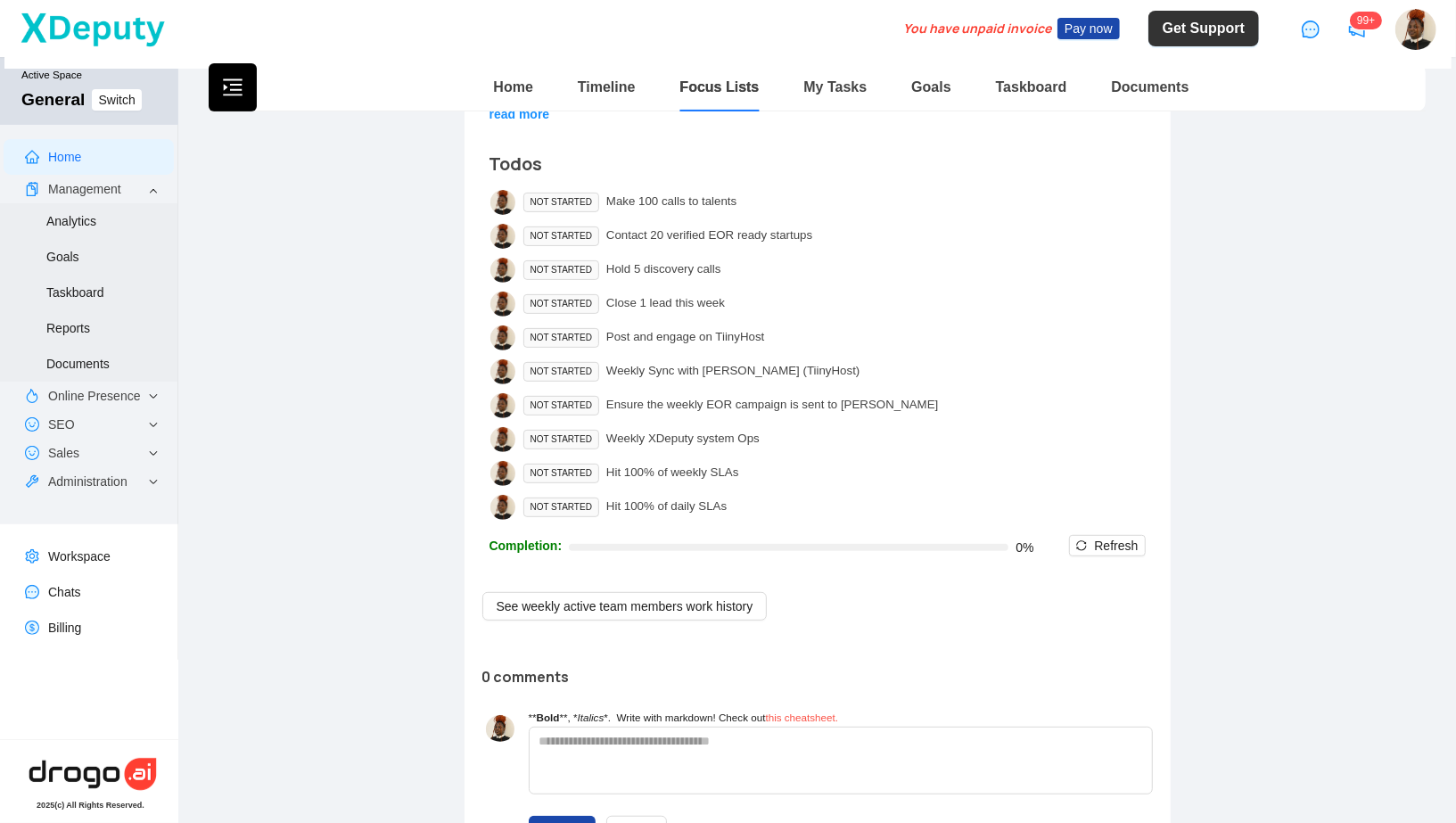 scroll, scrollTop: 606, scrollLeft: 0, axis: vertical 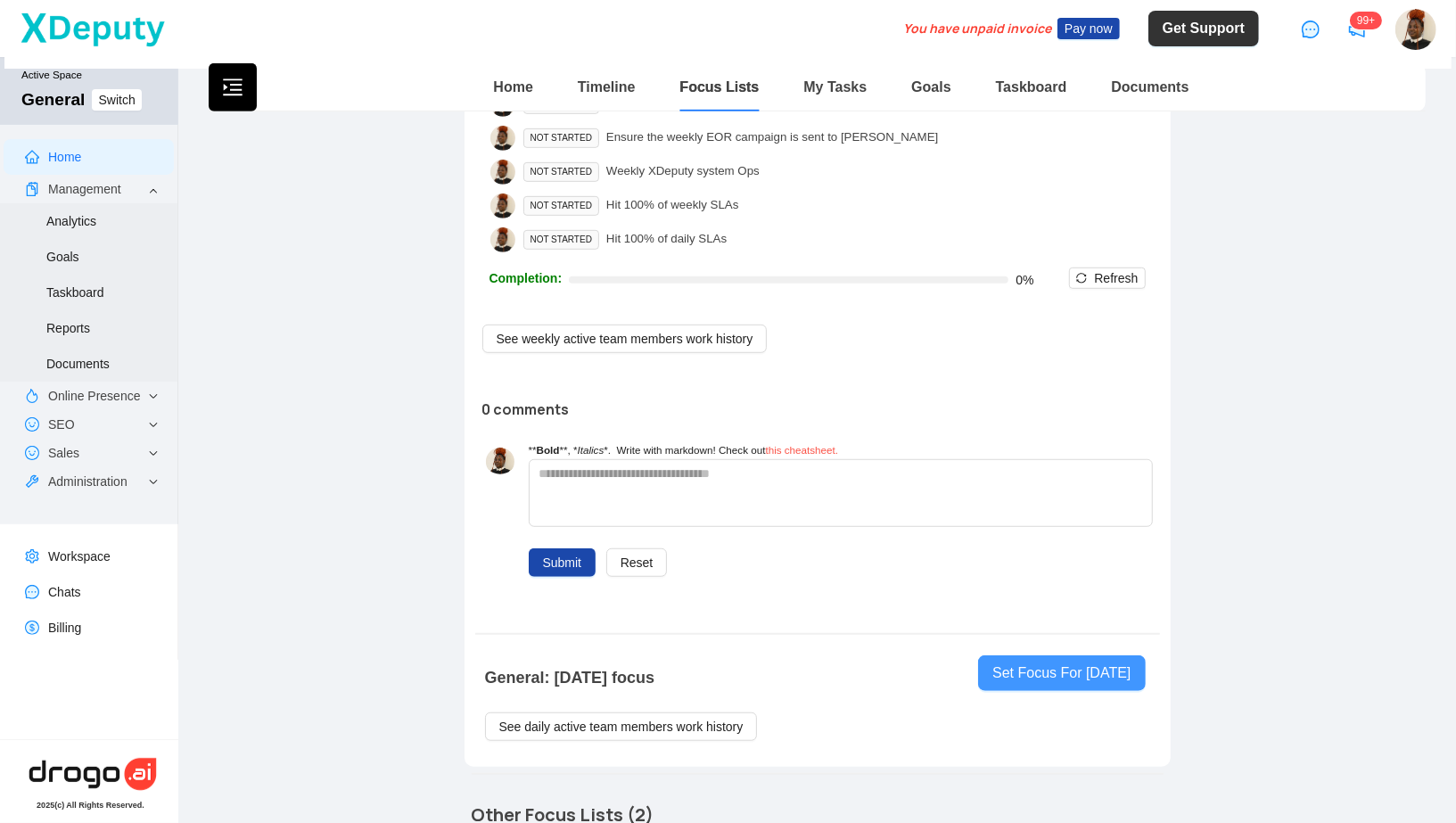 click on "Set Focus For [DATE]" at bounding box center [1061, 673] 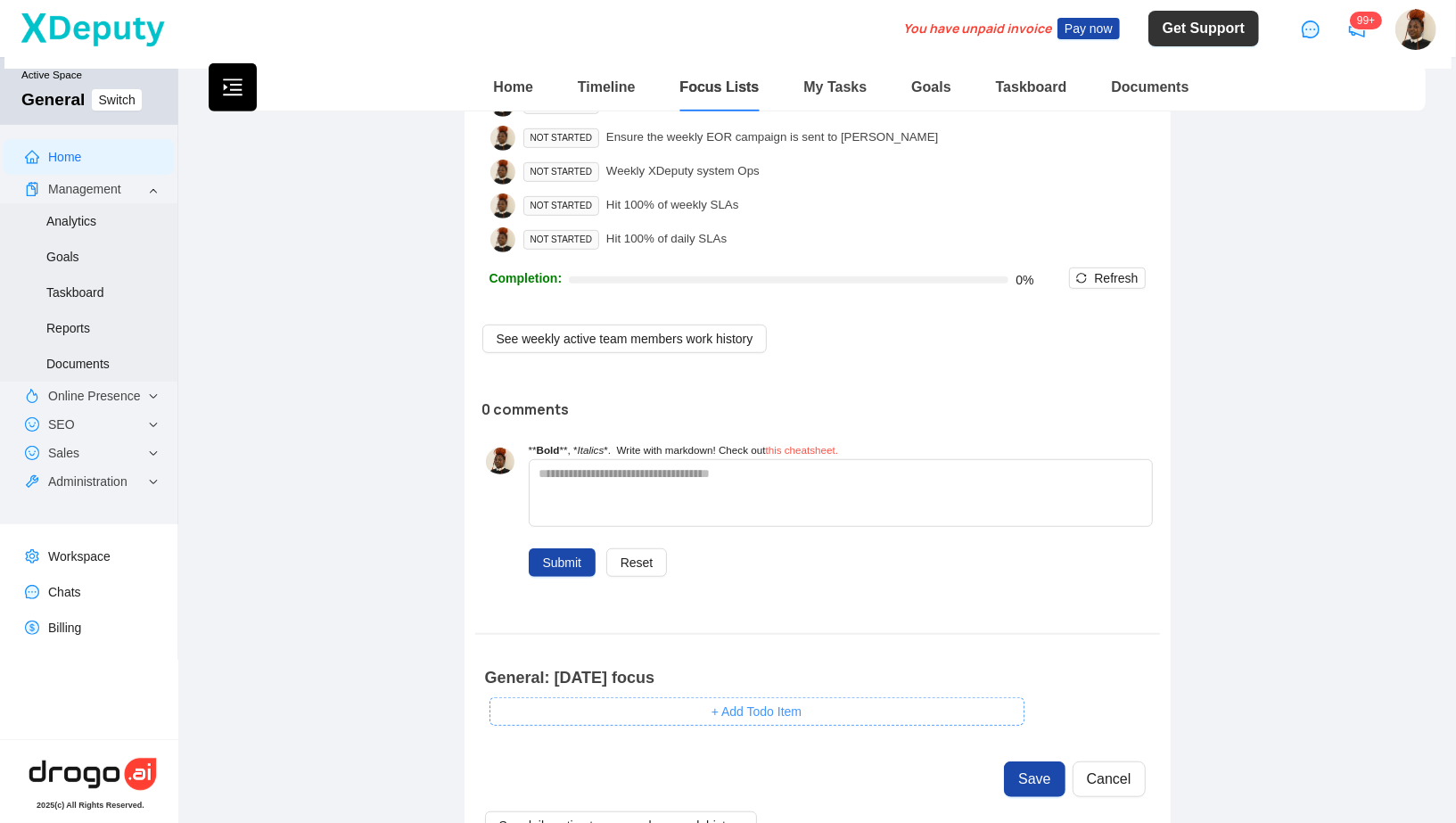 click on "+ Add Todo Item" at bounding box center (757, 712) 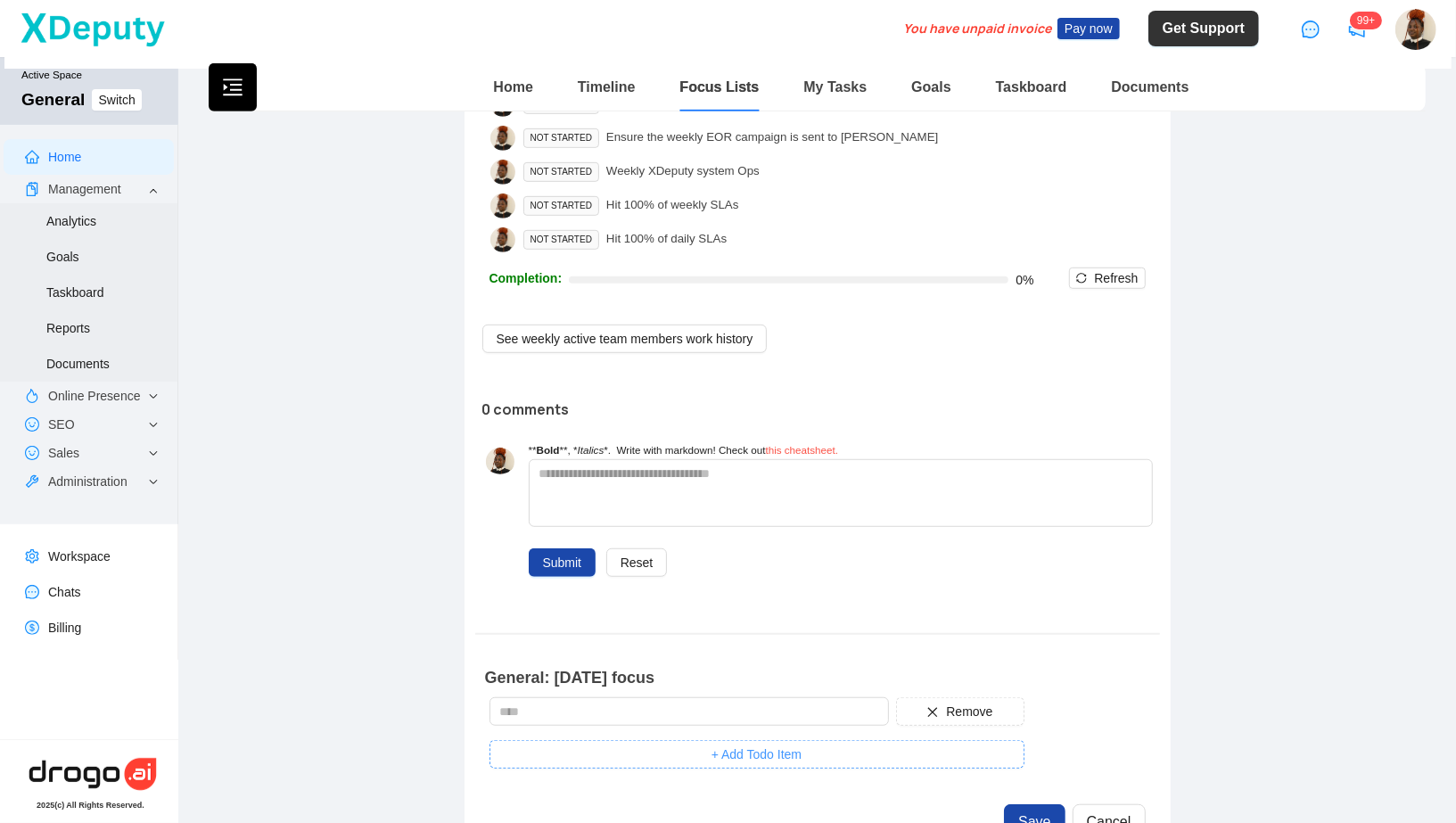 click on "+ Add Todo Item" at bounding box center (756, 754) 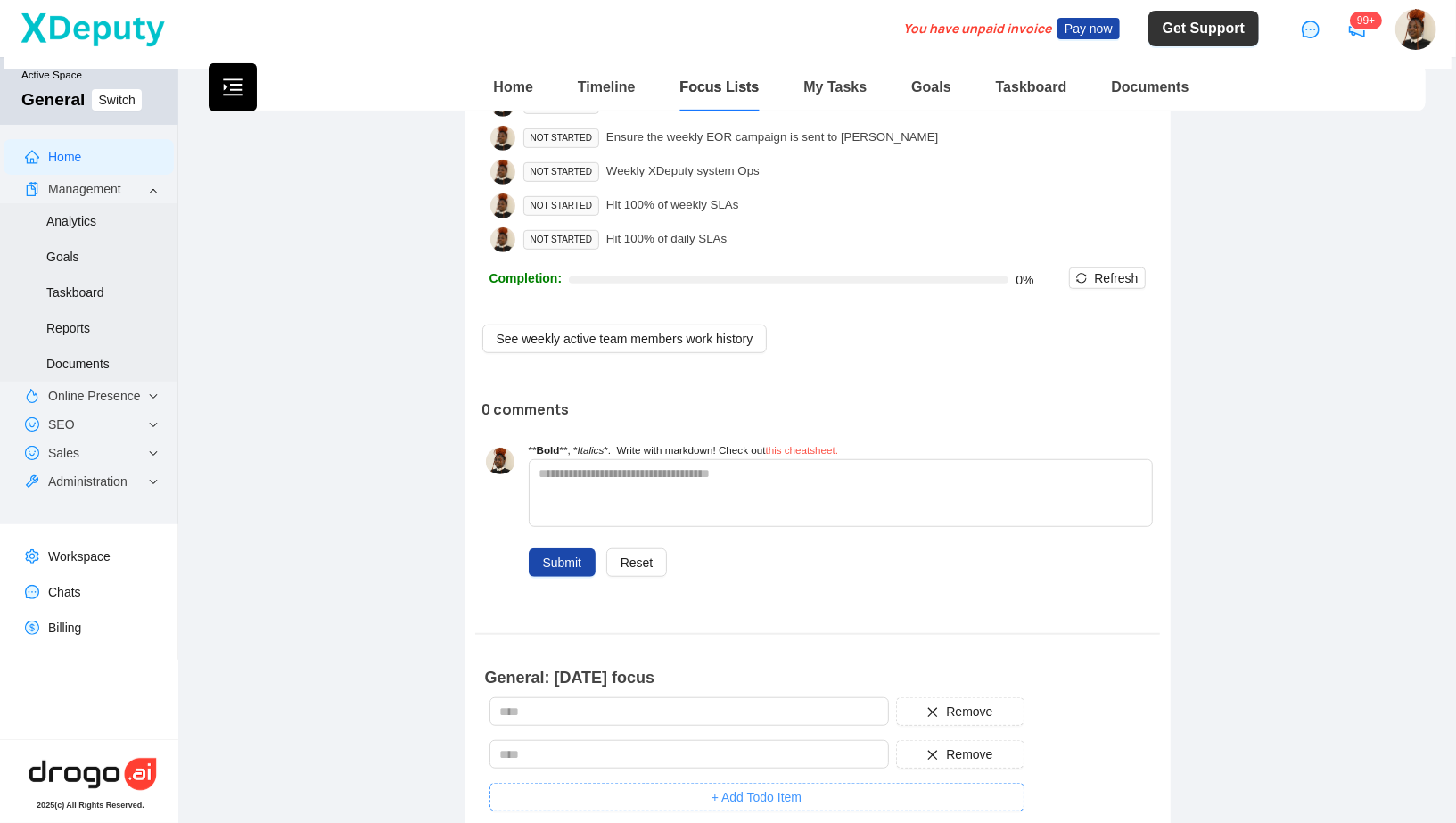 click on "+ Add Todo Item" at bounding box center [757, 797] 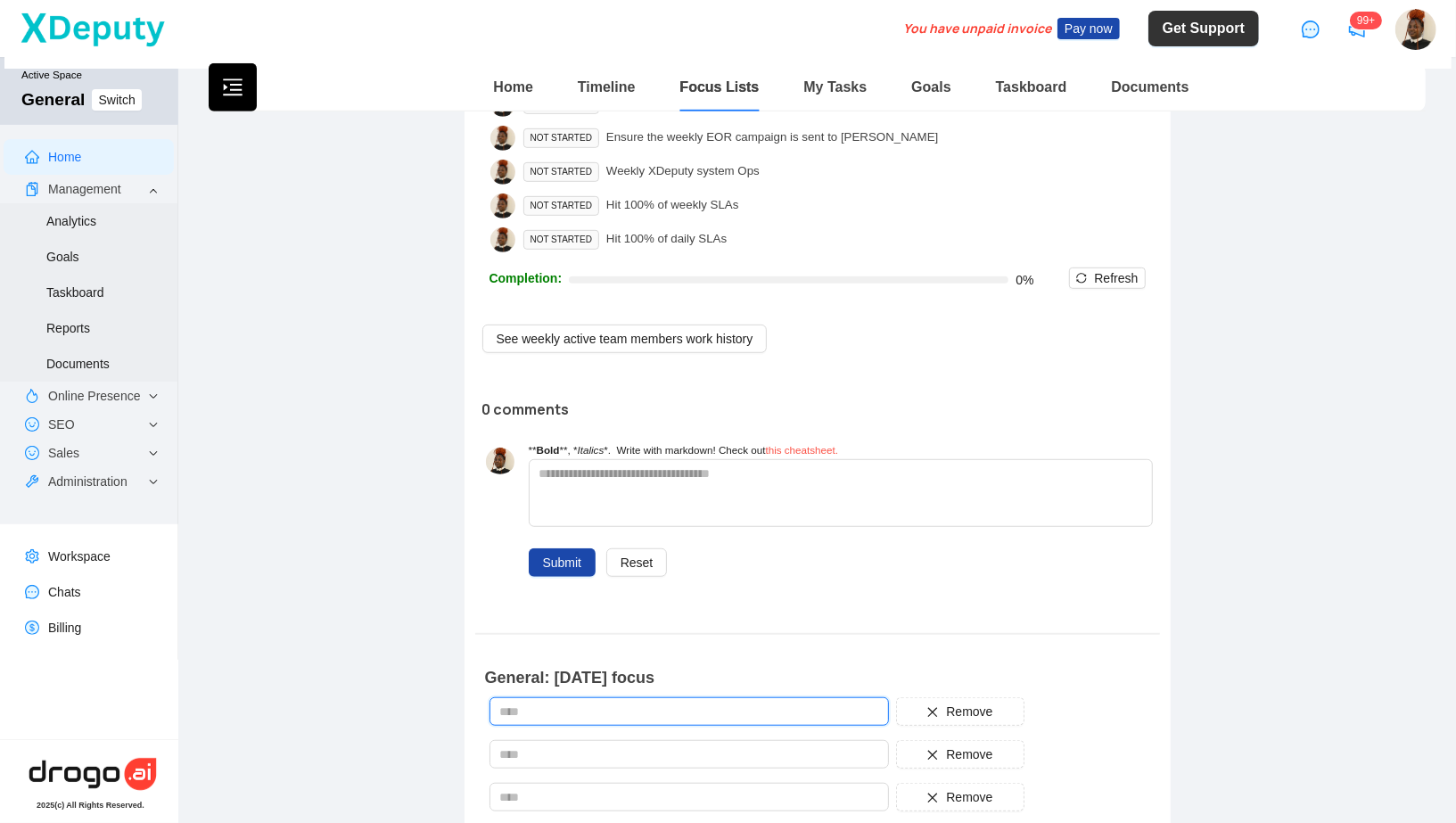click at bounding box center (689, 712) 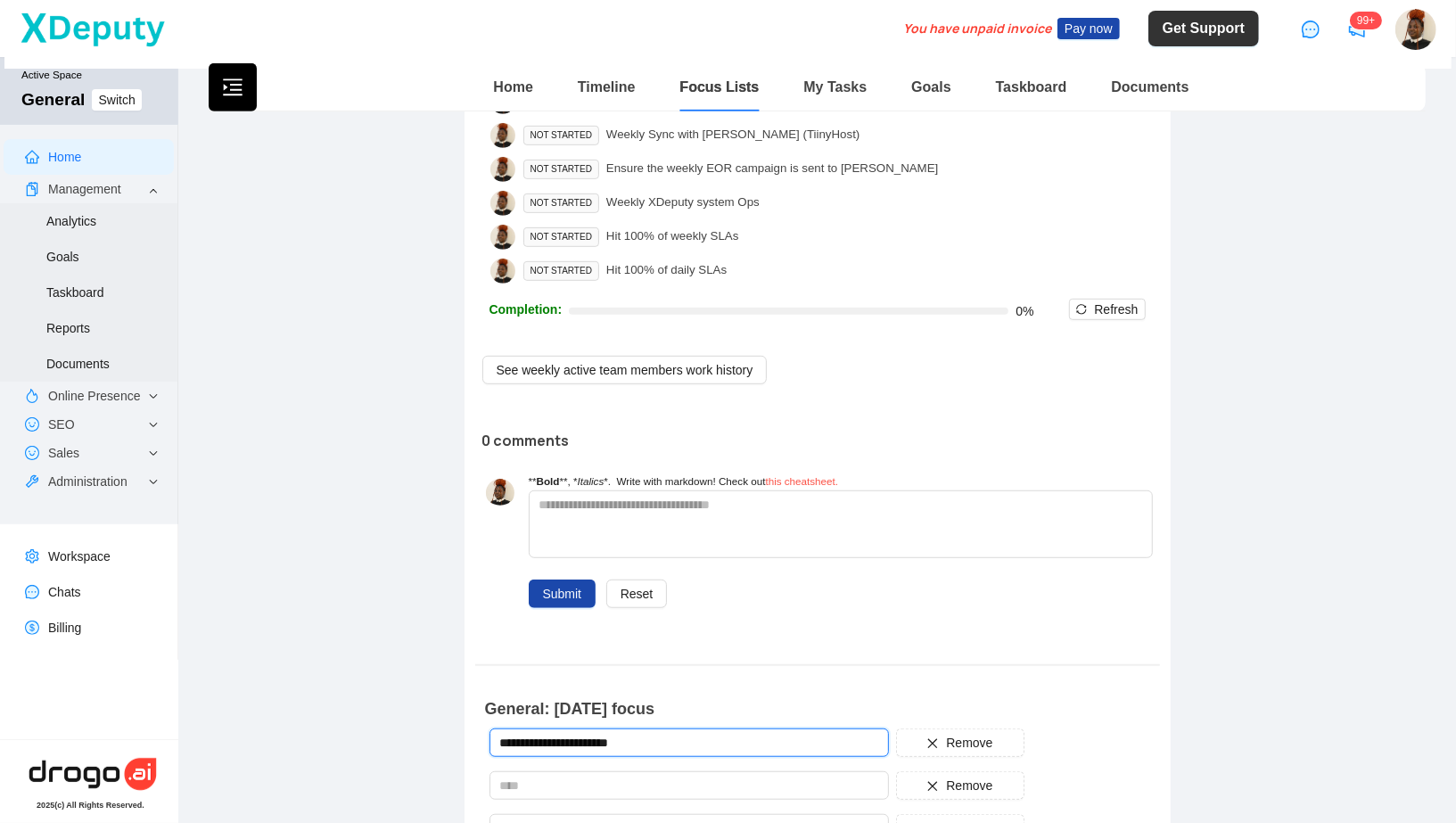 scroll, scrollTop: 626, scrollLeft: 0, axis: vertical 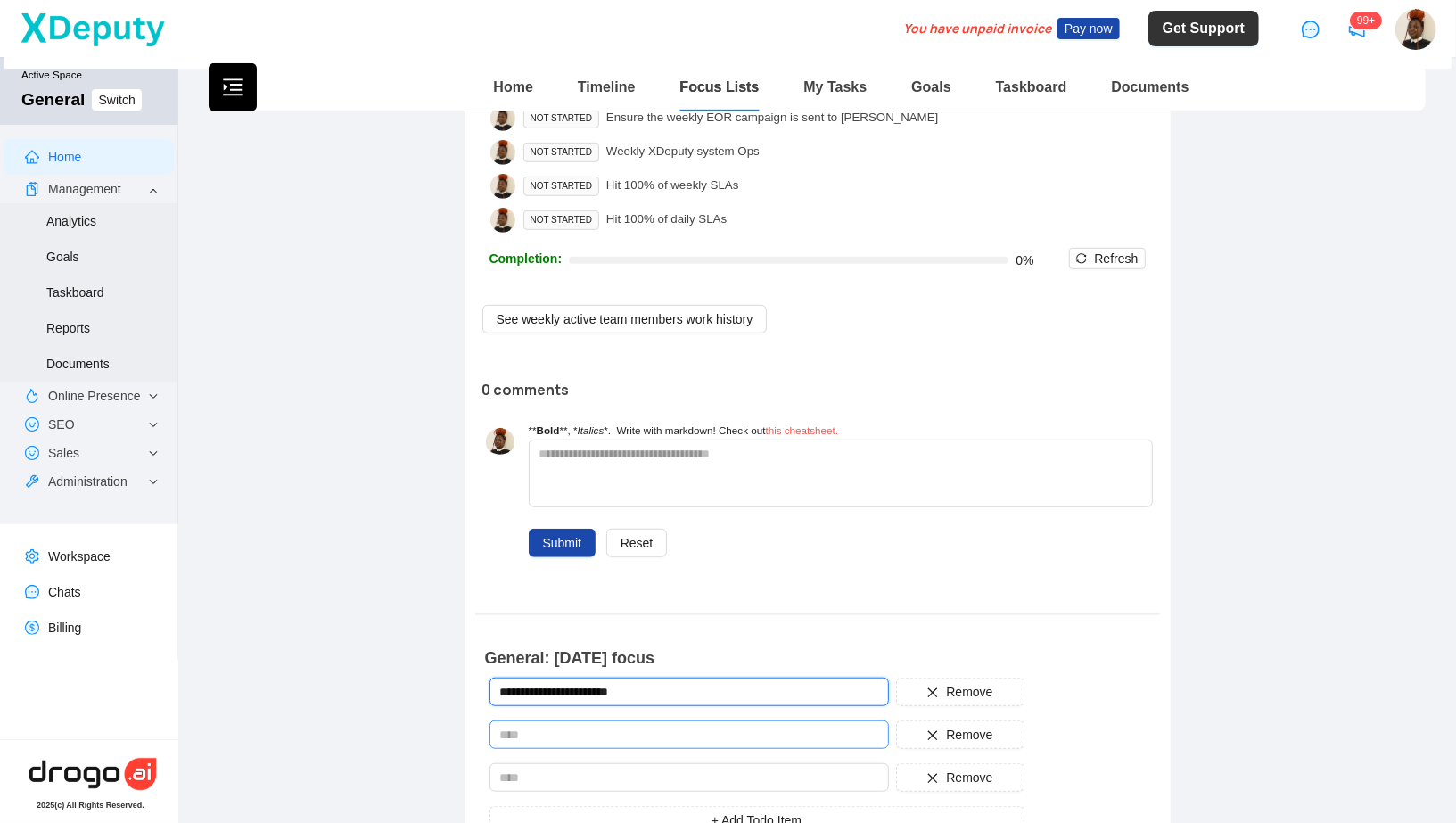 type on "**********" 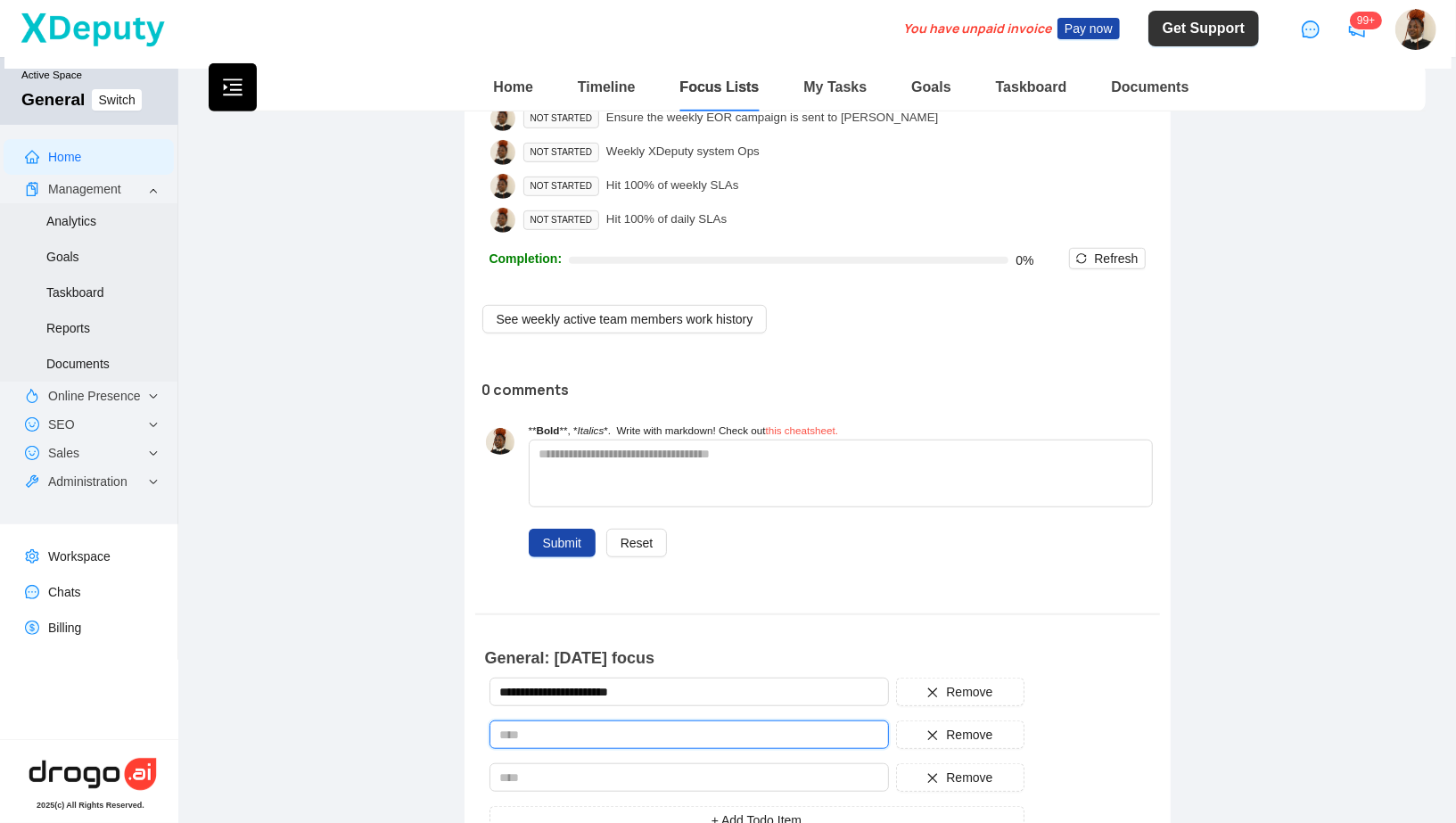 click at bounding box center (689, 735) 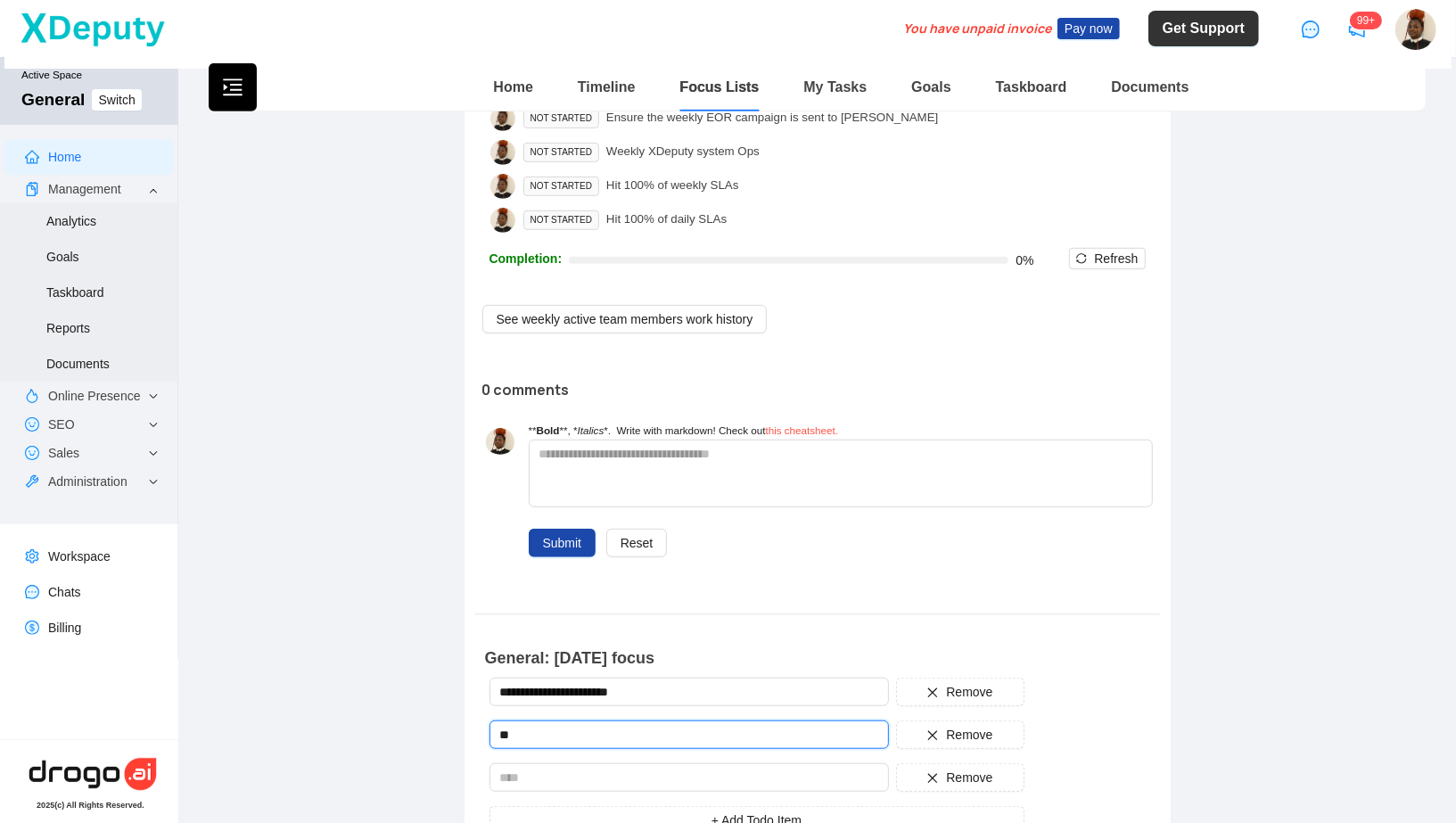 type on "***" 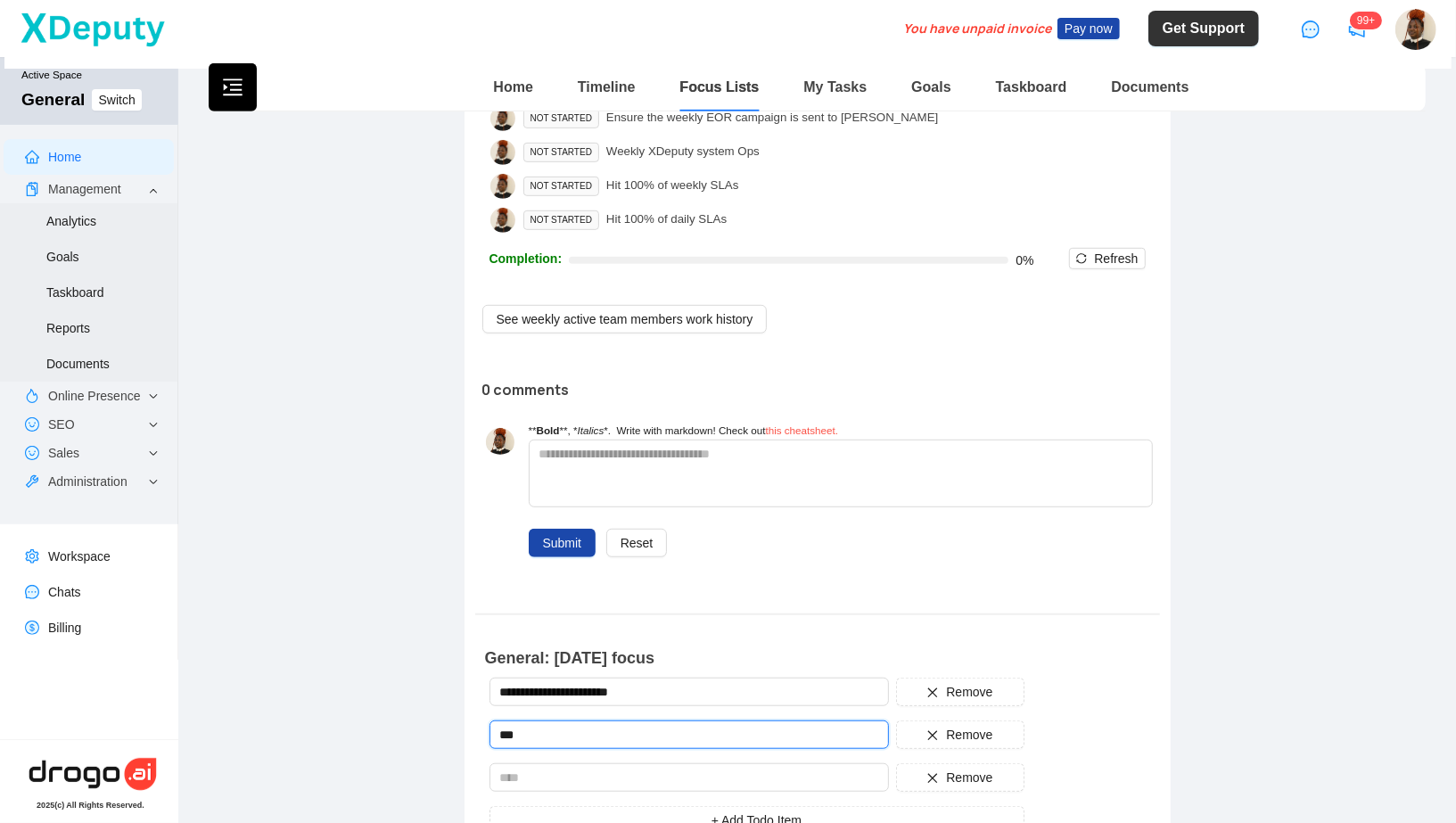 drag, startPoint x: 555, startPoint y: 732, endPoint x: 481, endPoint y: 732, distance: 74 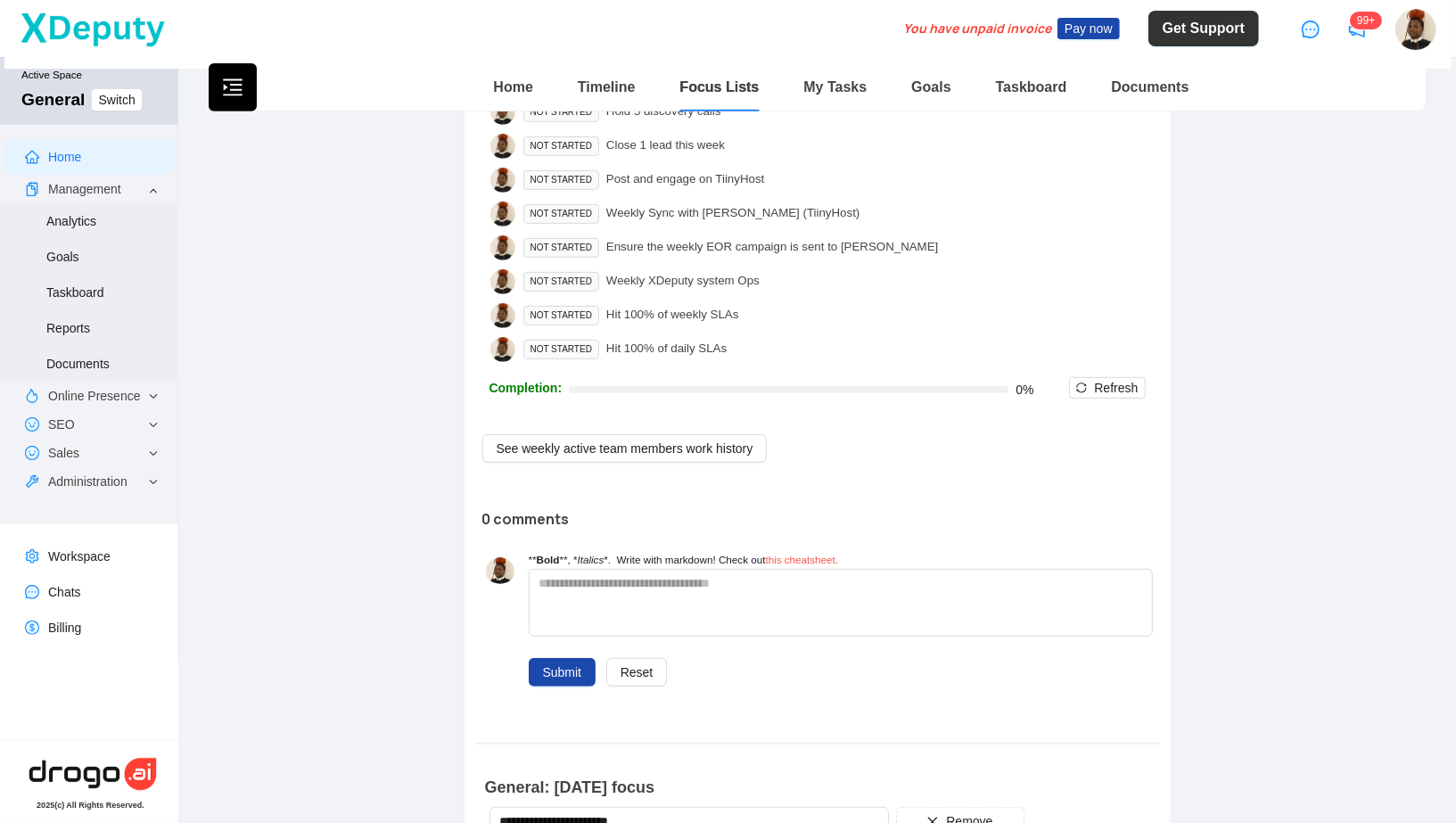 scroll, scrollTop: 581, scrollLeft: 0, axis: vertical 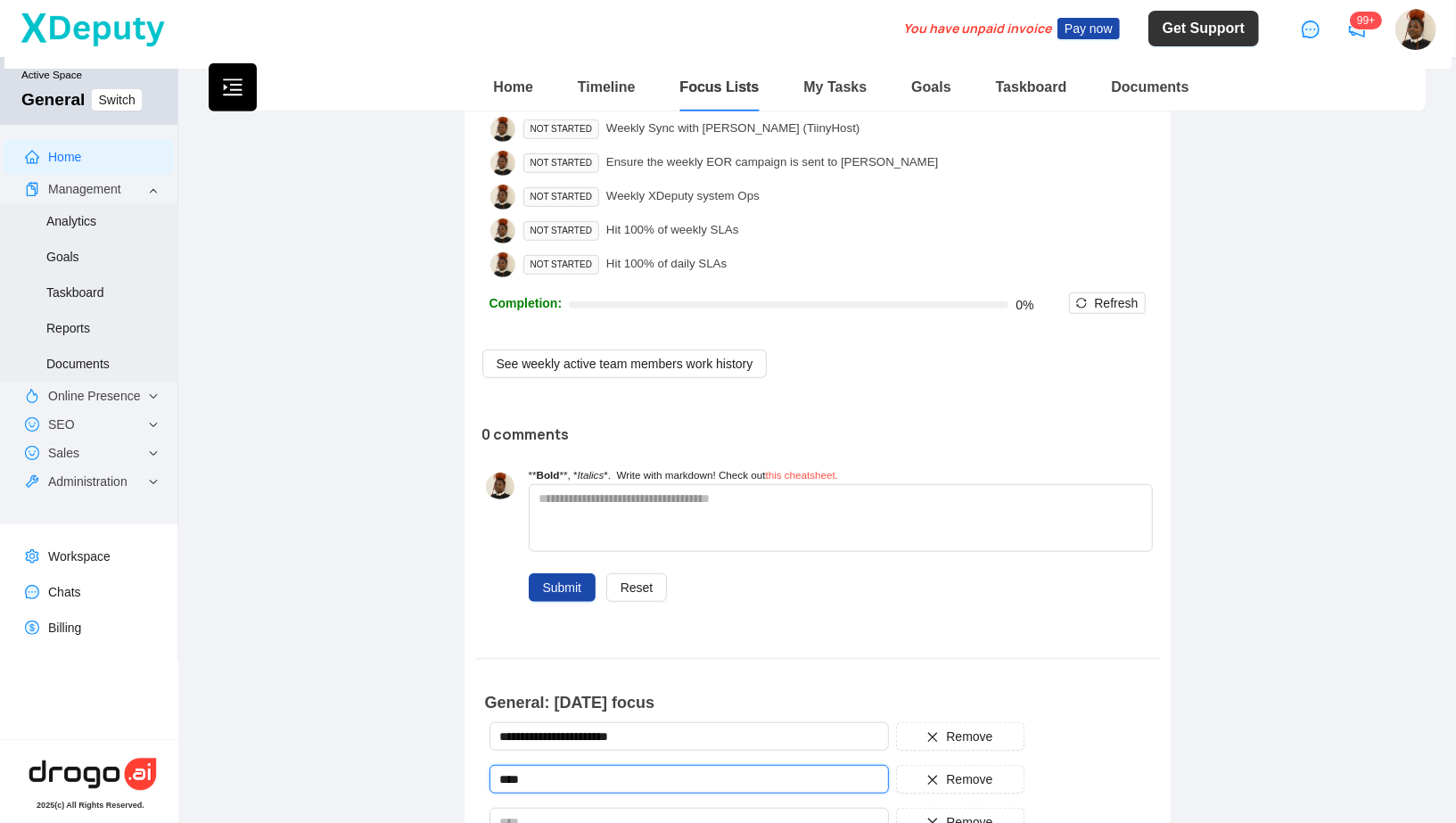 type on "**********" 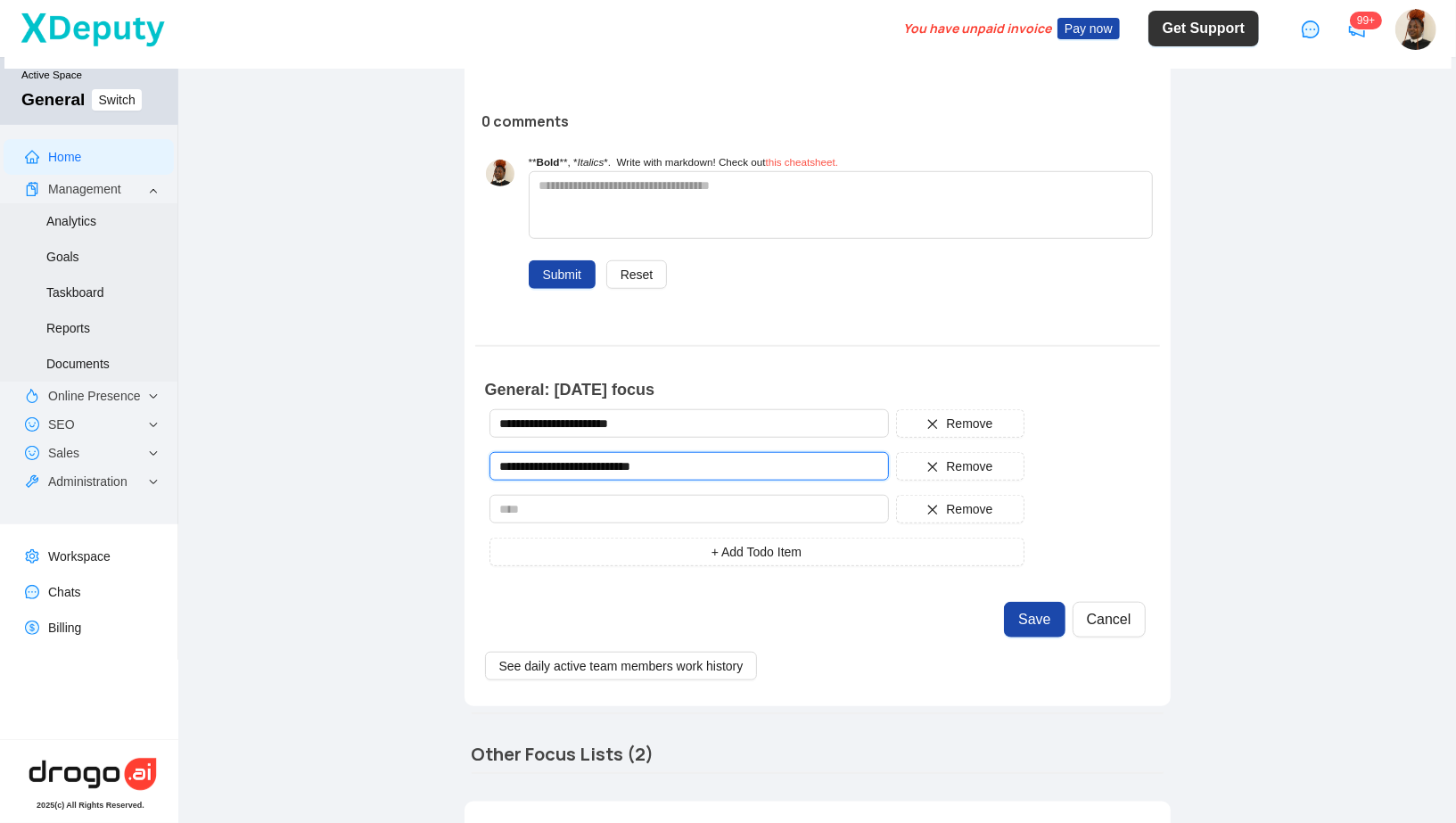 scroll, scrollTop: 959, scrollLeft: 0, axis: vertical 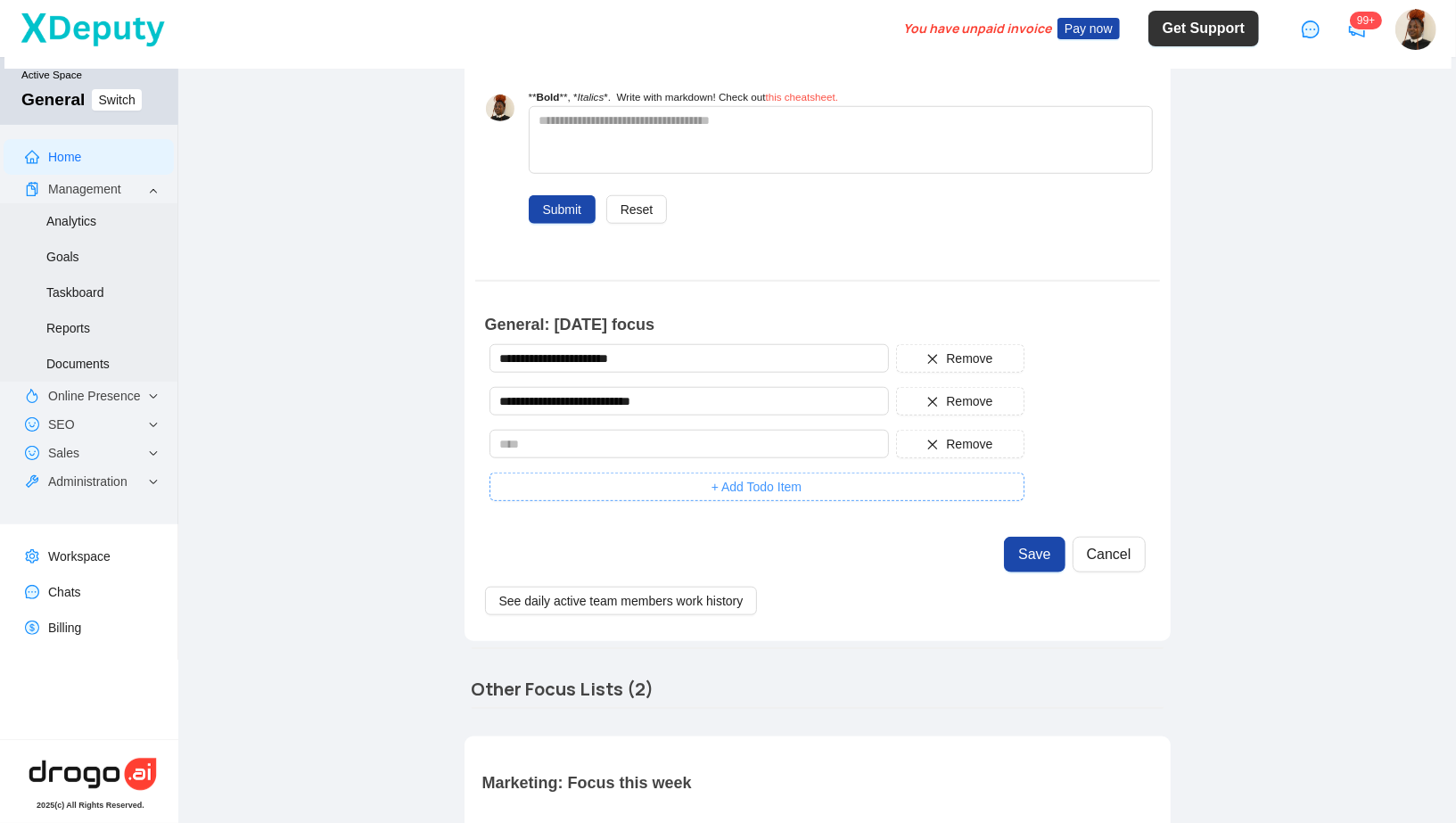 click on "+ Add Todo Item" at bounding box center (756, 487) 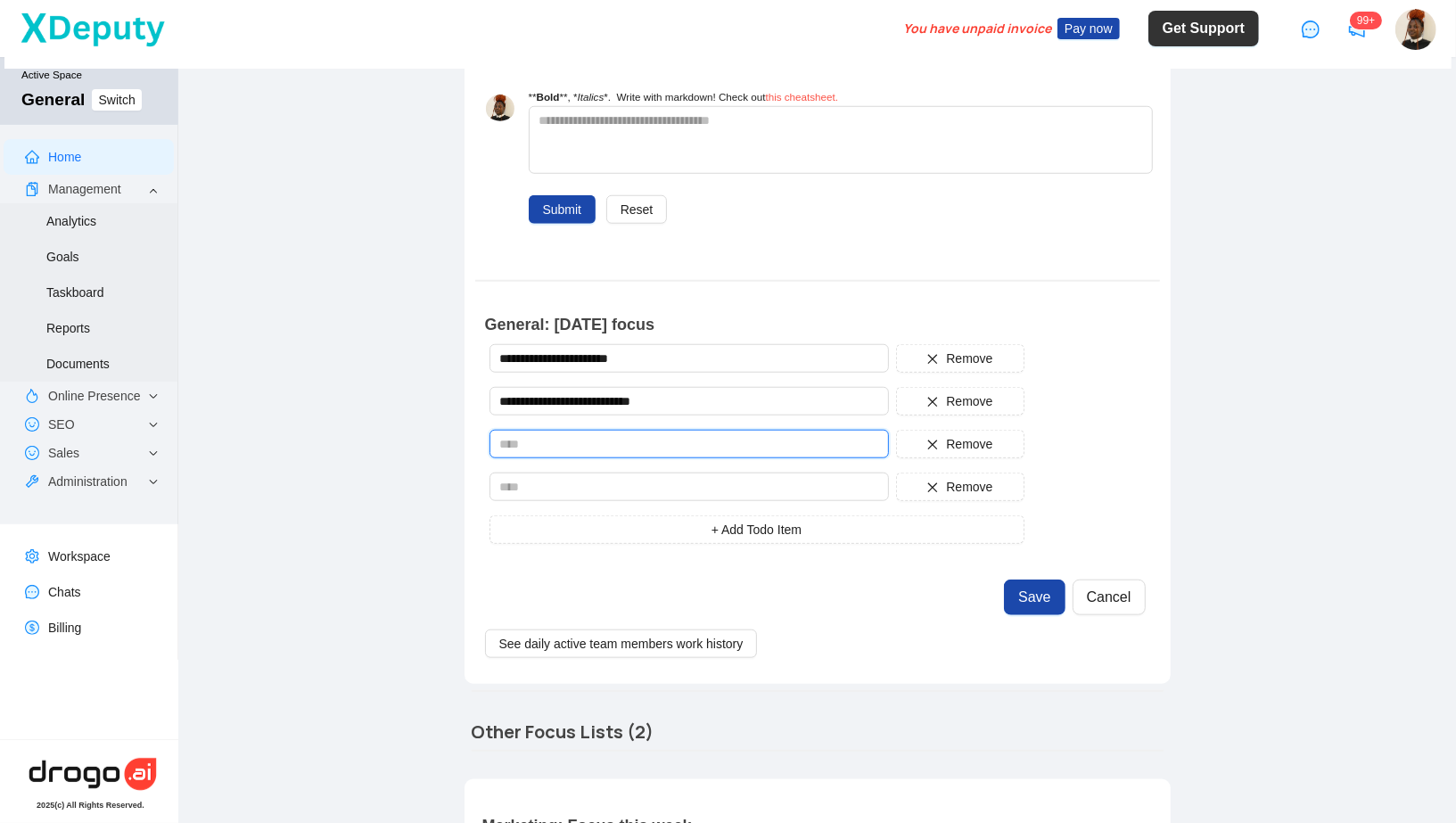 click at bounding box center [689, 444] 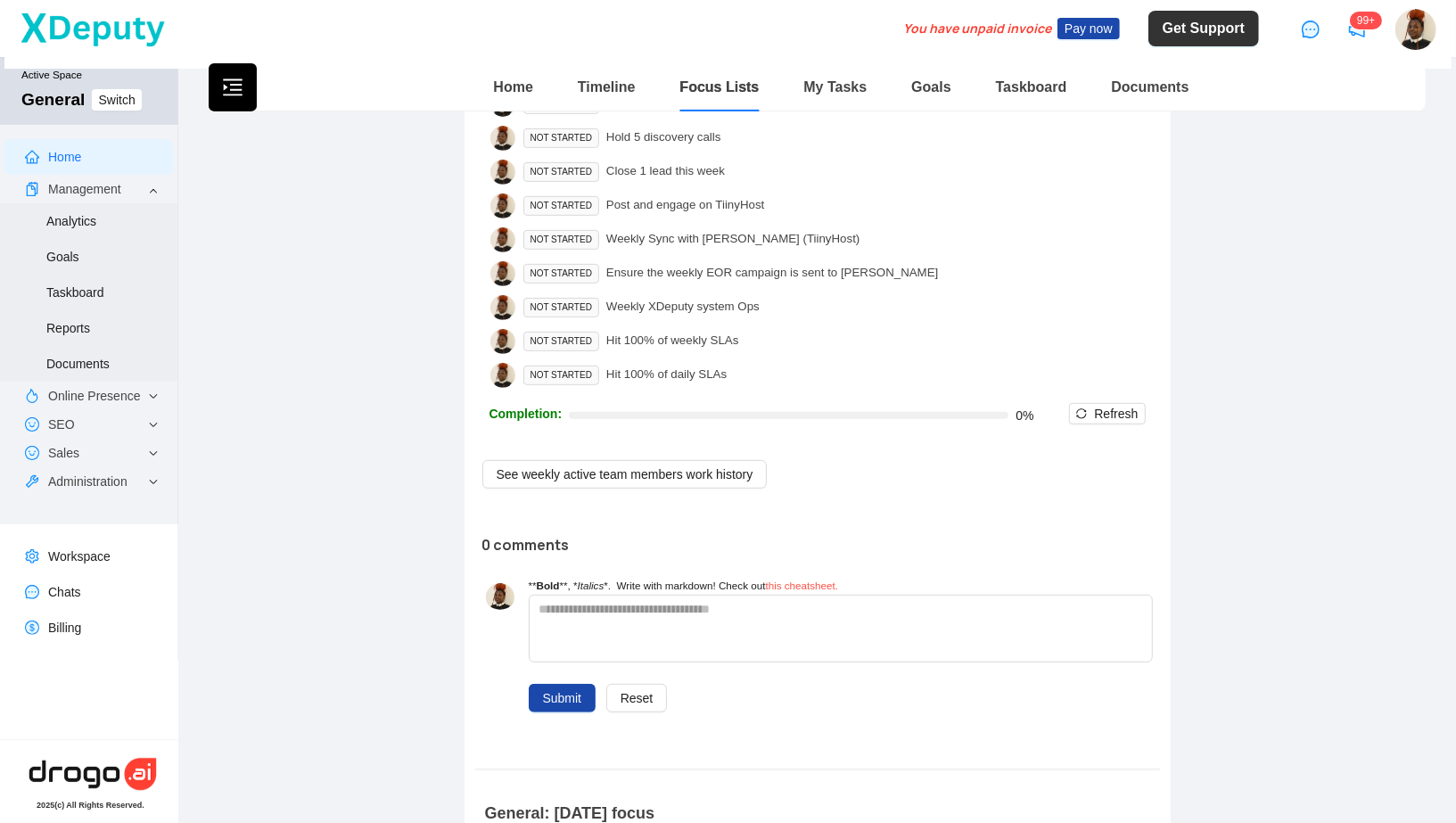 scroll, scrollTop: 474, scrollLeft: 0, axis: vertical 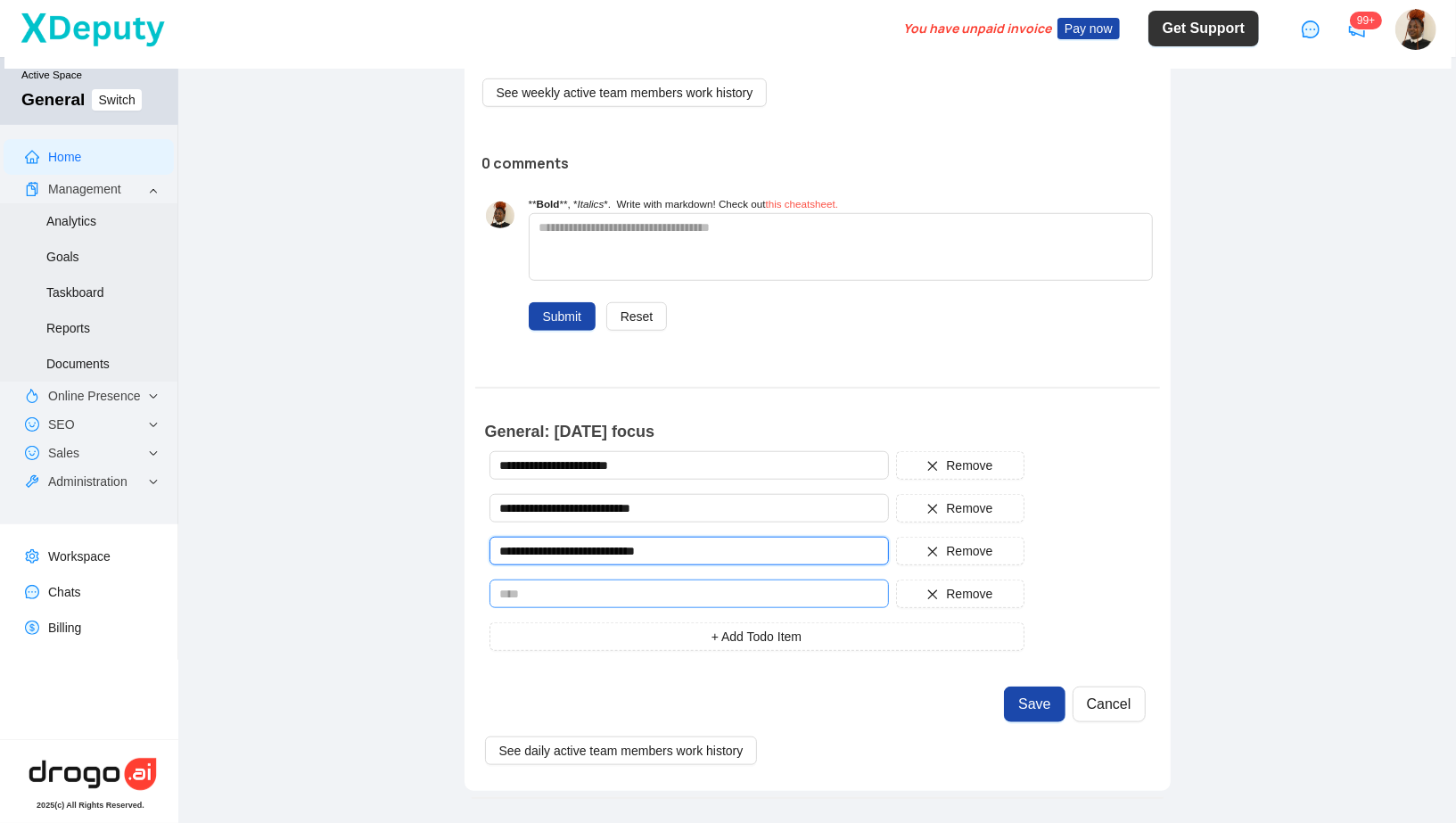 type on "**********" 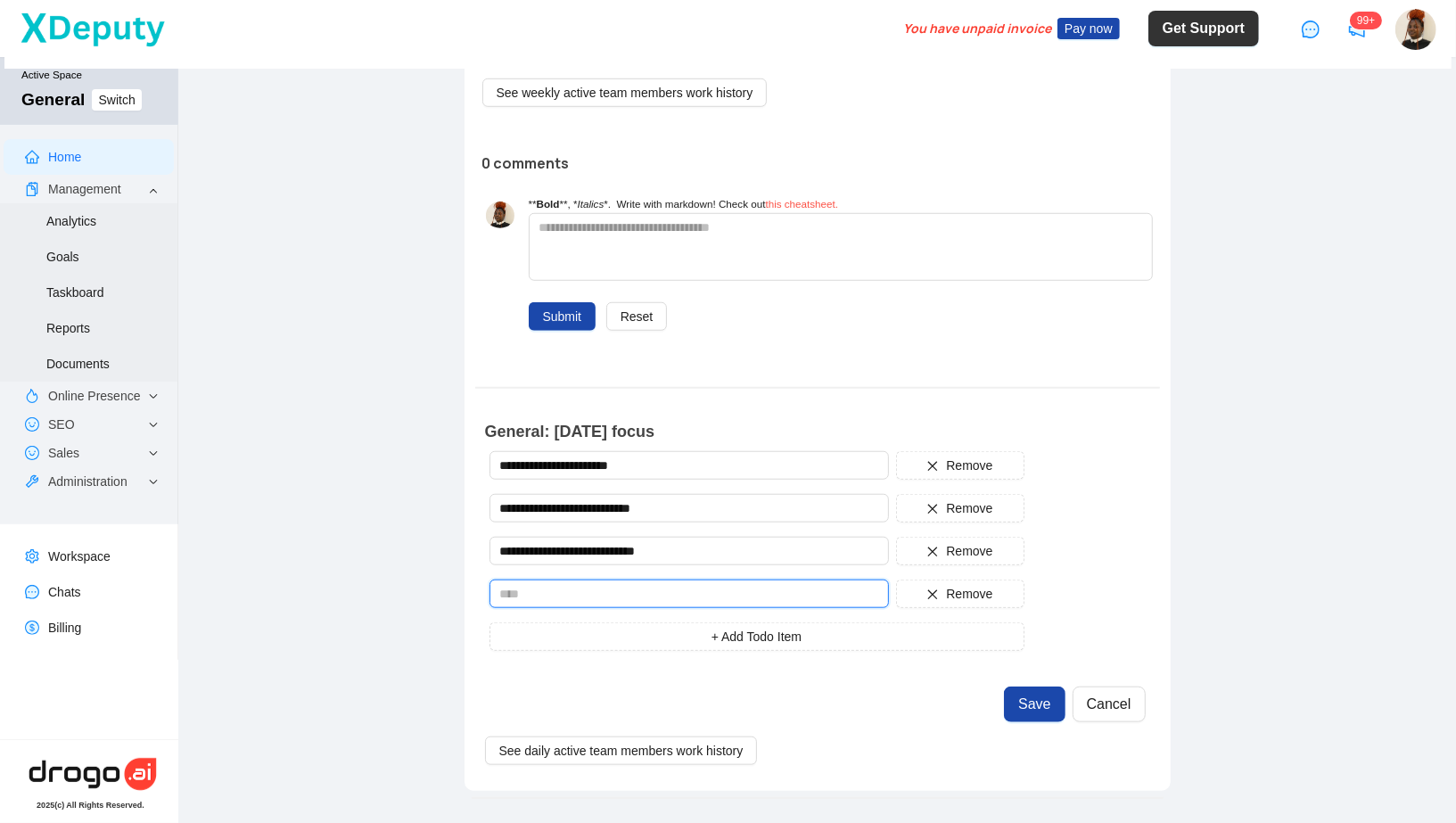 click at bounding box center (689, 594) 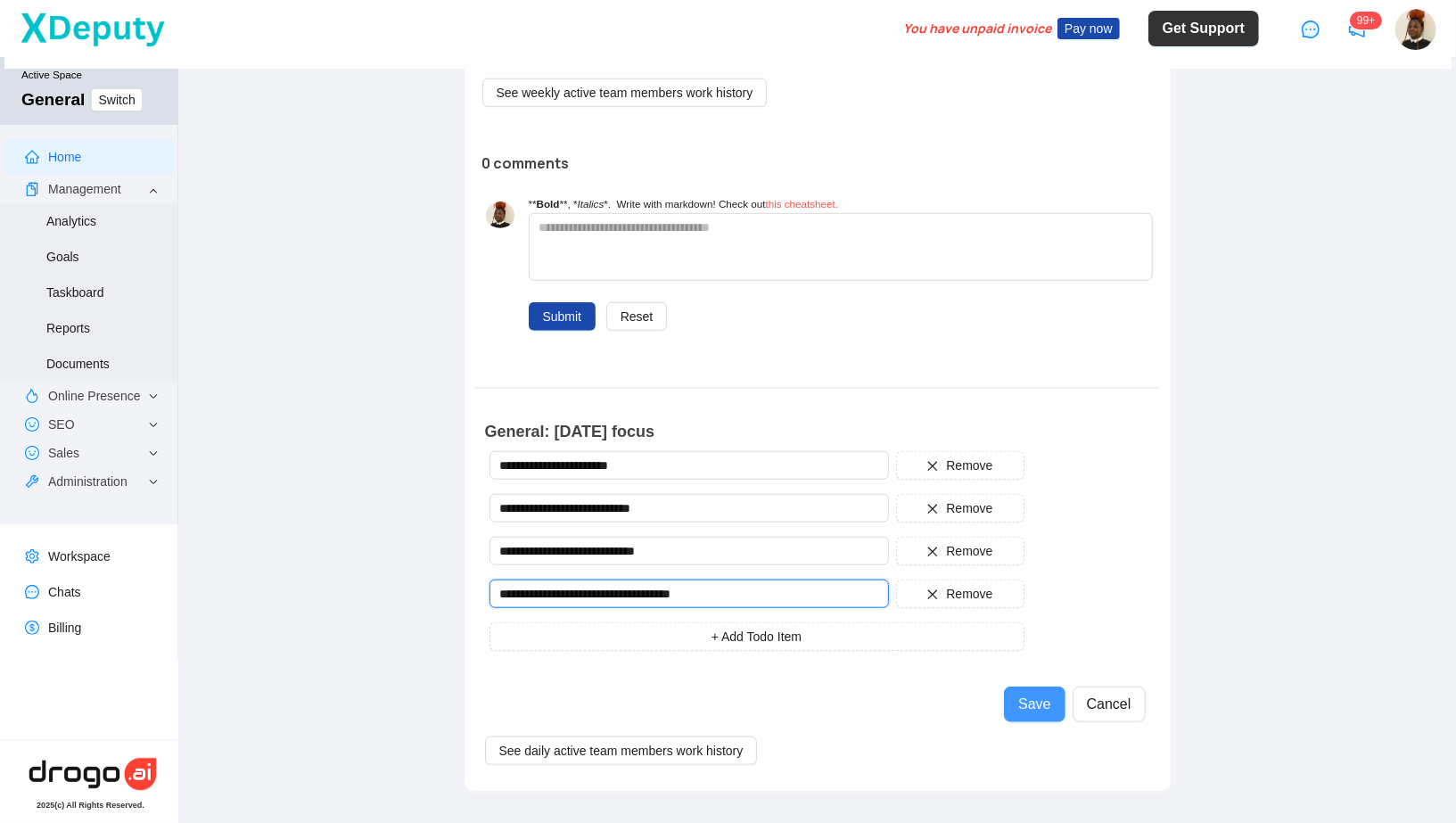 type on "**********" 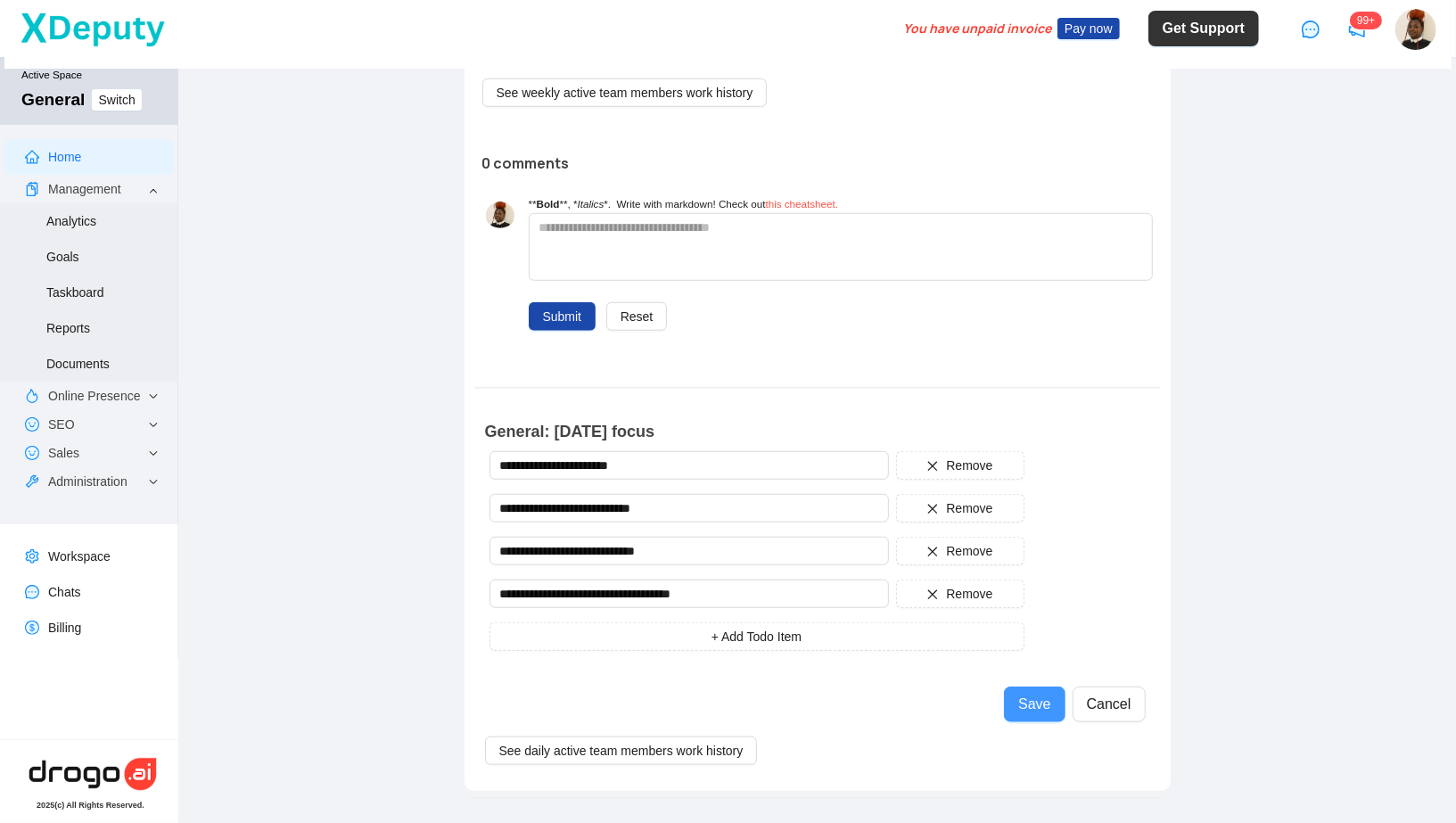 click on "Save" at bounding box center [1034, 704] 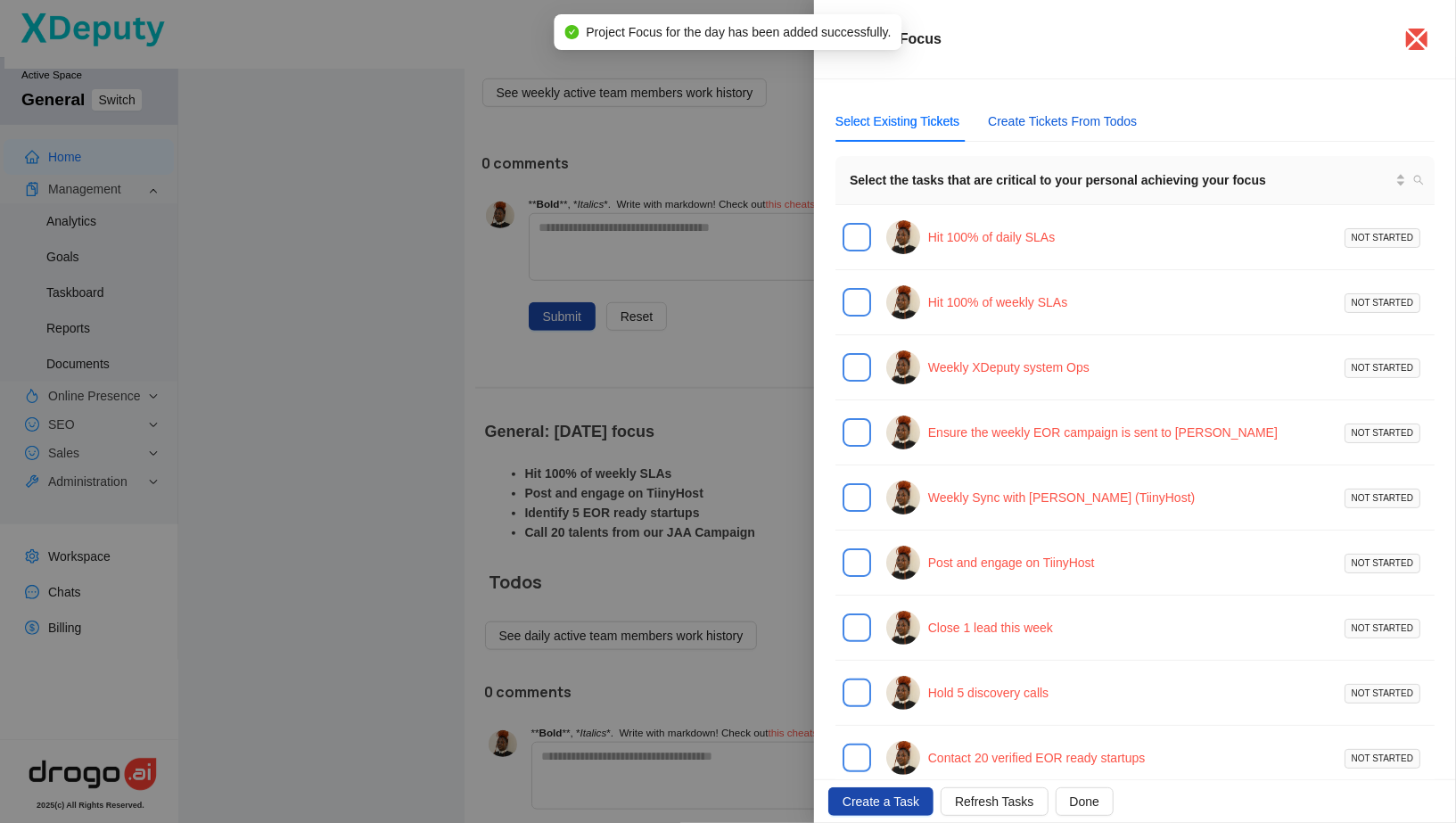 click on "Create Tickets From Todos" at bounding box center (1062, 121) 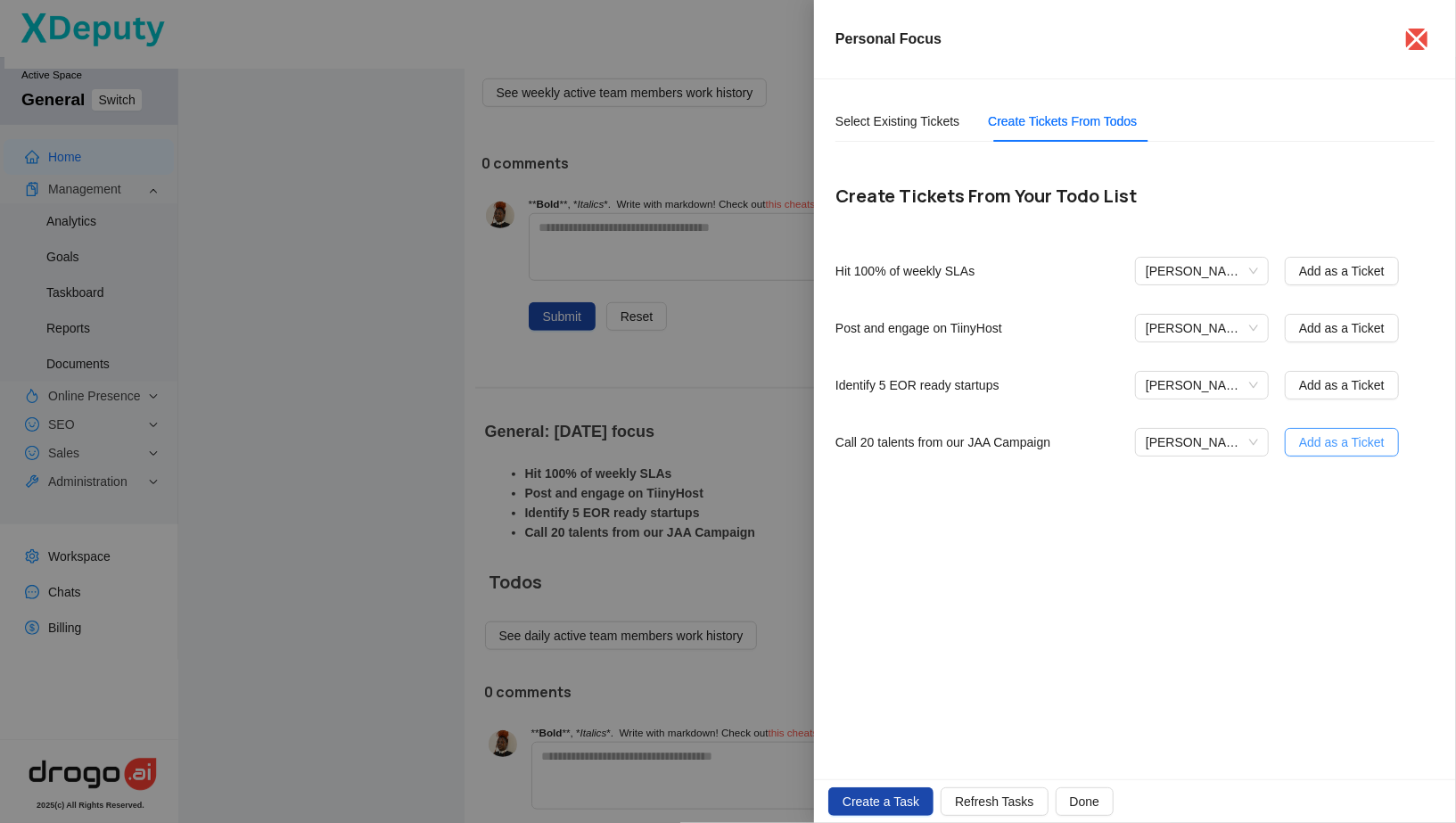 click on "Add as a Ticket" at bounding box center (1342, 442) 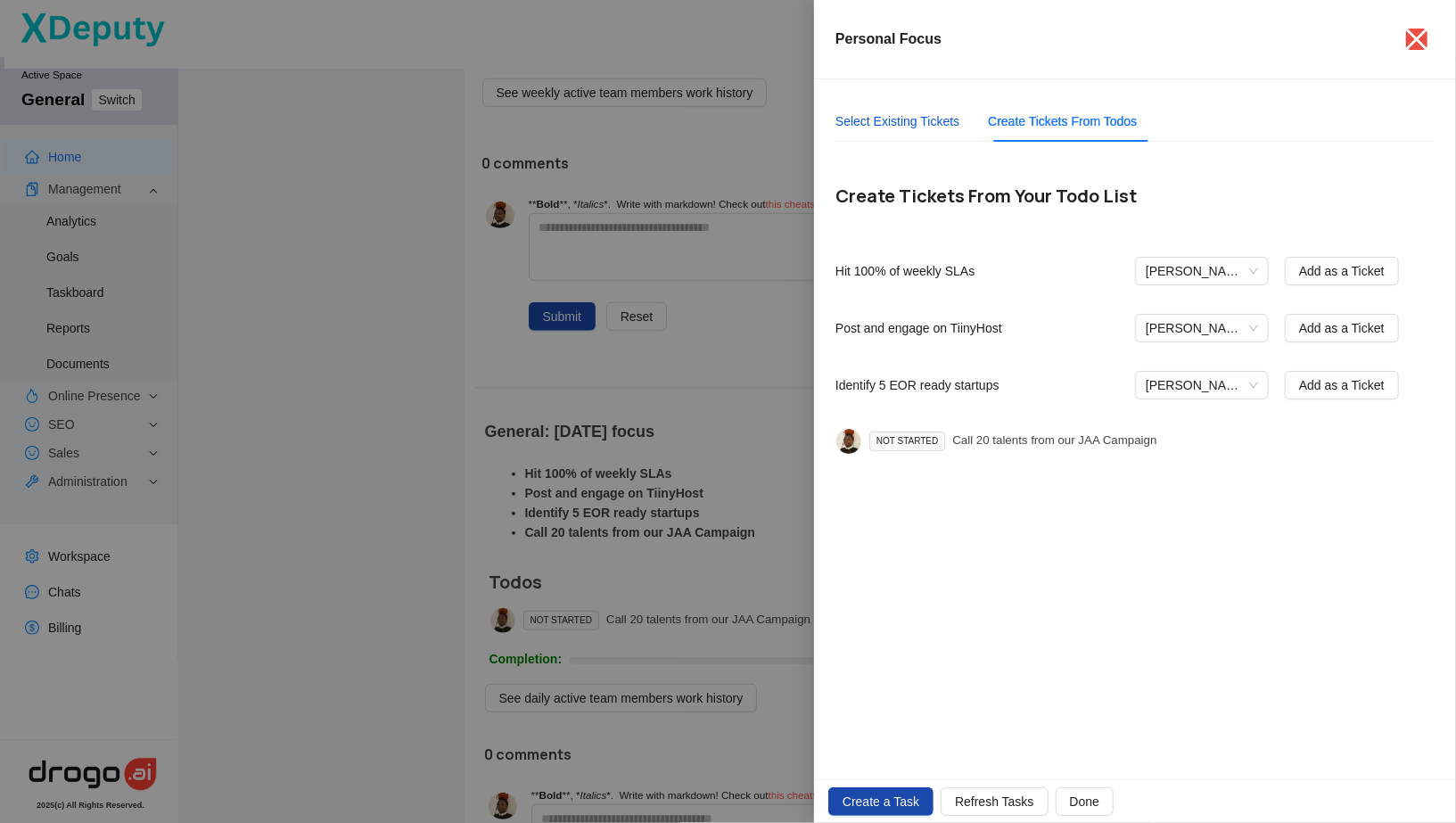 click on "Select Existing Tickets" at bounding box center (897, 121) 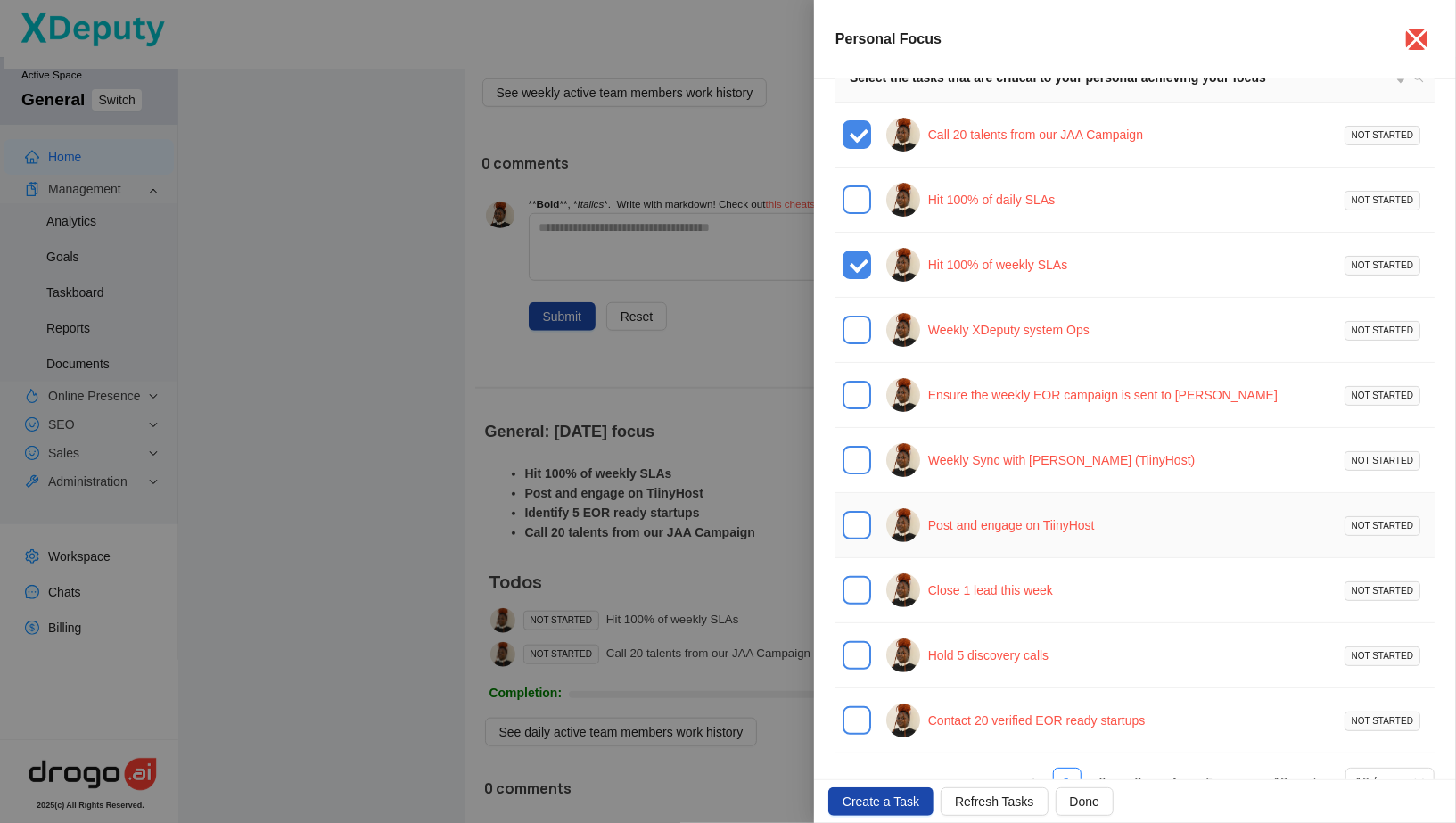 scroll, scrollTop: 108, scrollLeft: 0, axis: vertical 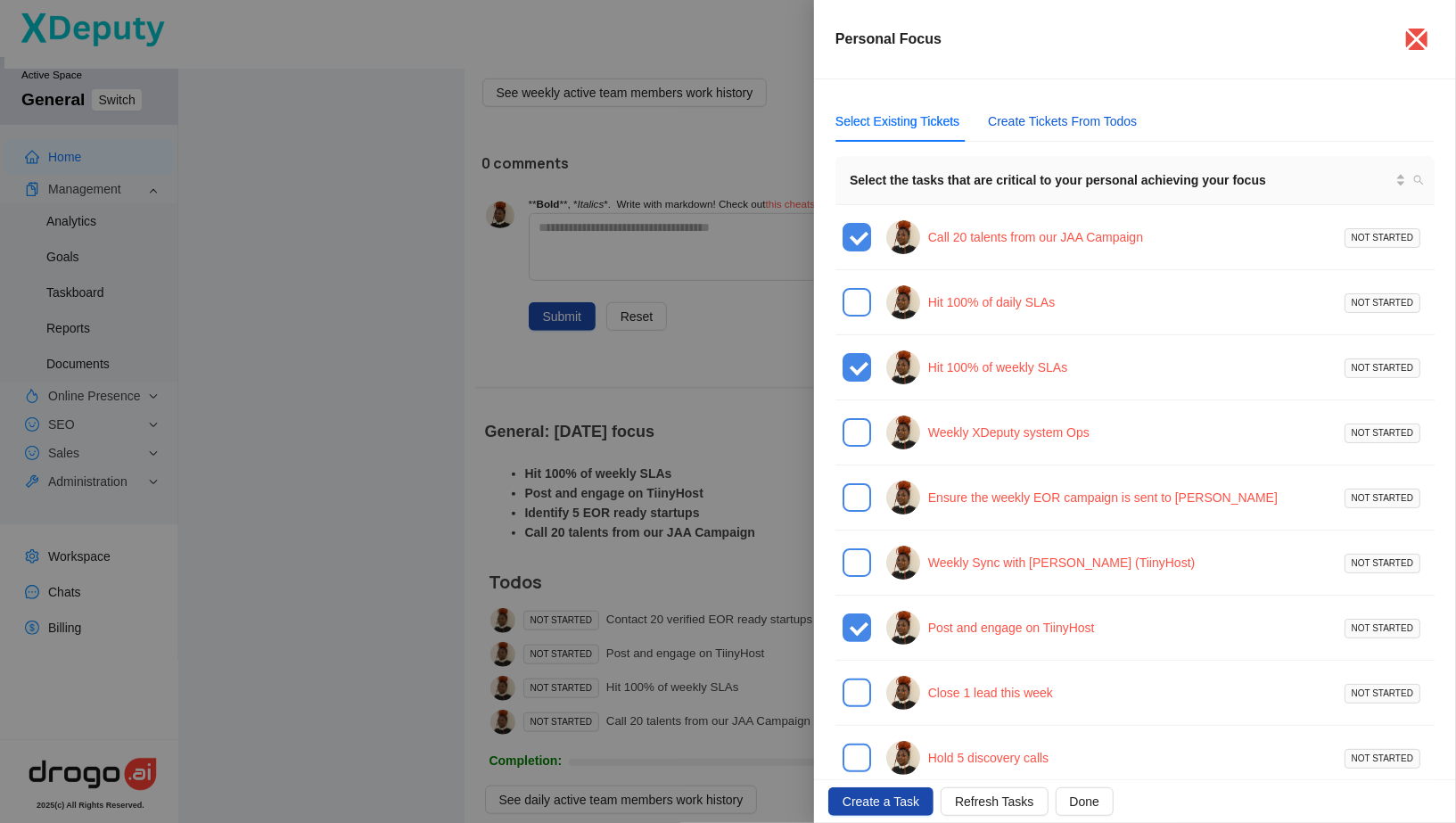 click on "Create Tickets From Todos" at bounding box center [1062, 121] 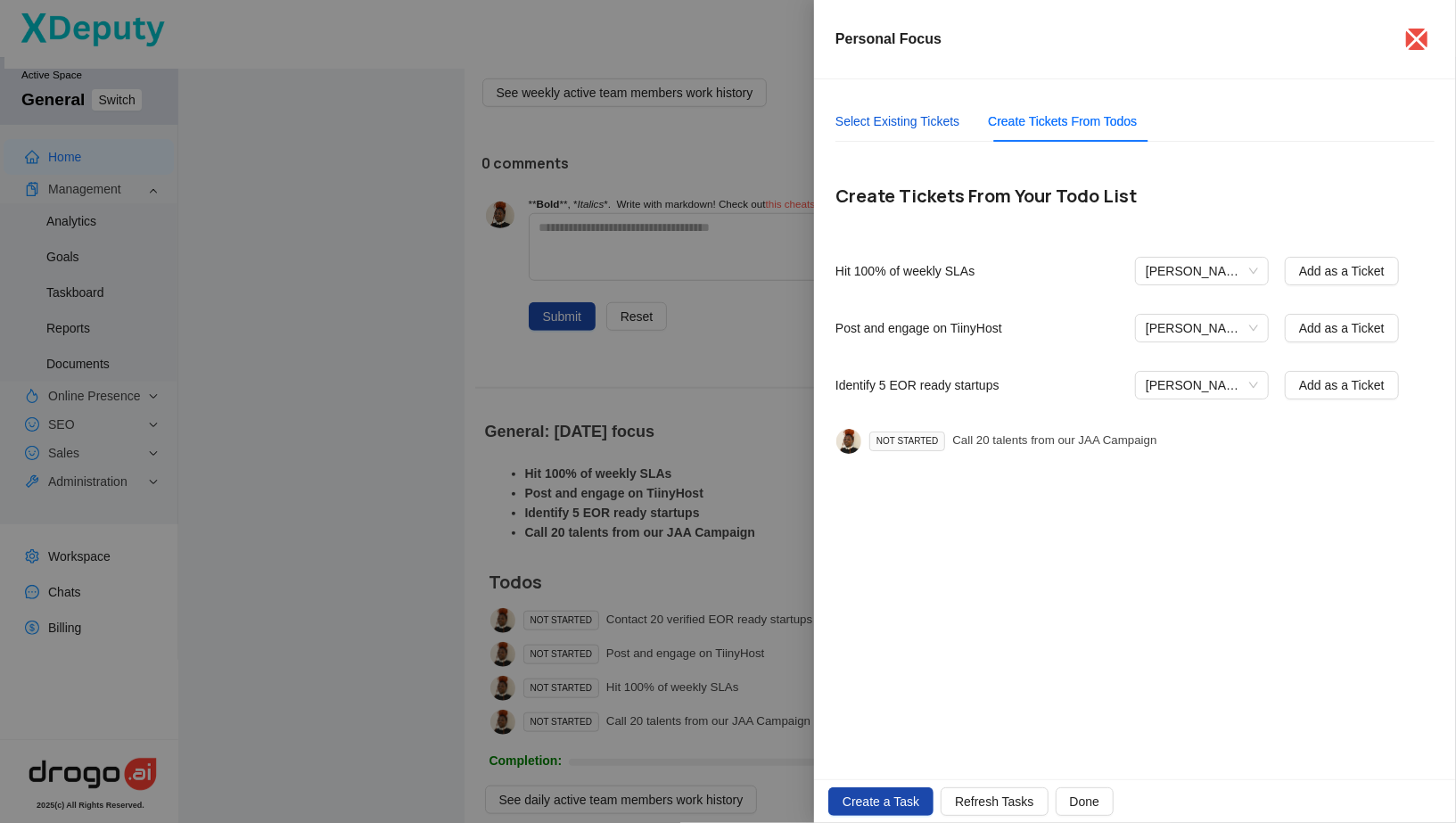 click on "Select Existing Tickets" at bounding box center (897, 121) 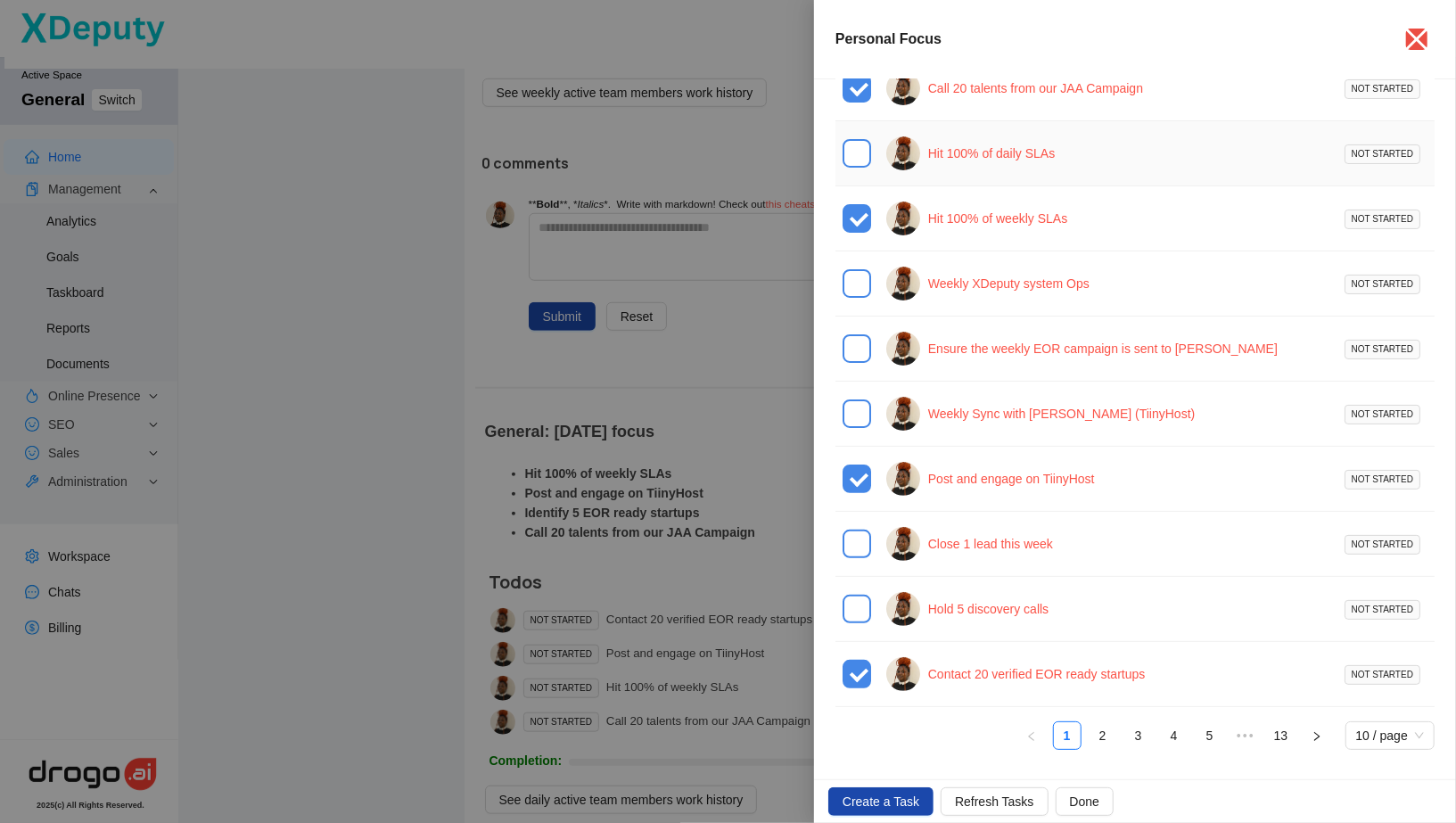 scroll, scrollTop: 0, scrollLeft: 0, axis: both 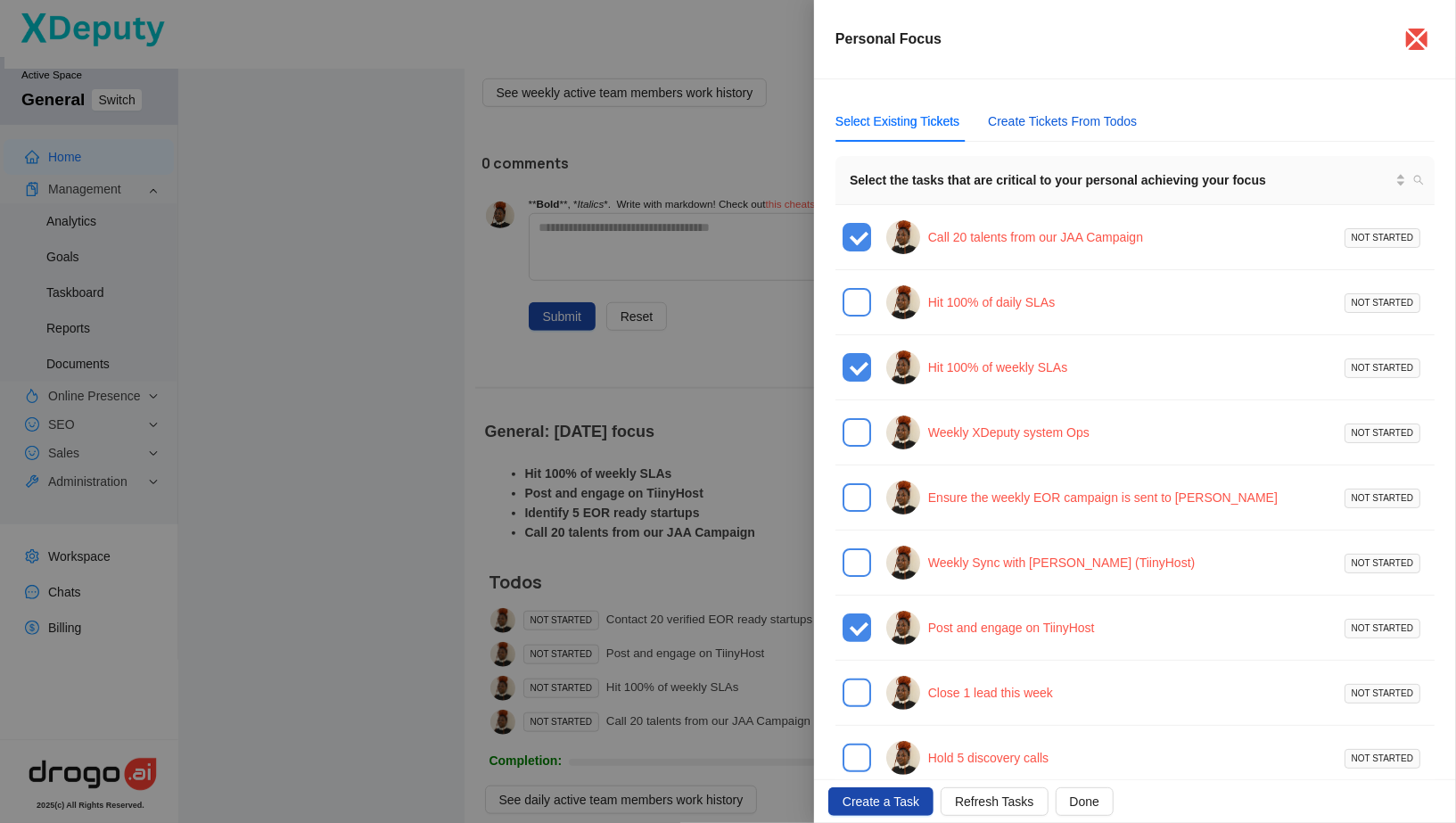 click on "Create Tickets From Todos" at bounding box center [1062, 121] 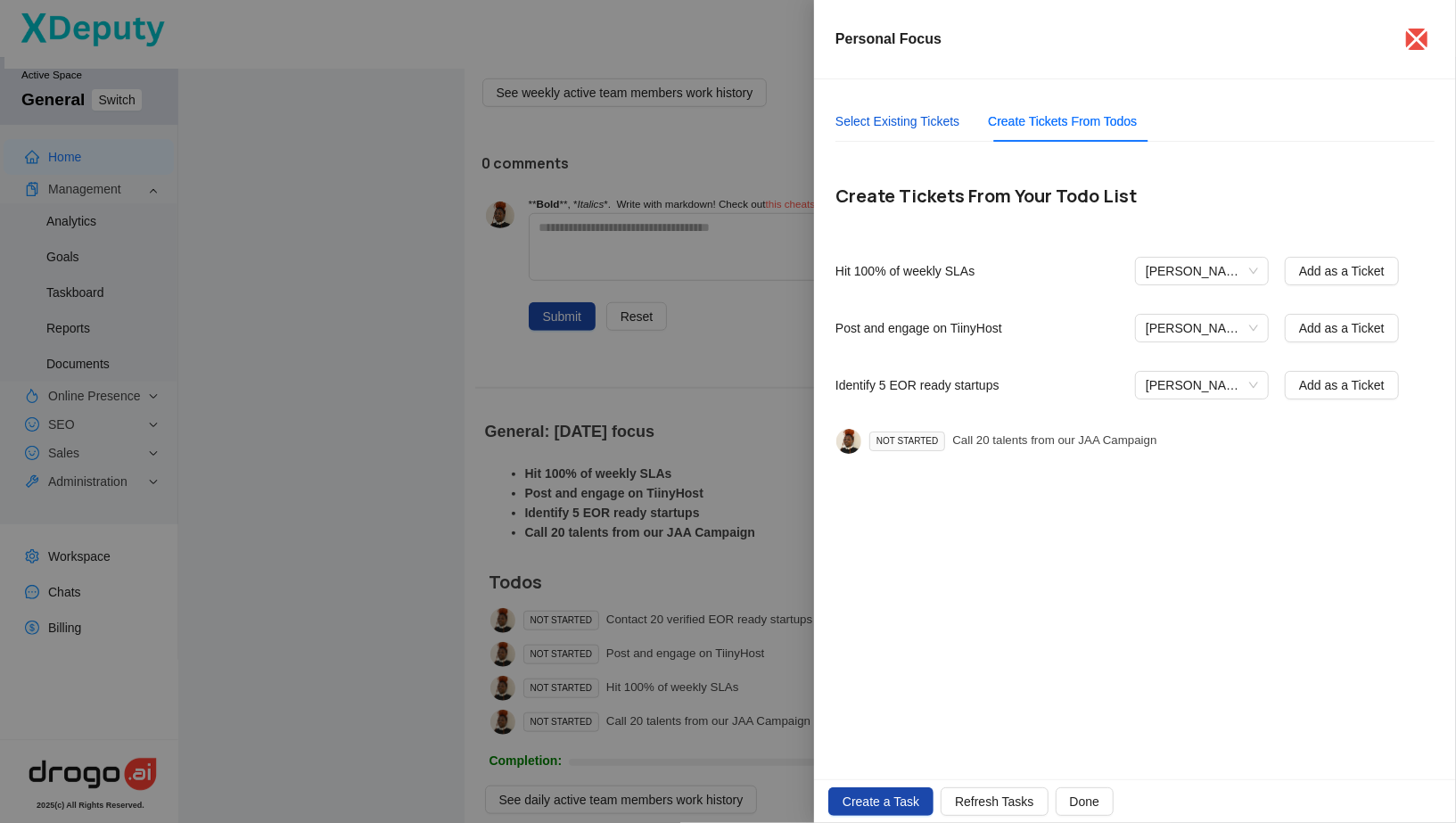 click on "Select Existing Tickets" at bounding box center (897, 121) 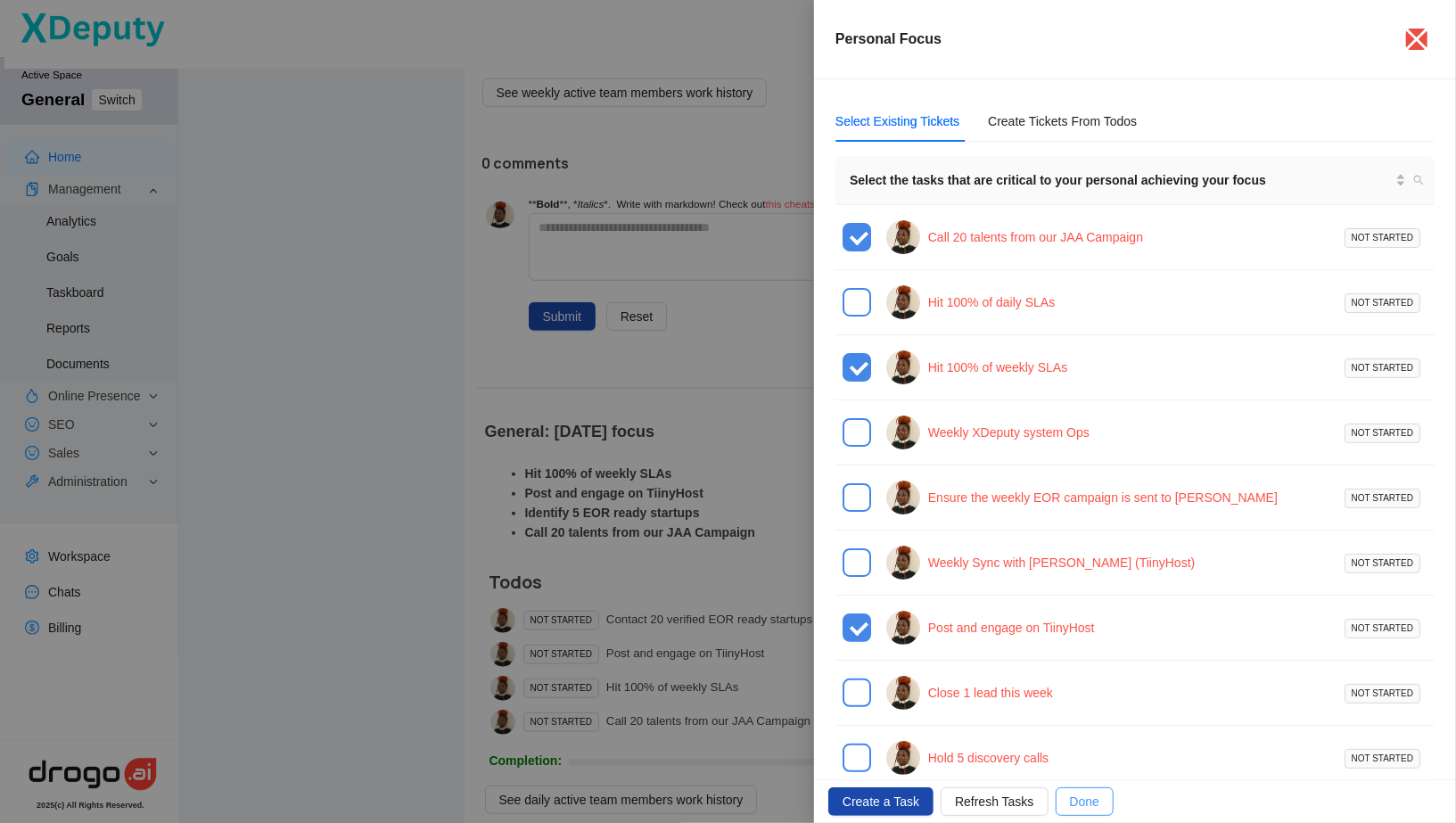 click on "Done" at bounding box center [1084, 802] 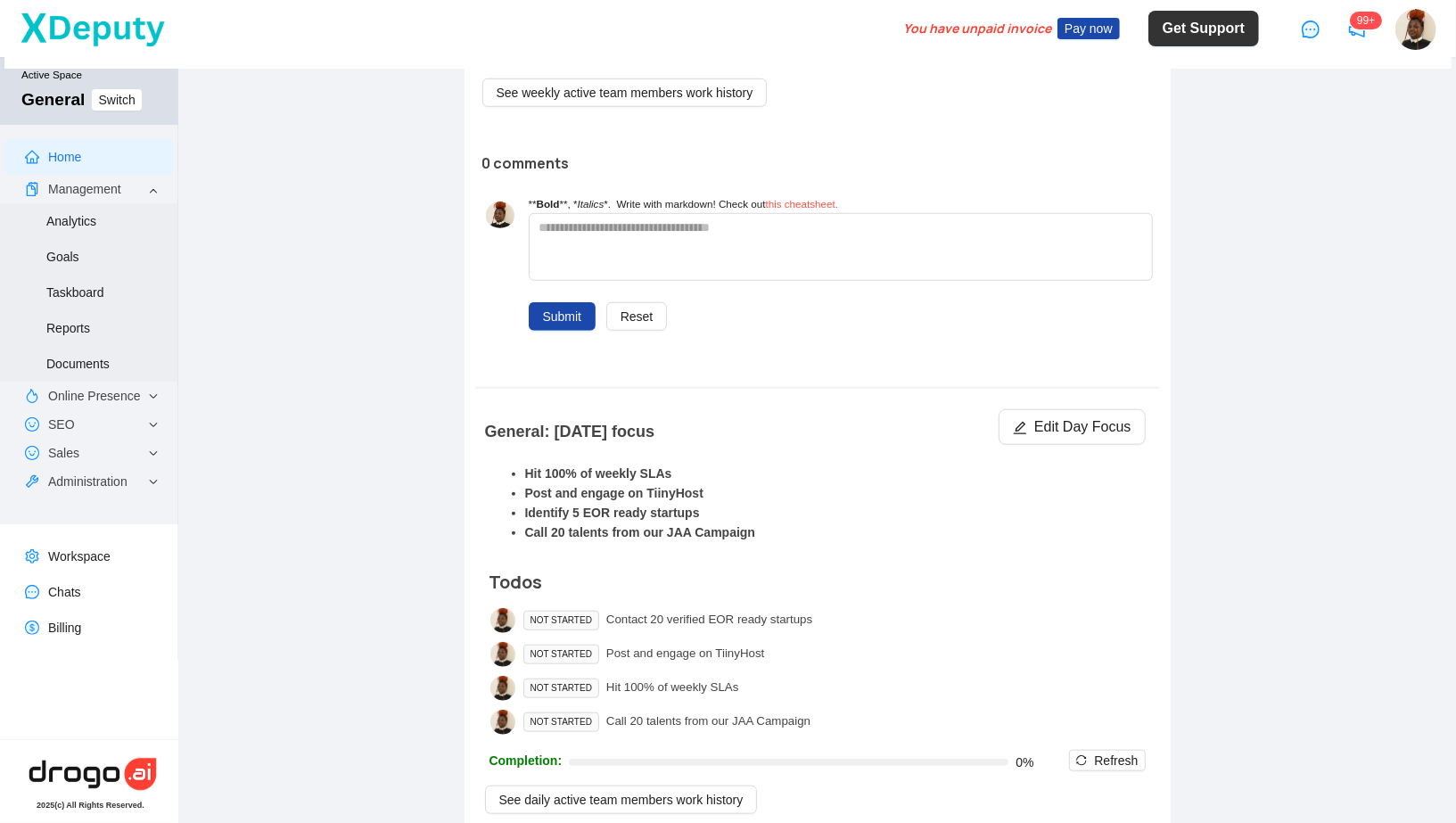 click on "NOT STARTED" at bounding box center (561, 621) 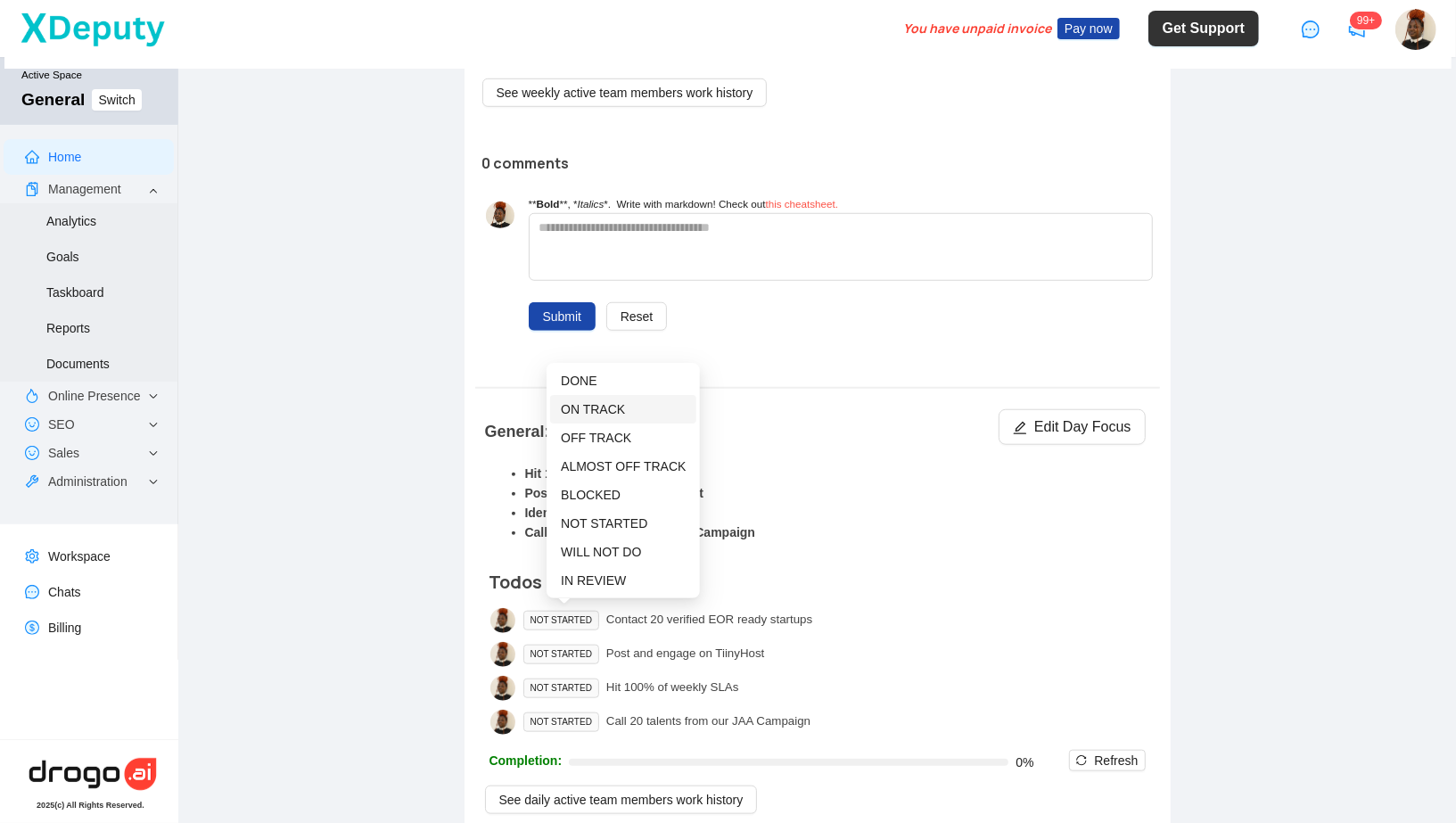 click on "ON TRACK" at bounding box center [593, 409] 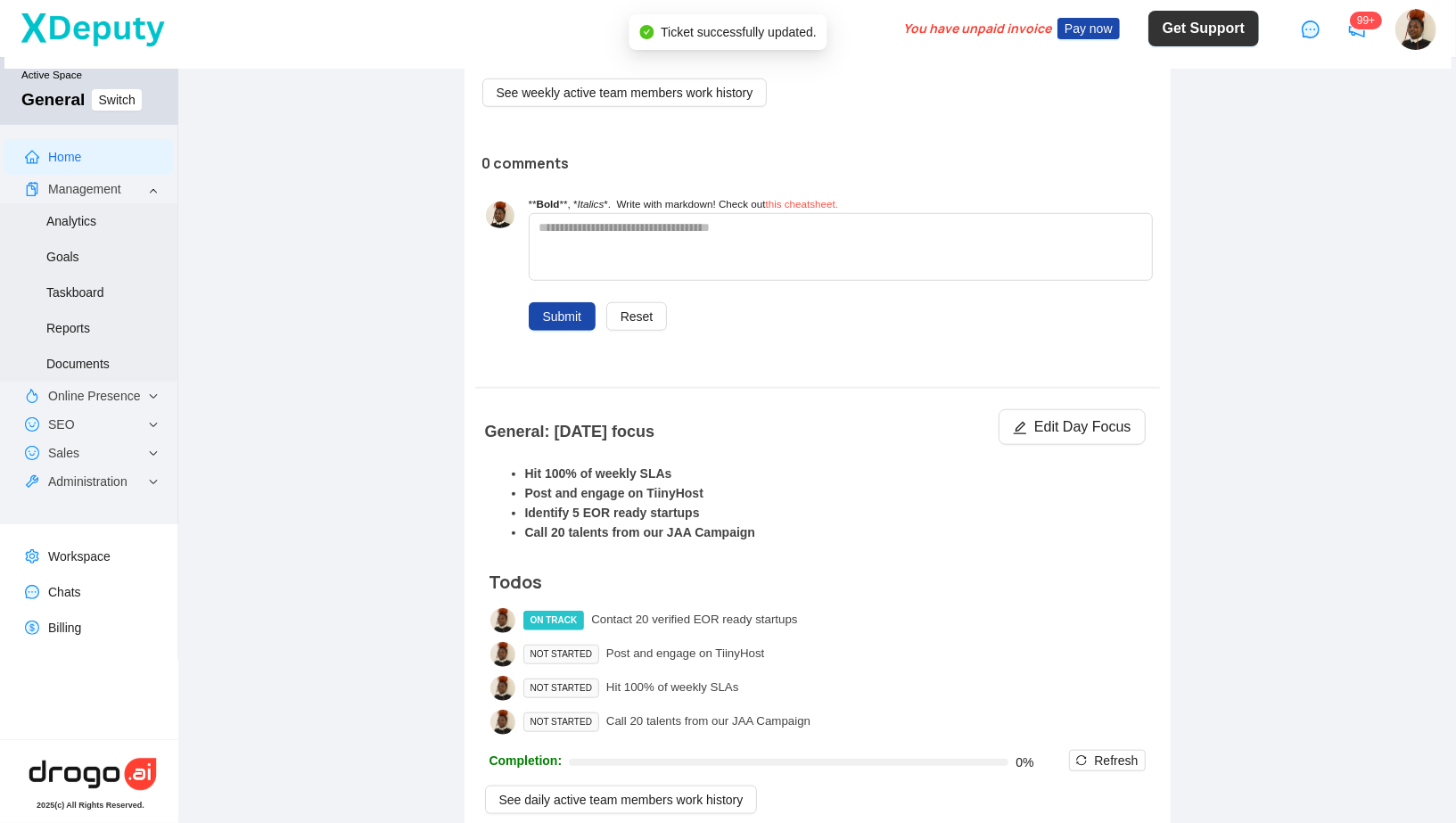click on "NOT STARTED" at bounding box center [561, 654] 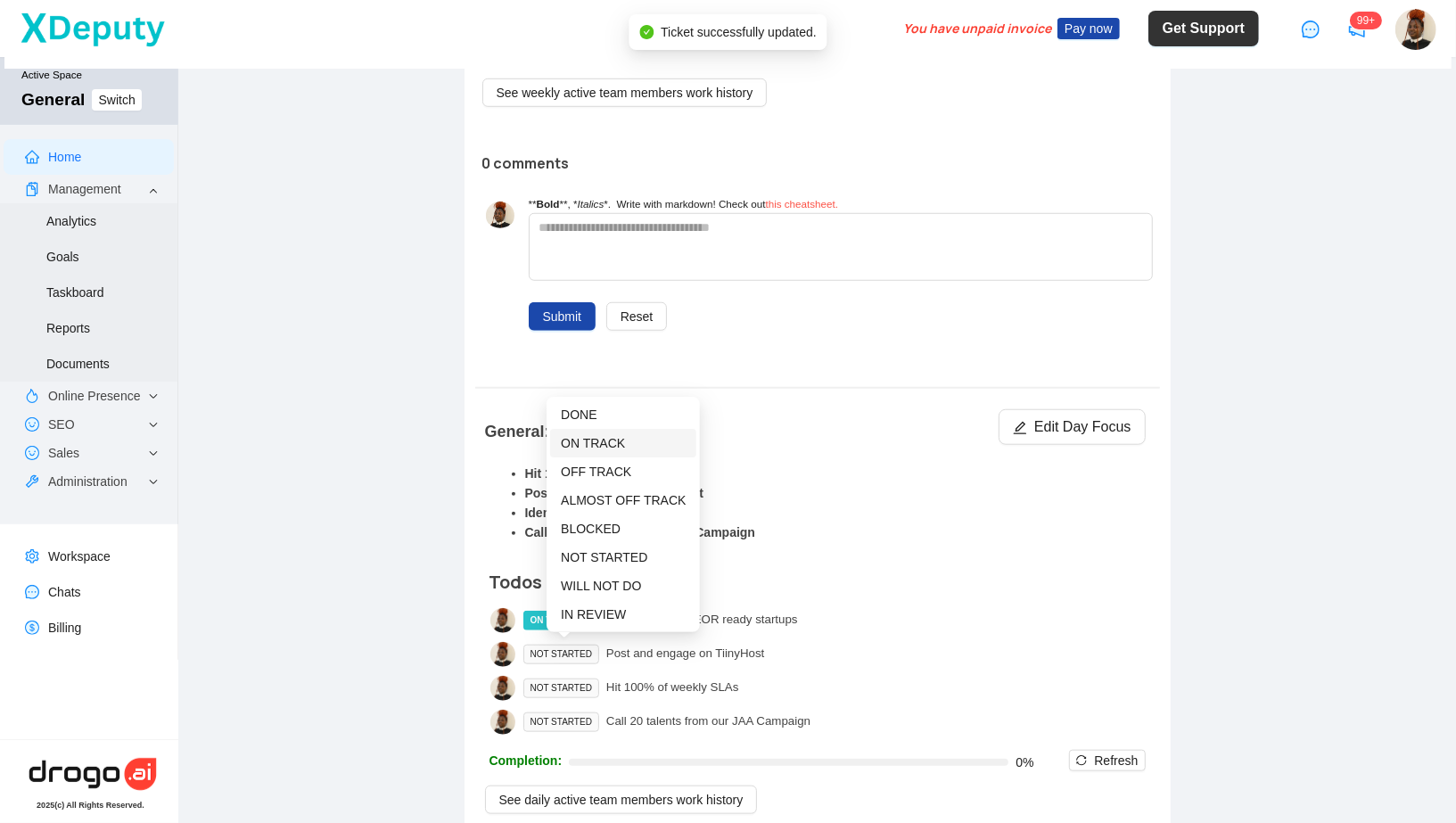 click on "ON TRACK" at bounding box center [593, 443] 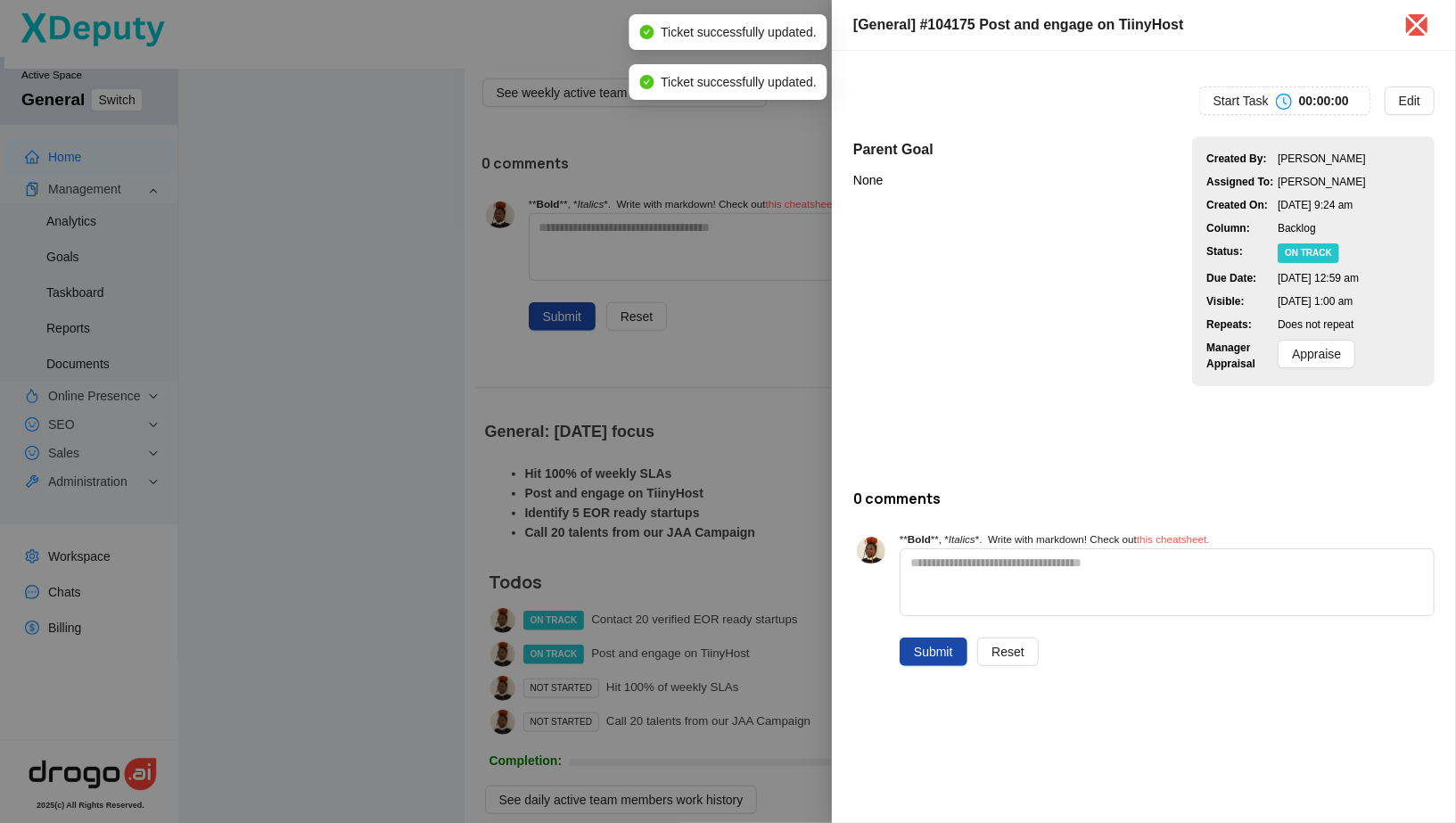 click at bounding box center [728, 411] 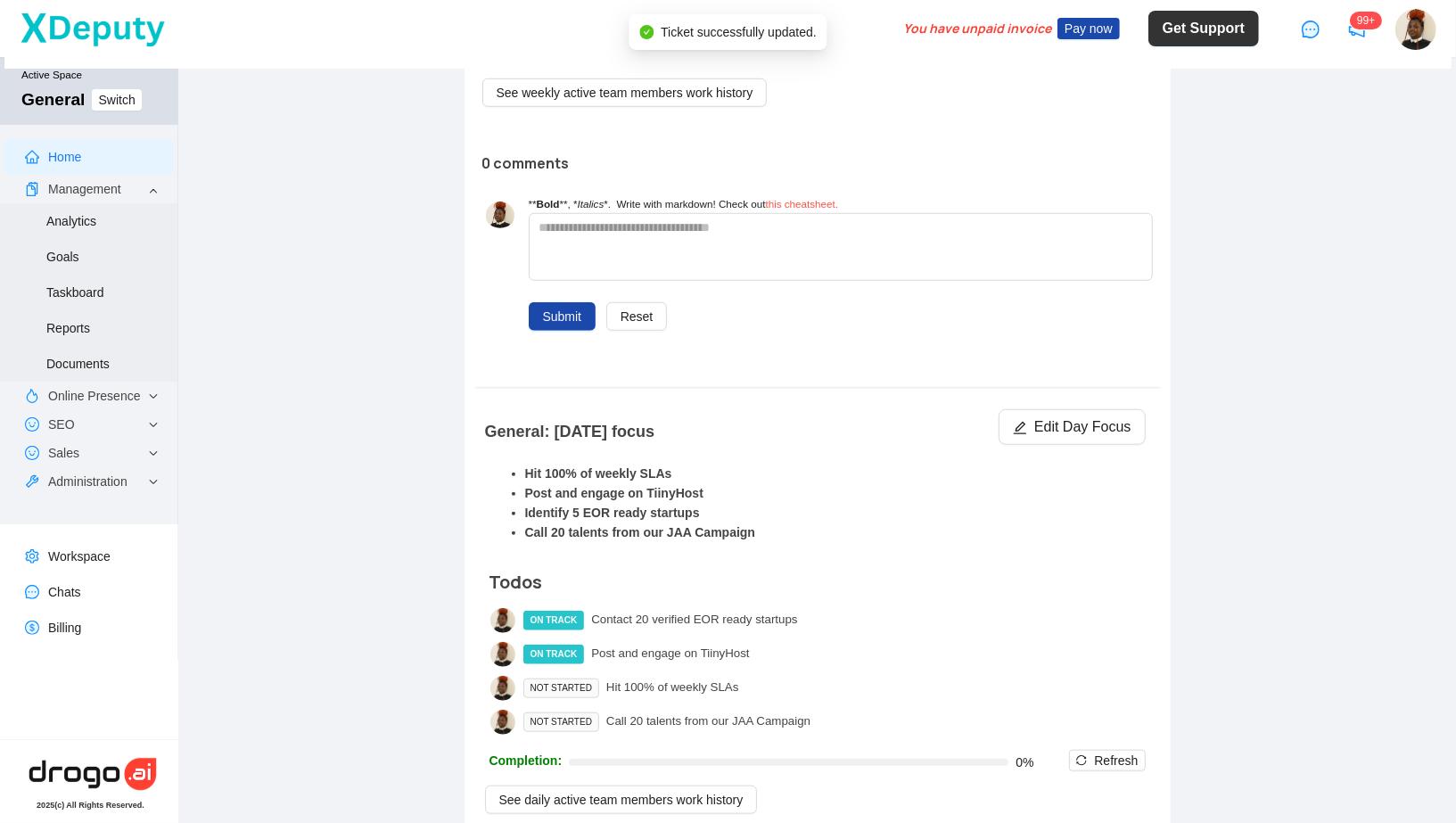 click on "NOT STARTED" at bounding box center [561, 688] 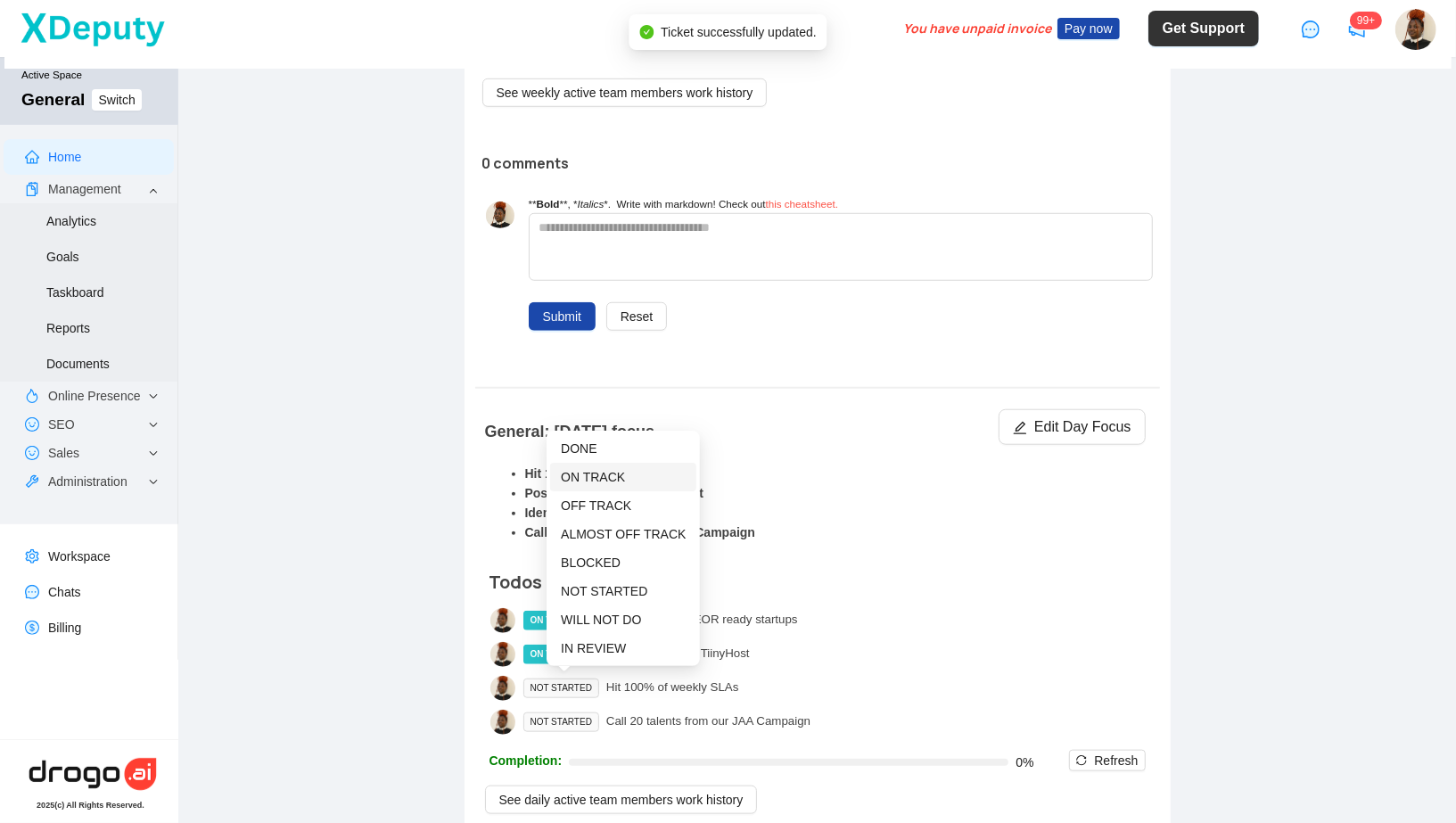 click on "ON TRACK" at bounding box center (593, 477) 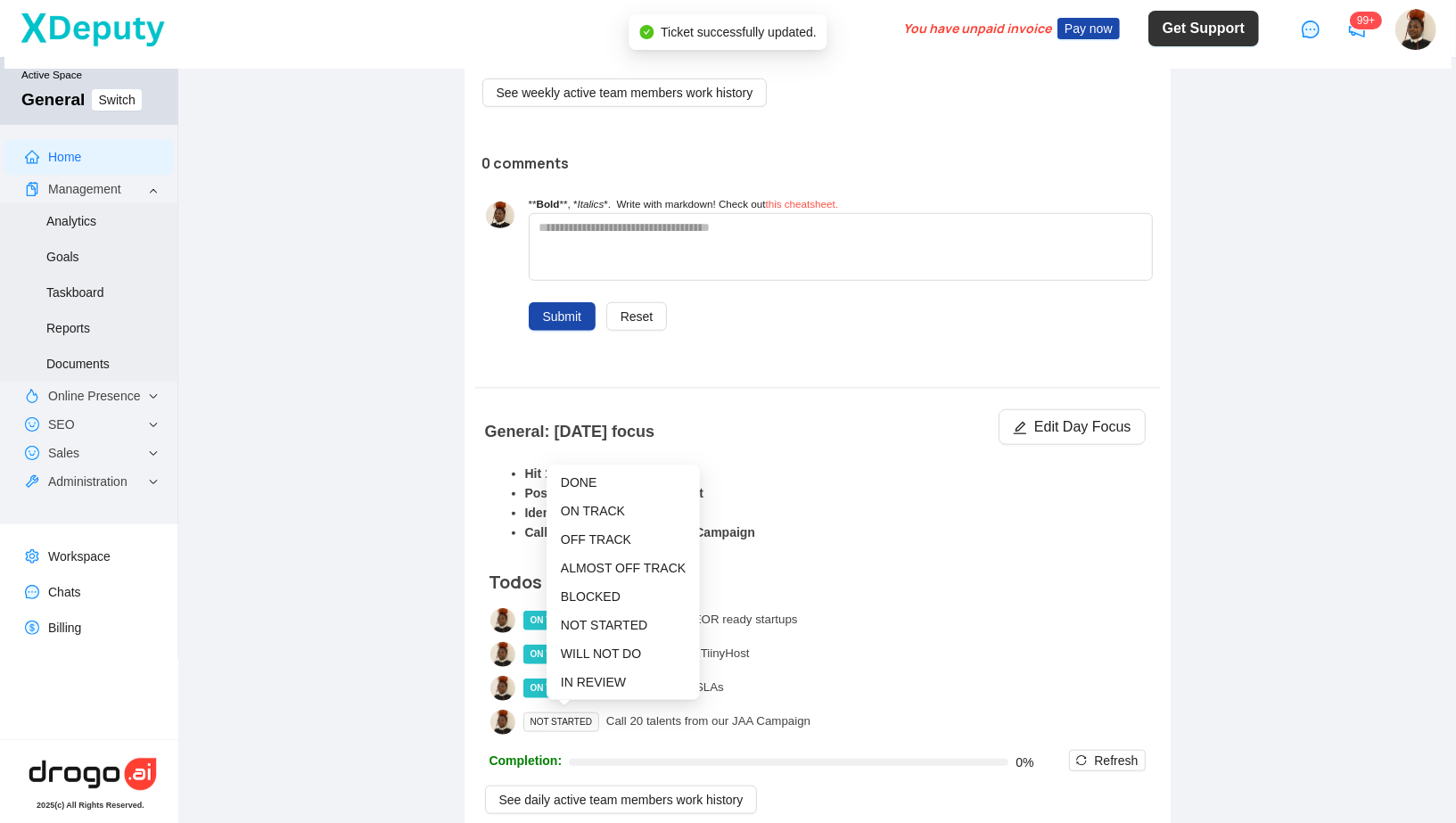 click on "NOT STARTED" at bounding box center [561, 722] 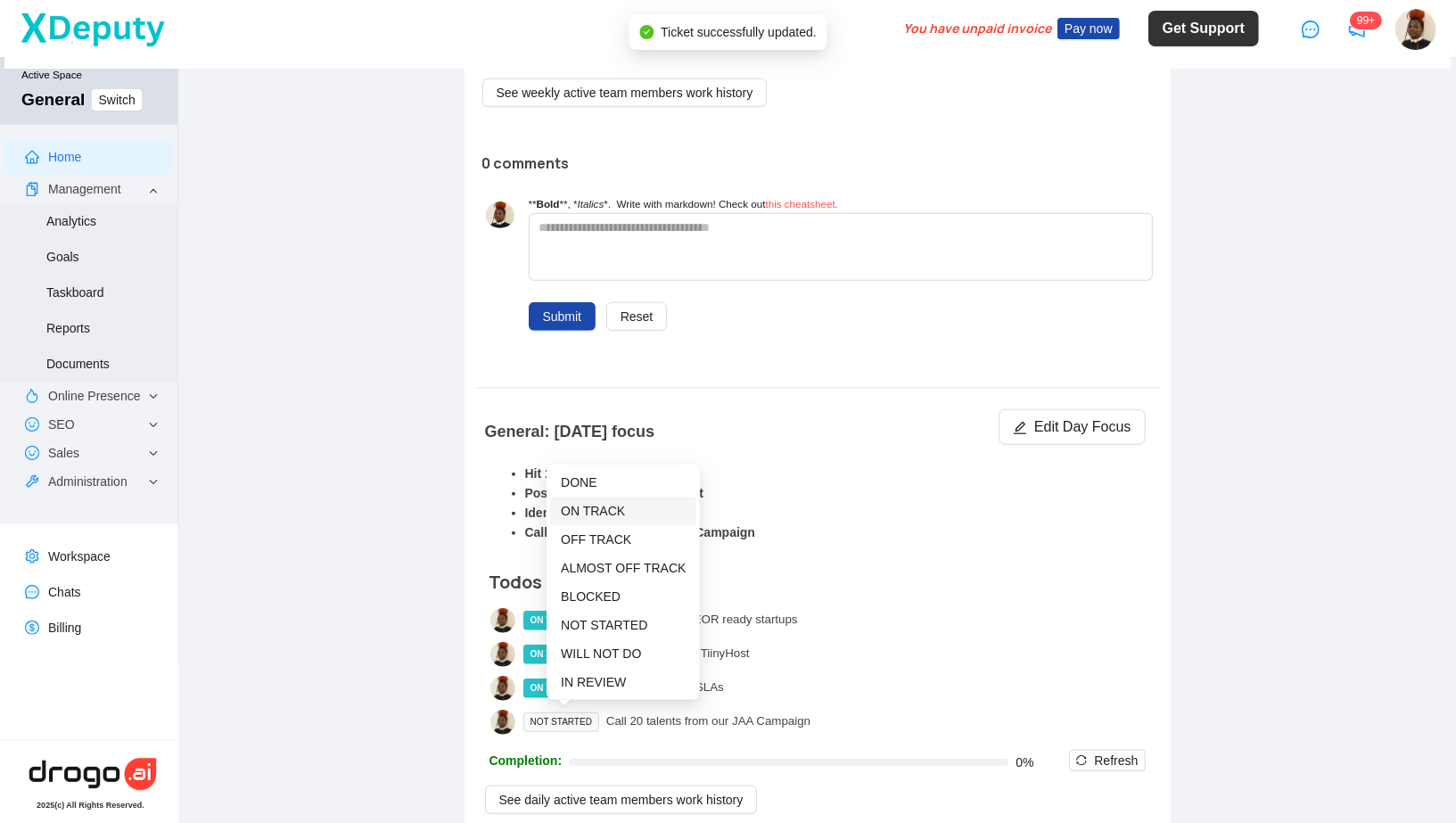 click on "ON TRACK" at bounding box center [593, 511] 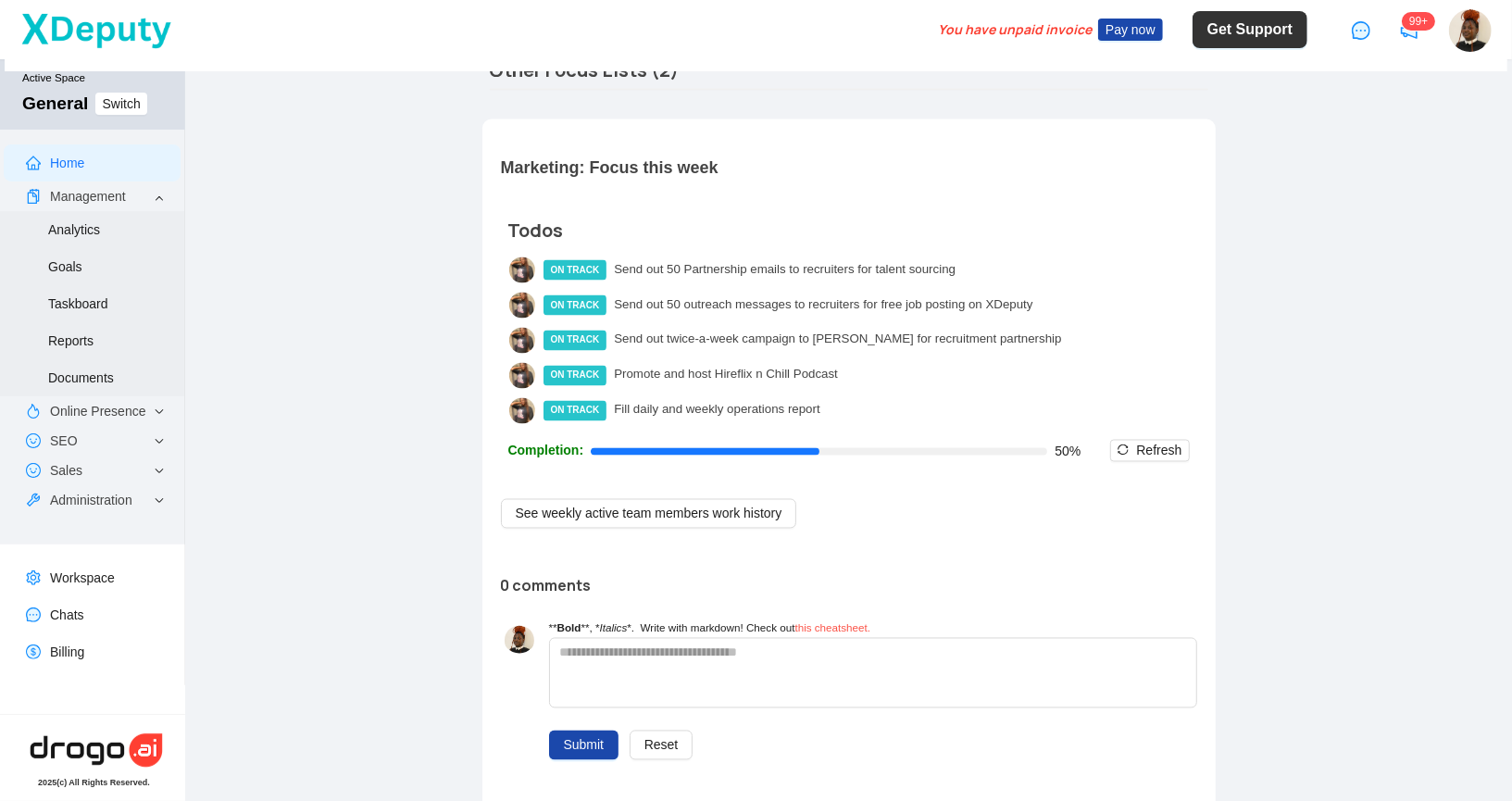 scroll, scrollTop: 1979, scrollLeft: 0, axis: vertical 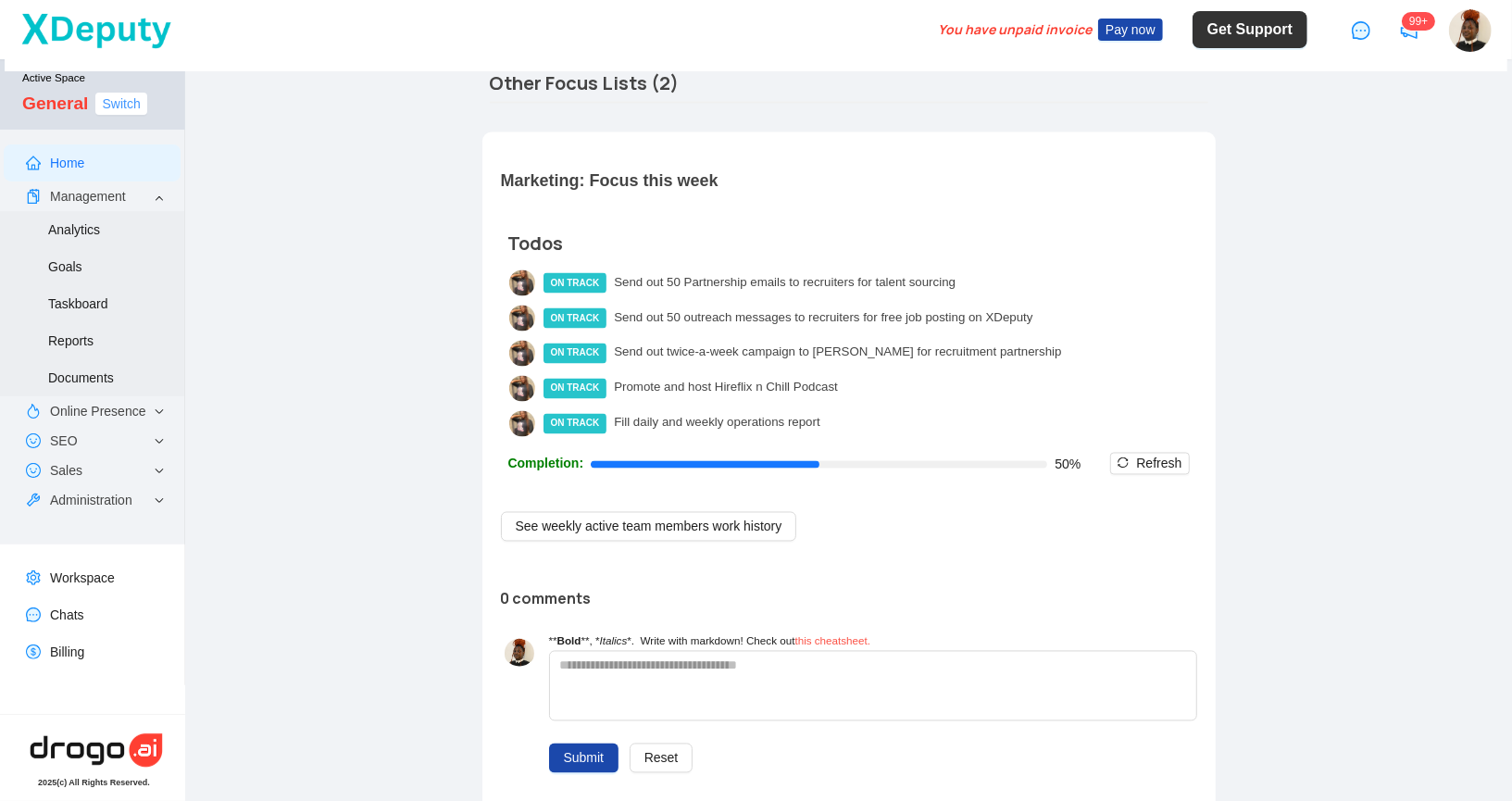 click on "Switch" at bounding box center (120, 104) 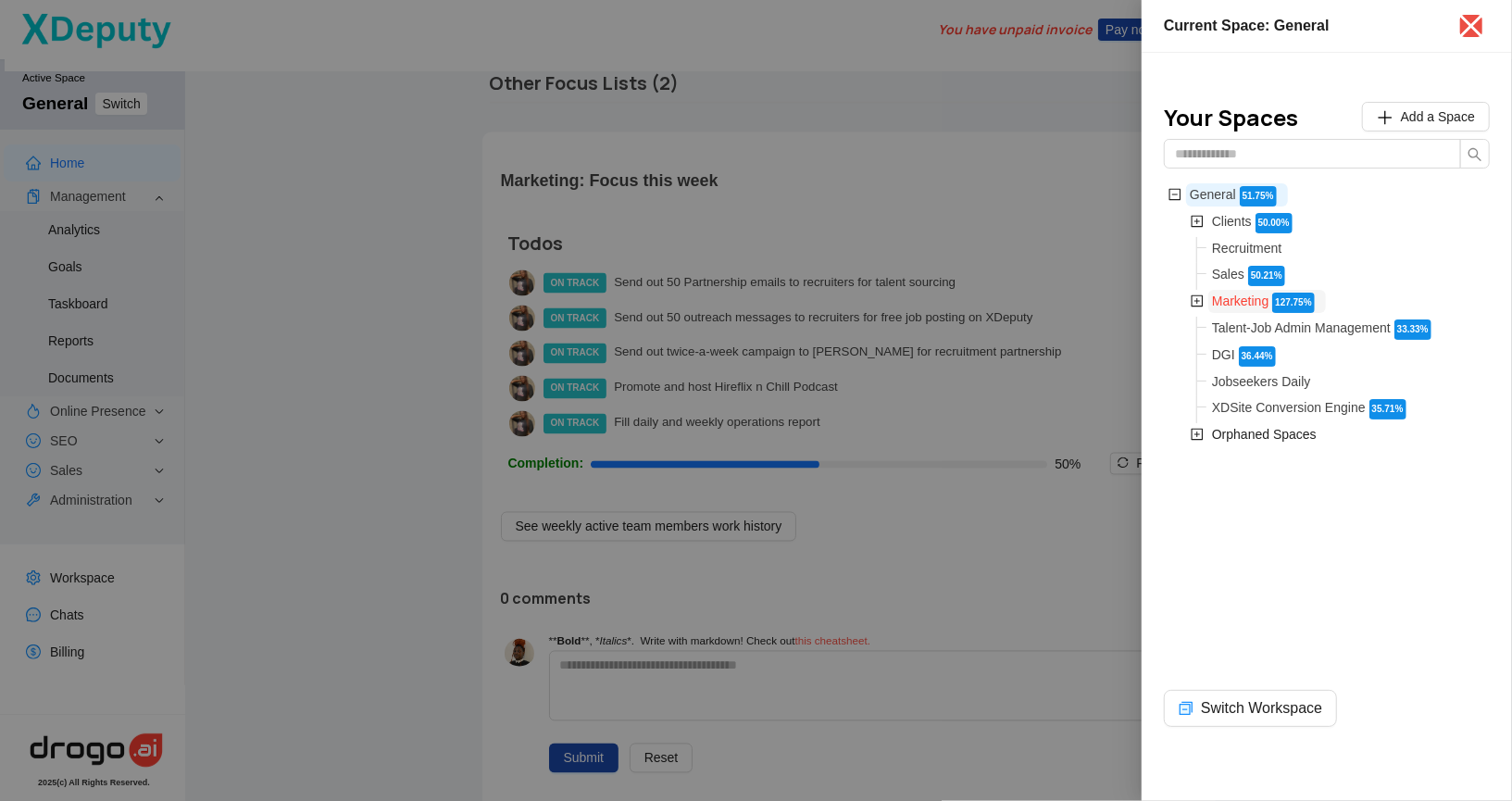 click on "Marketing" at bounding box center (1240, 301) 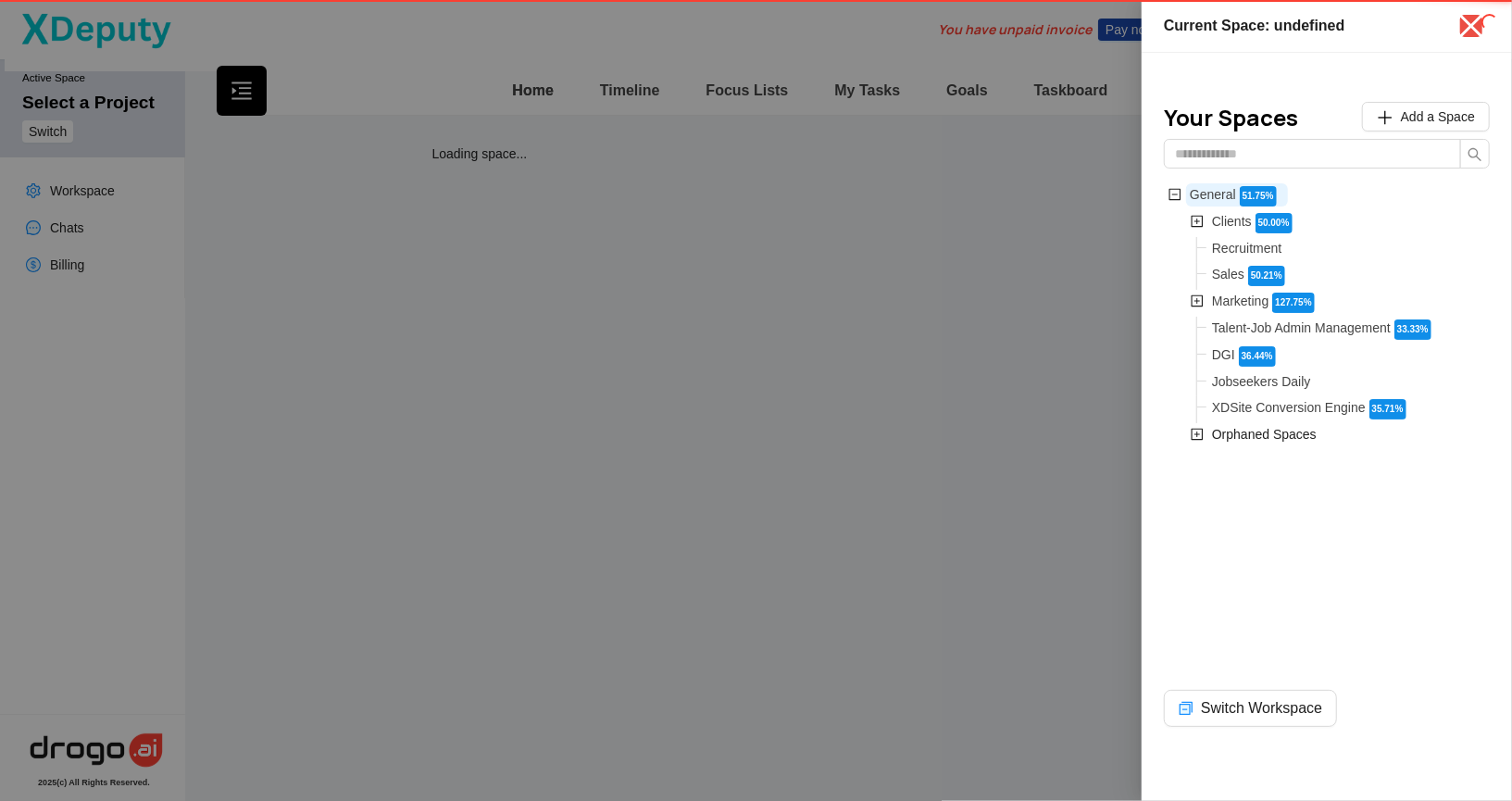 scroll, scrollTop: 0, scrollLeft: 0, axis: both 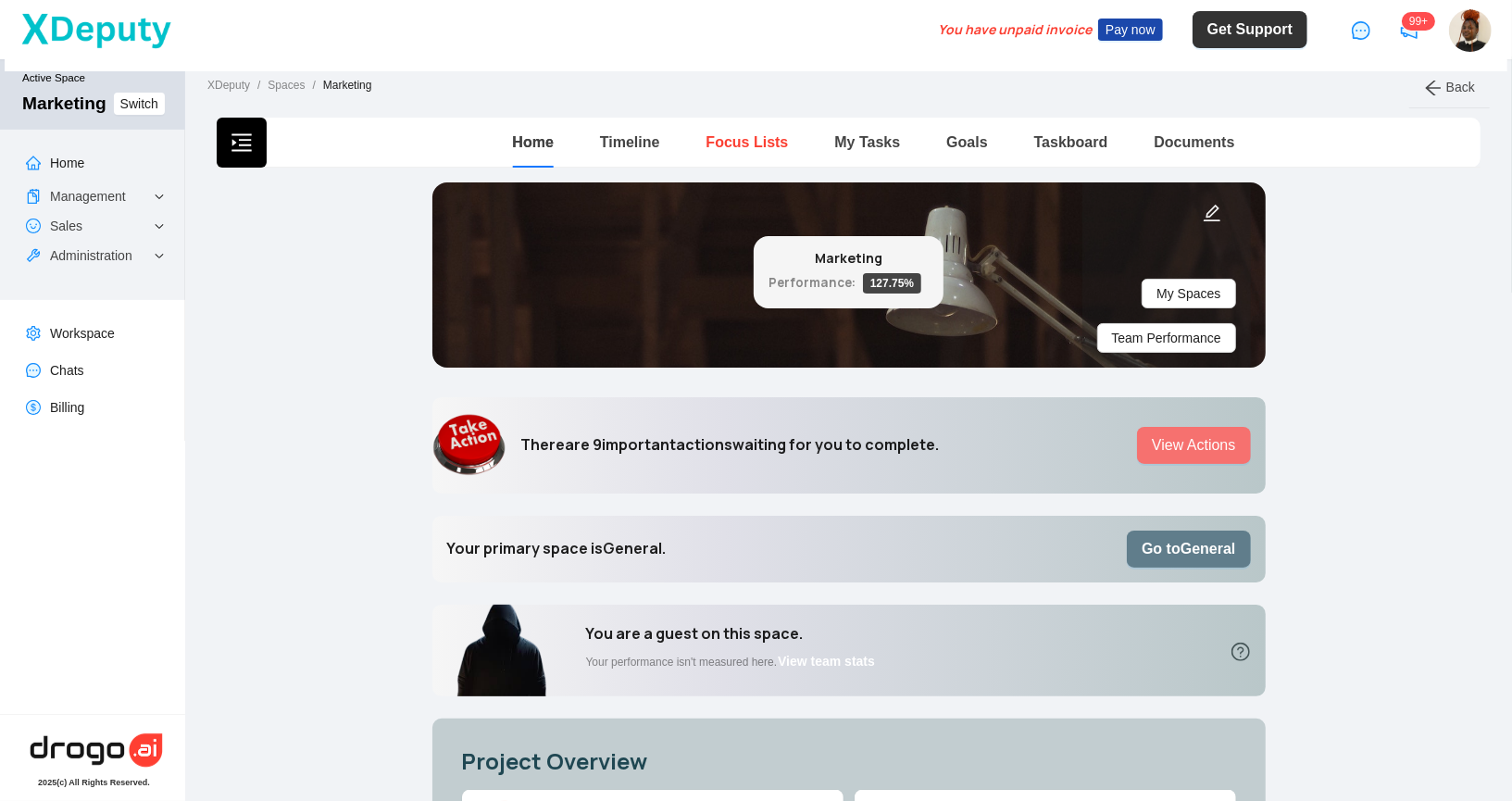 click on "Focus Lists" at bounding box center [746, 142] 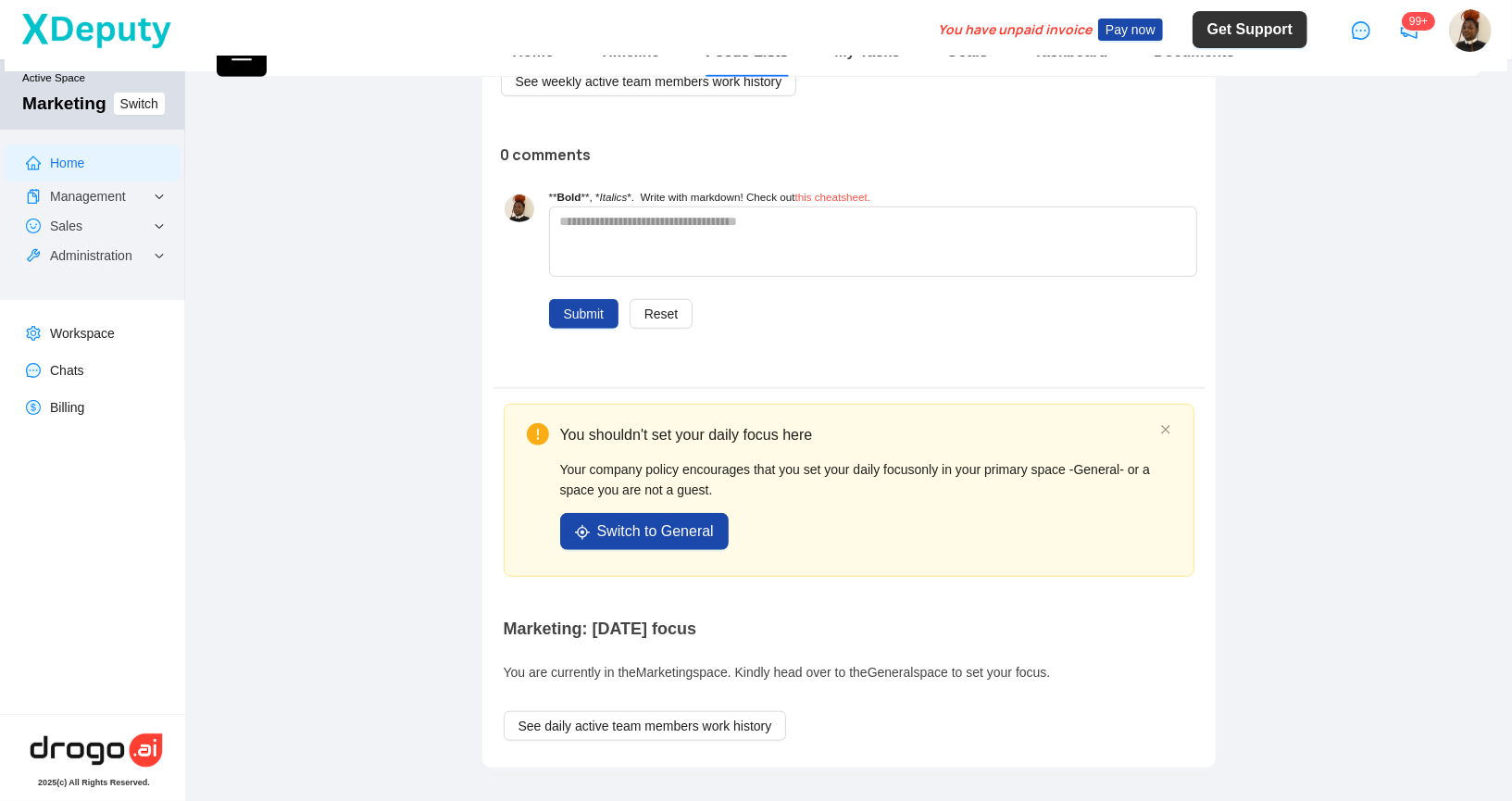 scroll, scrollTop: 763, scrollLeft: 0, axis: vertical 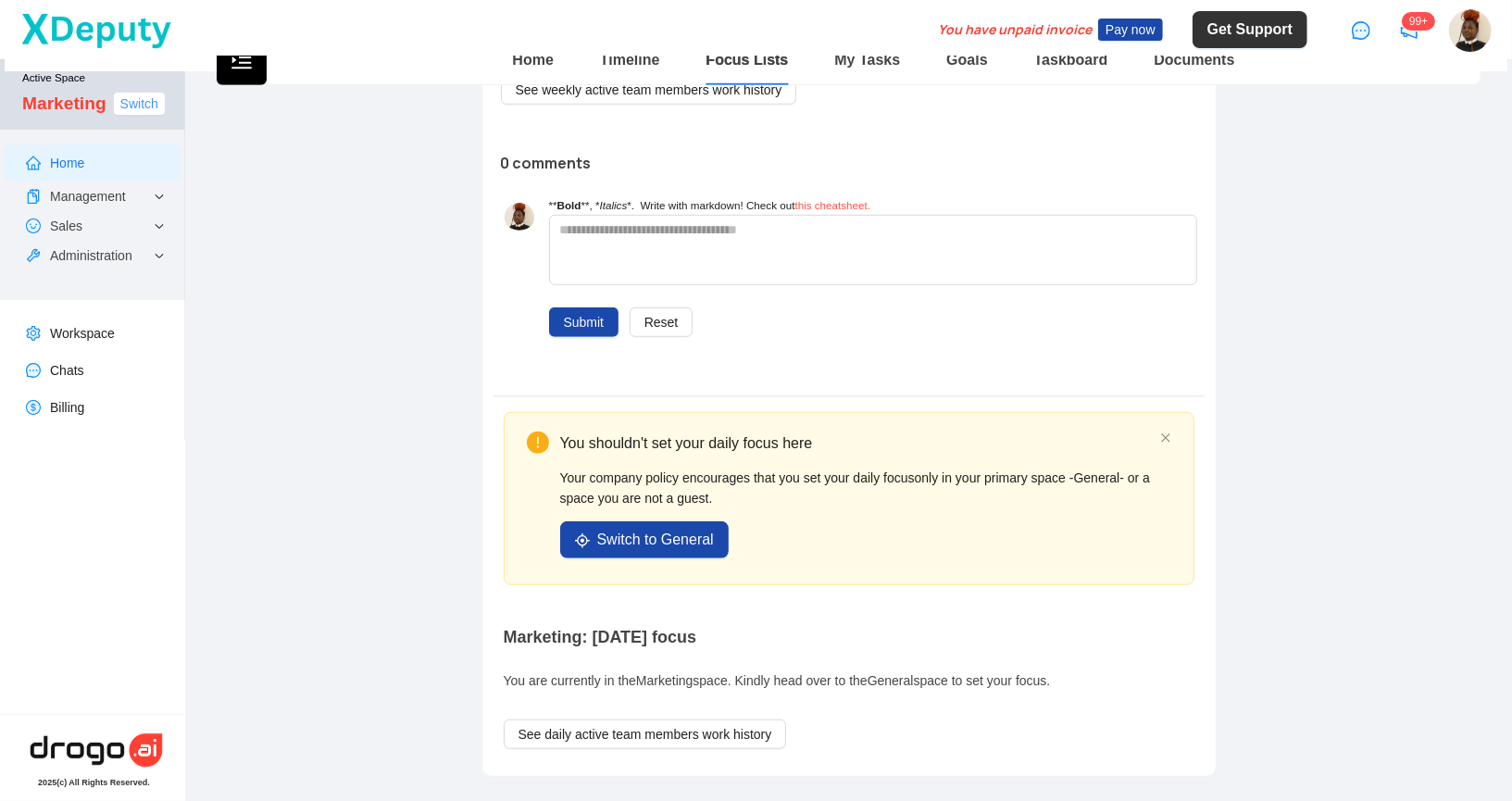 click on "Switch" at bounding box center [139, 104] 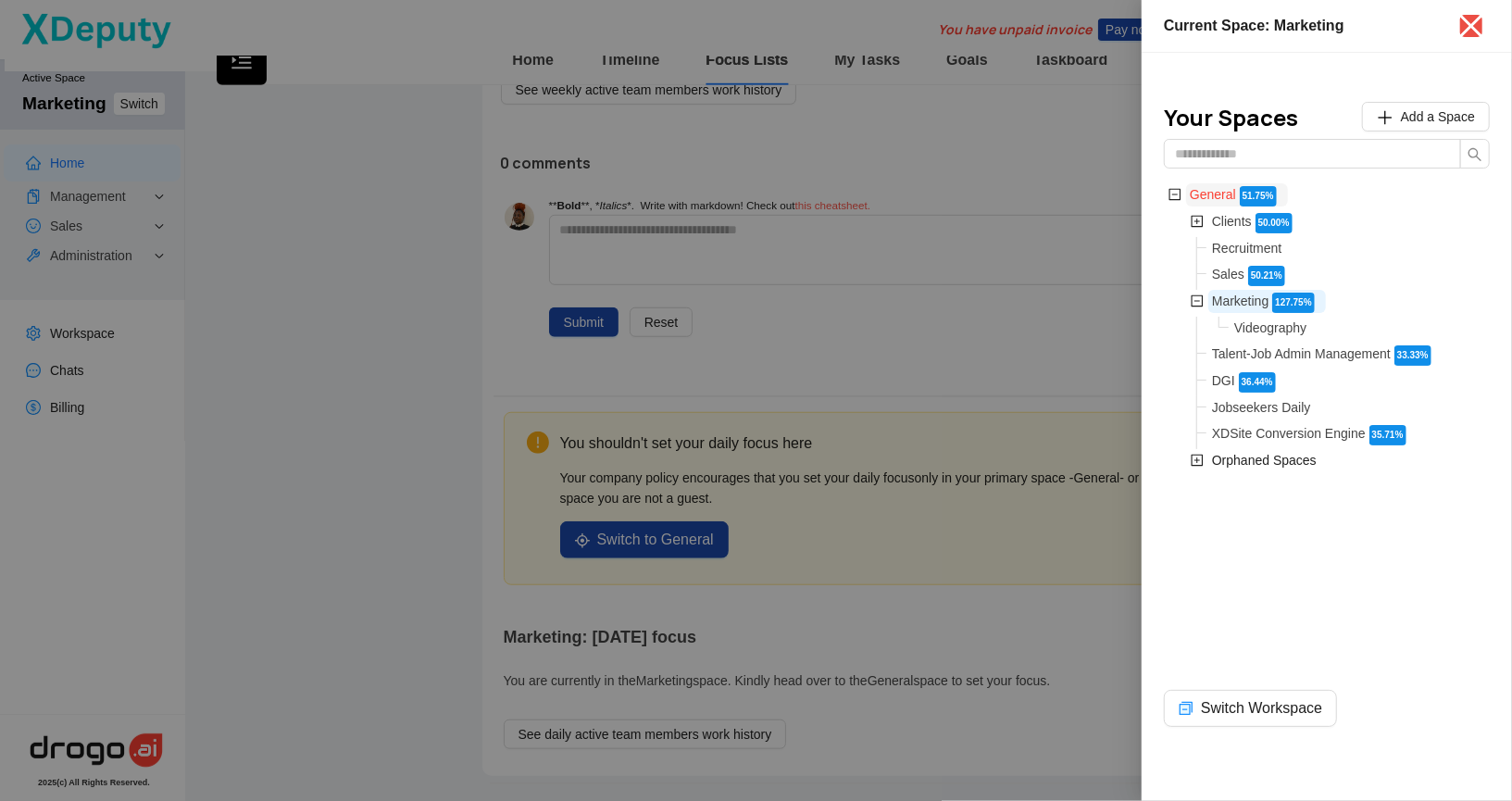 click on "General" at bounding box center (1213, 194) 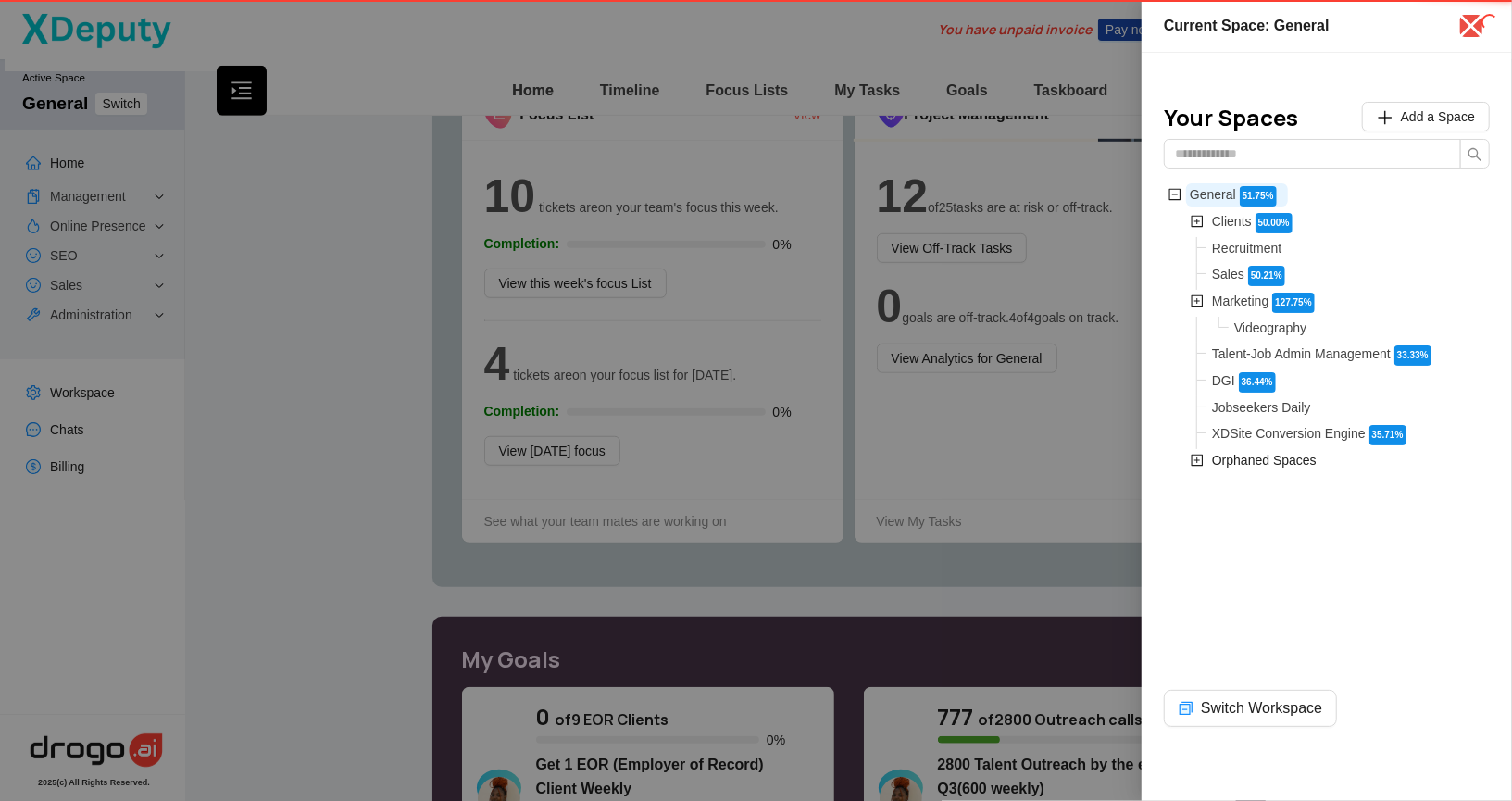 scroll, scrollTop: 0, scrollLeft: 0, axis: both 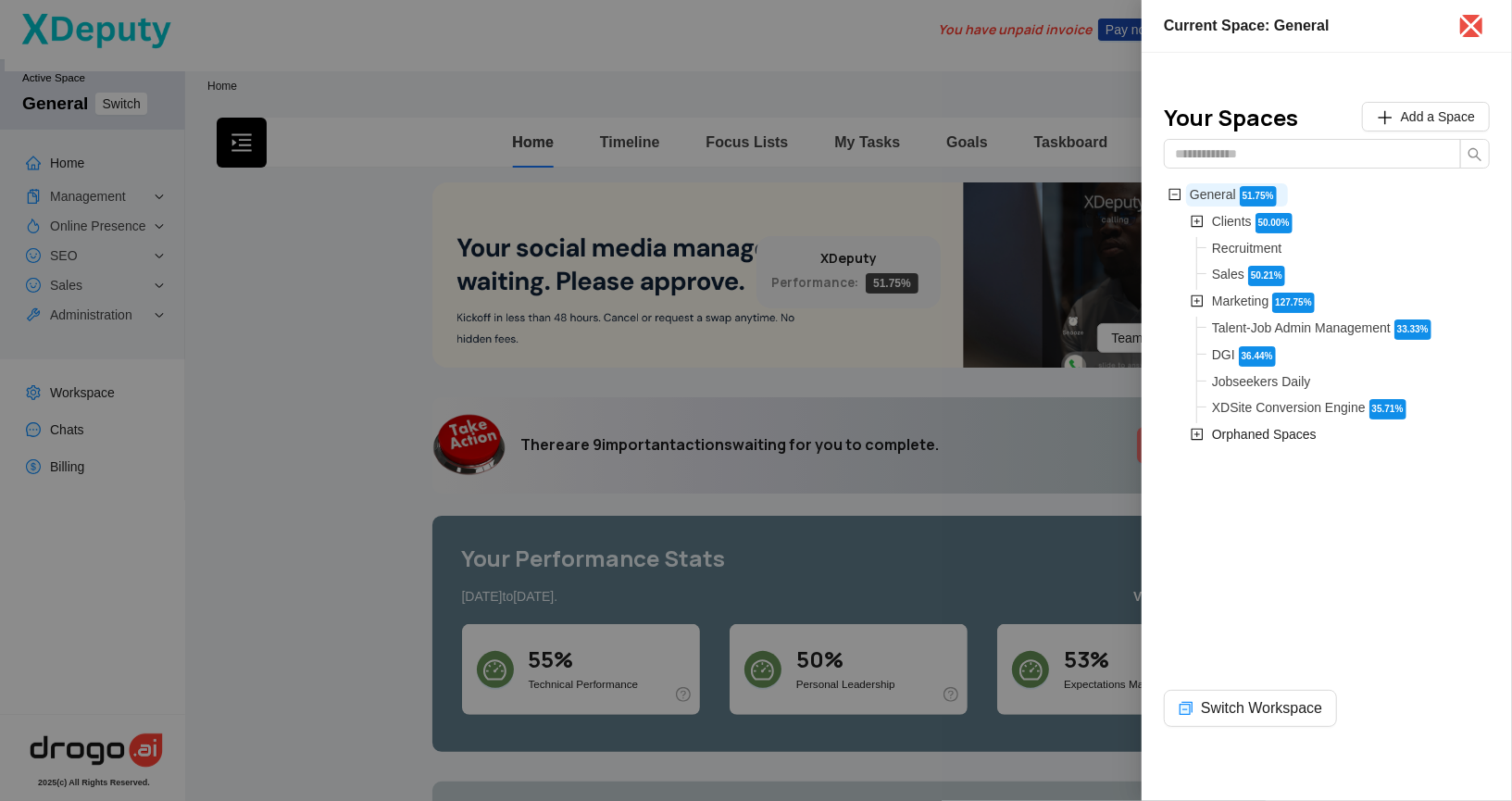 click at bounding box center (756, 400) 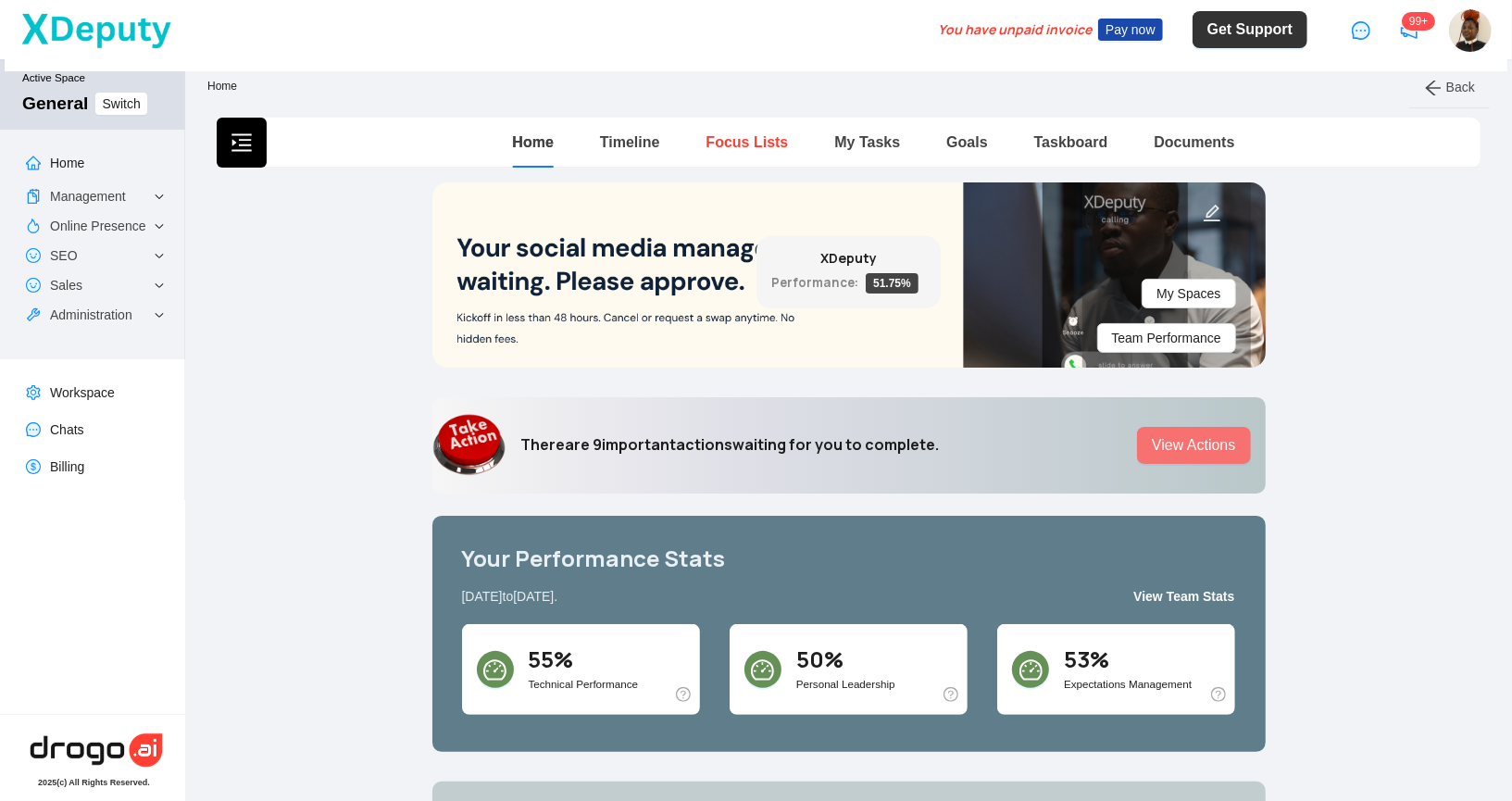 click on "Focus Lists" at bounding box center [746, 142] 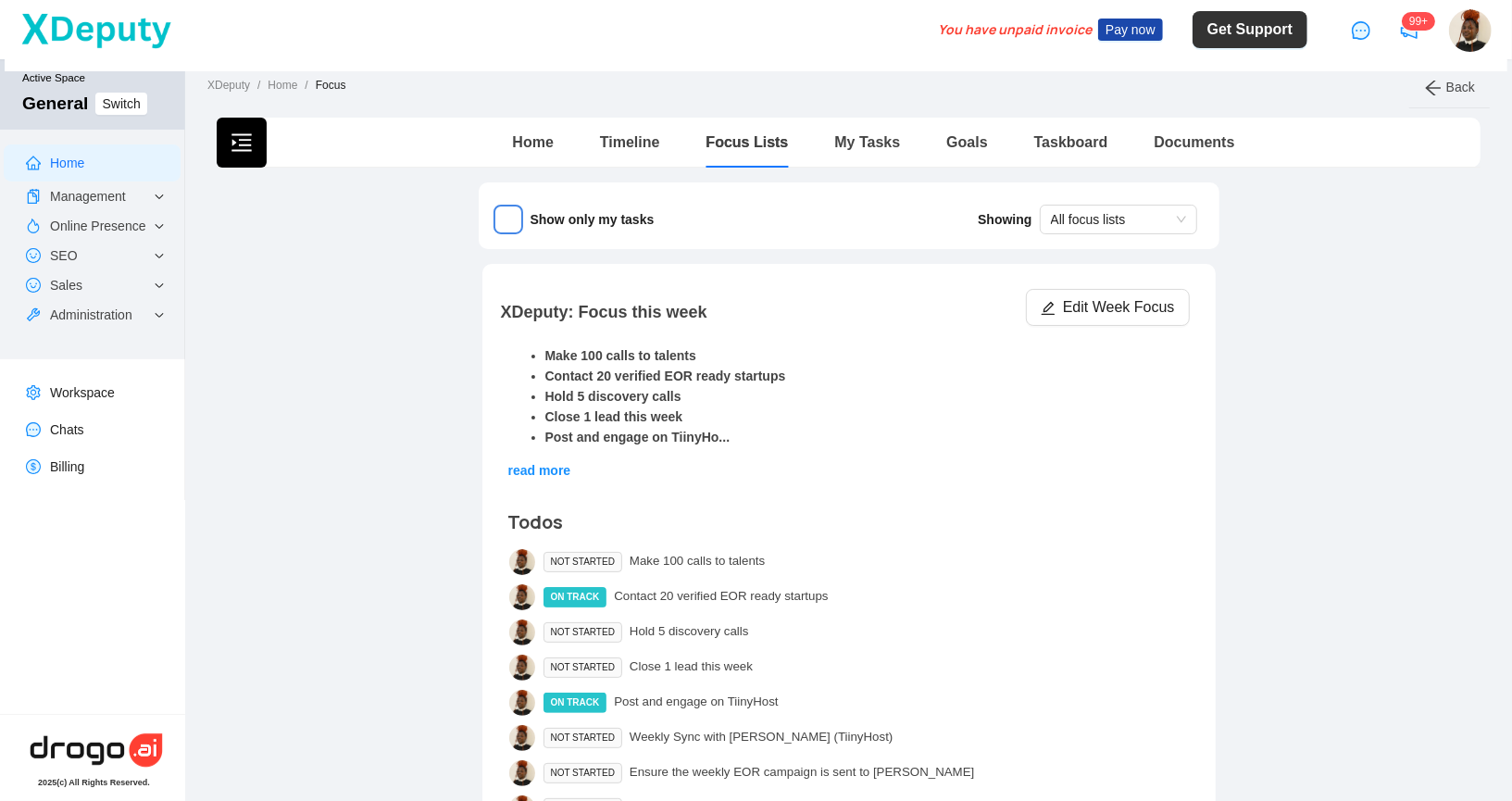 type 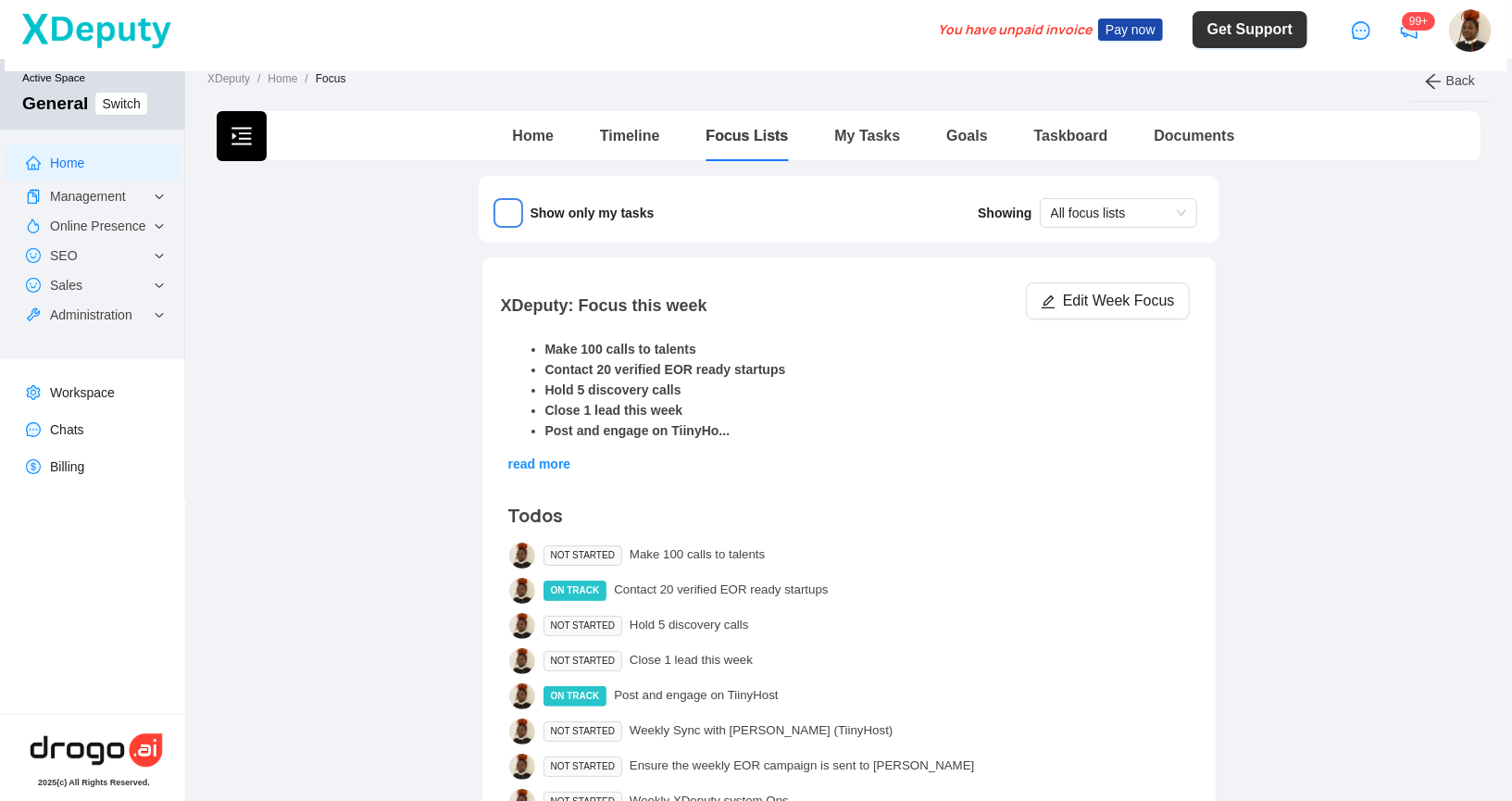 scroll, scrollTop: 9, scrollLeft: 0, axis: vertical 